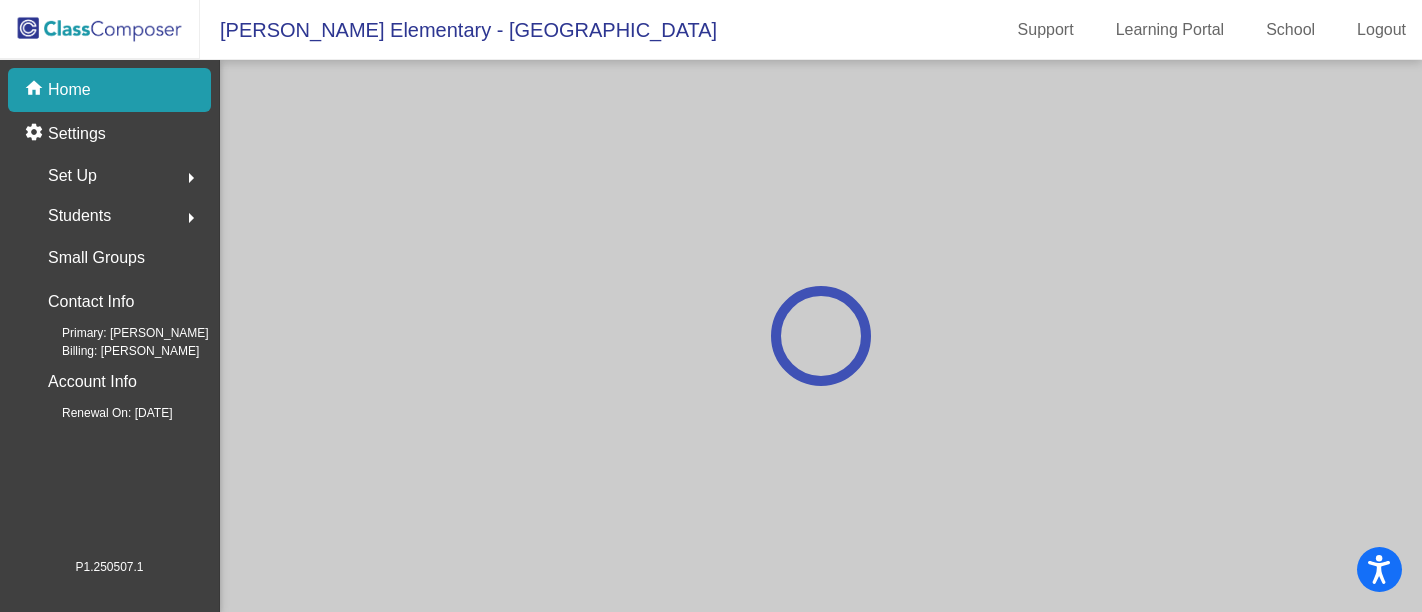 scroll, scrollTop: 0, scrollLeft: 0, axis: both 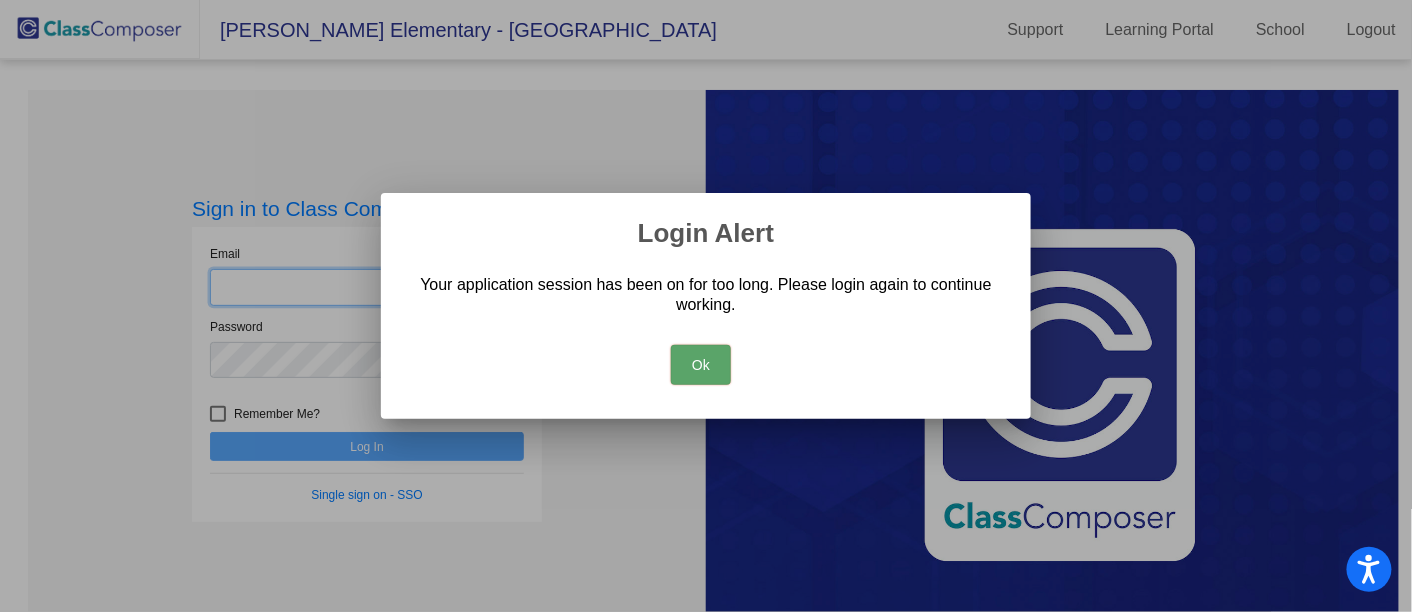 type 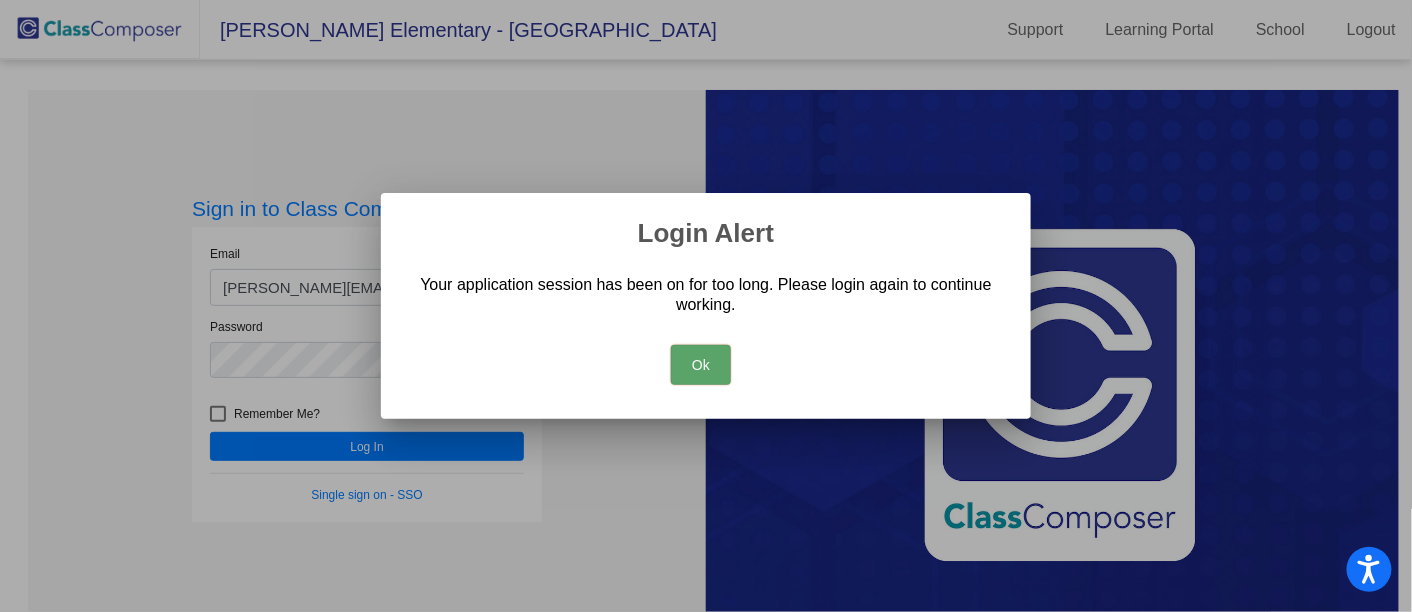 click on "Ok" at bounding box center [701, 365] 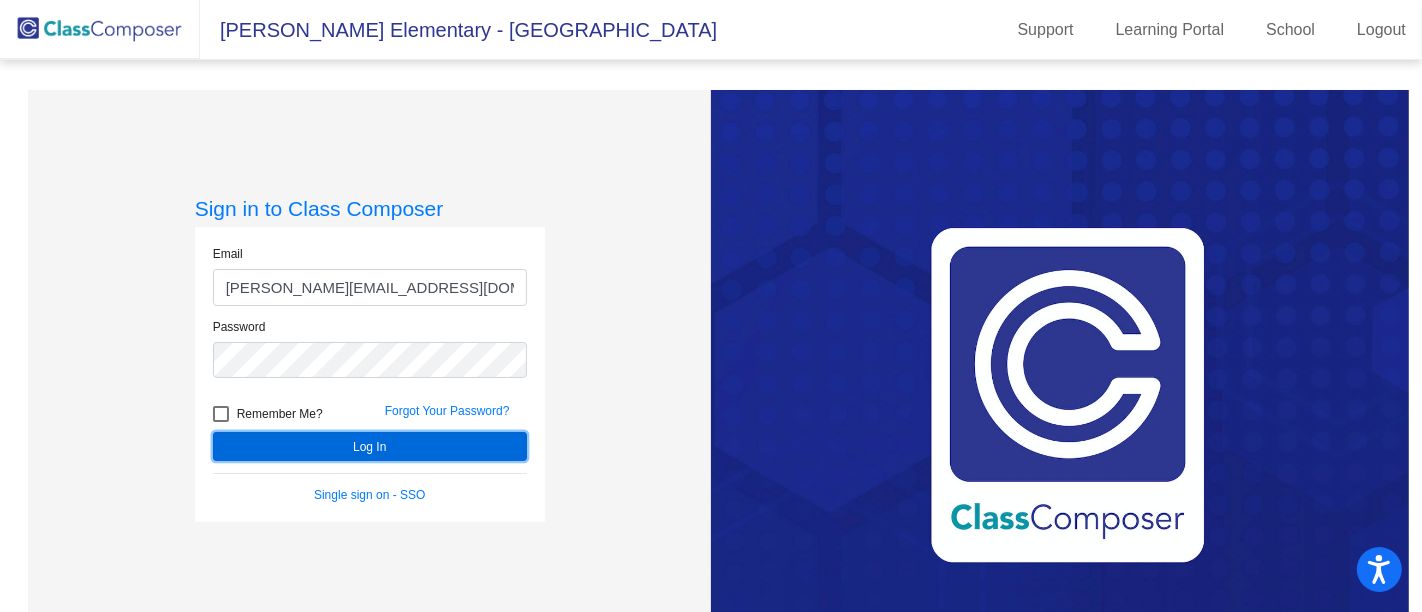 click on "Log In" 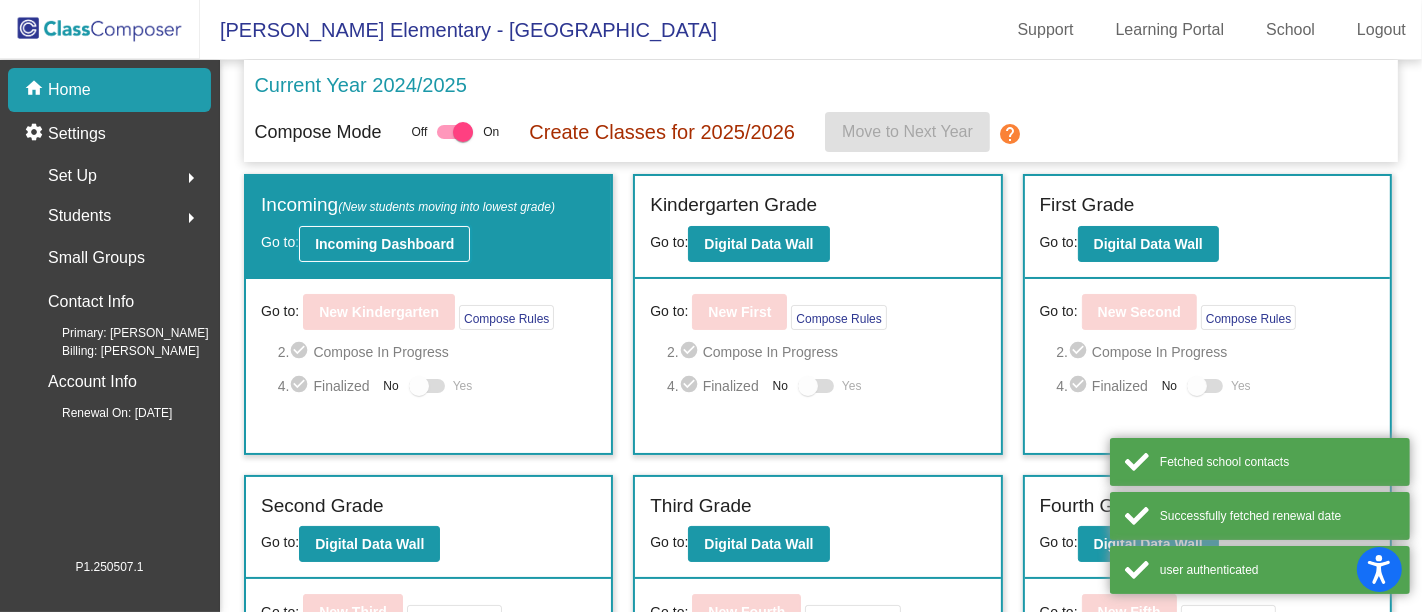 click on "Incoming Dashboard" 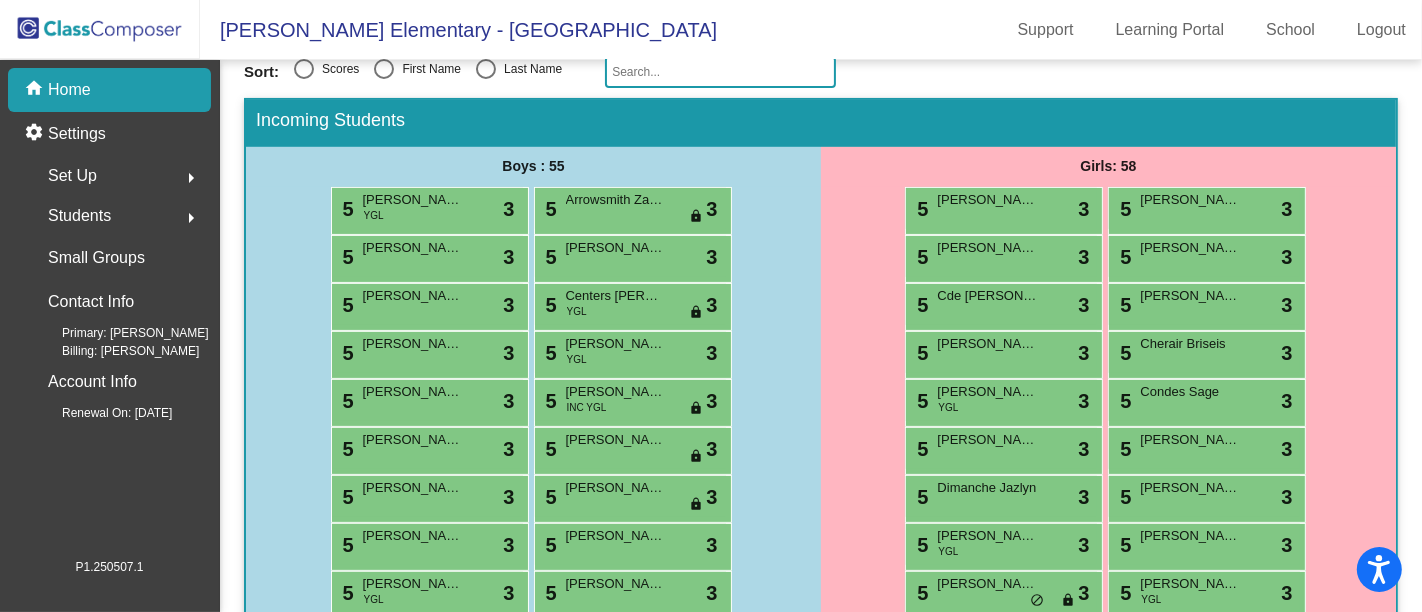 scroll, scrollTop: 322, scrollLeft: 0, axis: vertical 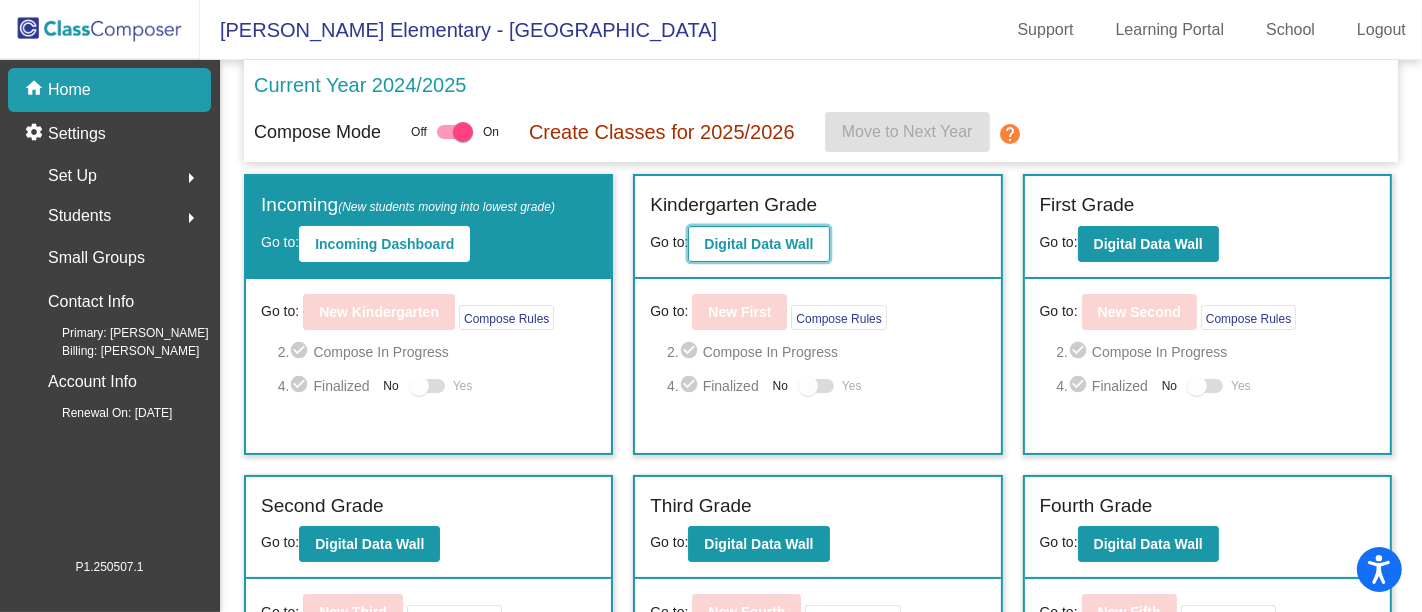 click on "Digital Data Wall" 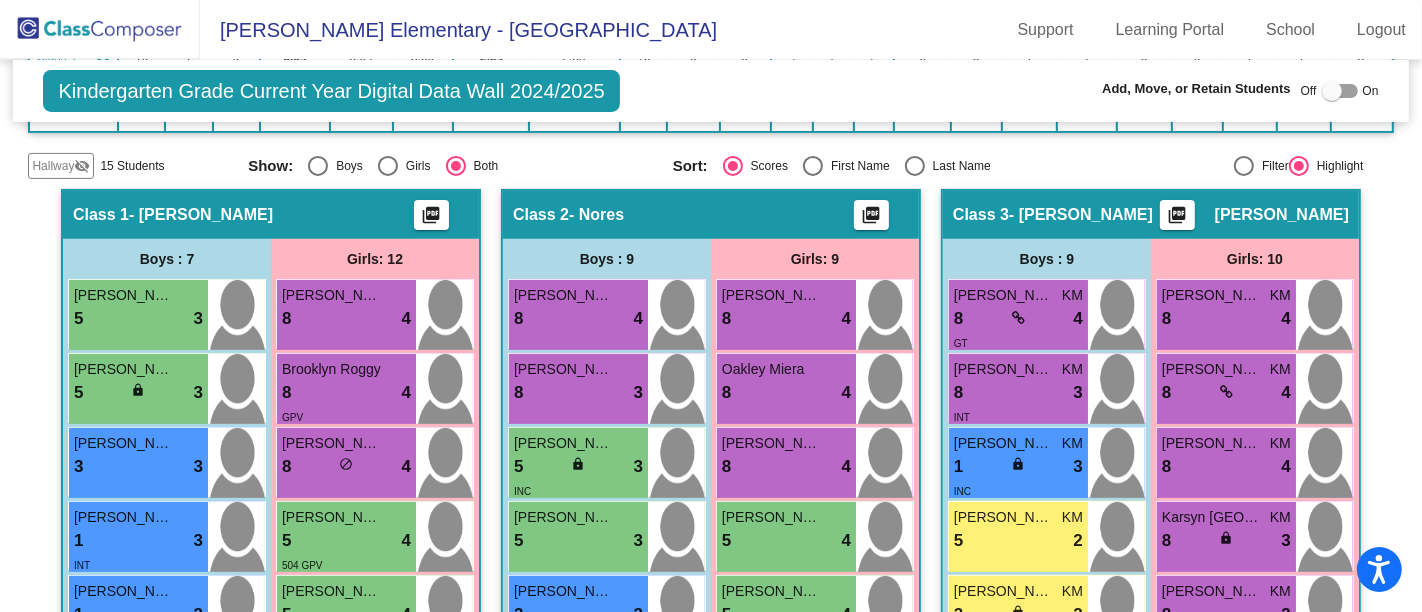 scroll, scrollTop: 420, scrollLeft: 0, axis: vertical 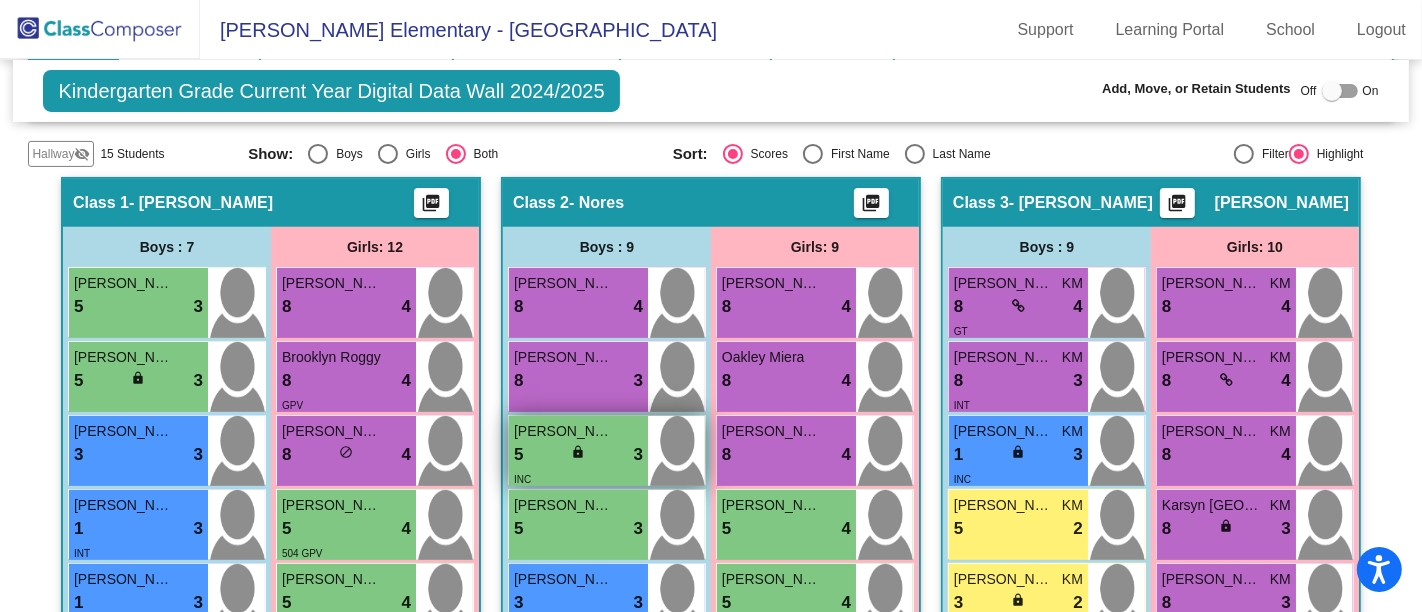 click on "5 lock do_not_disturb_alt 3" at bounding box center [578, 455] 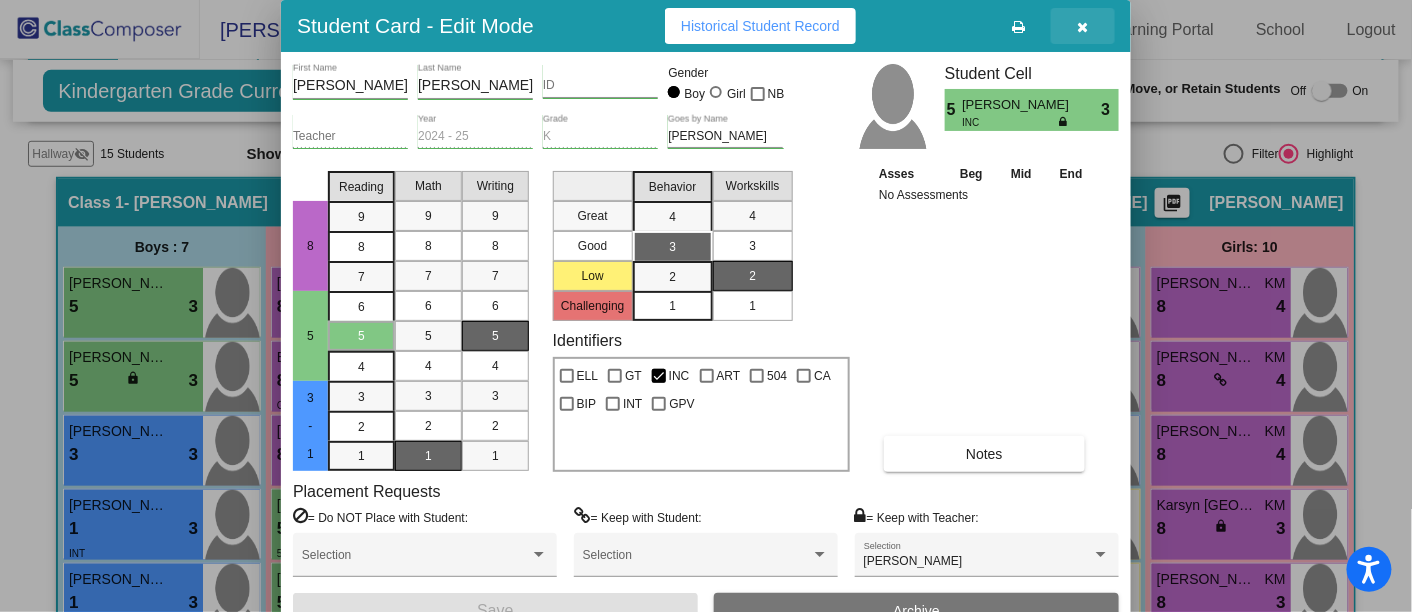 click at bounding box center (1083, 27) 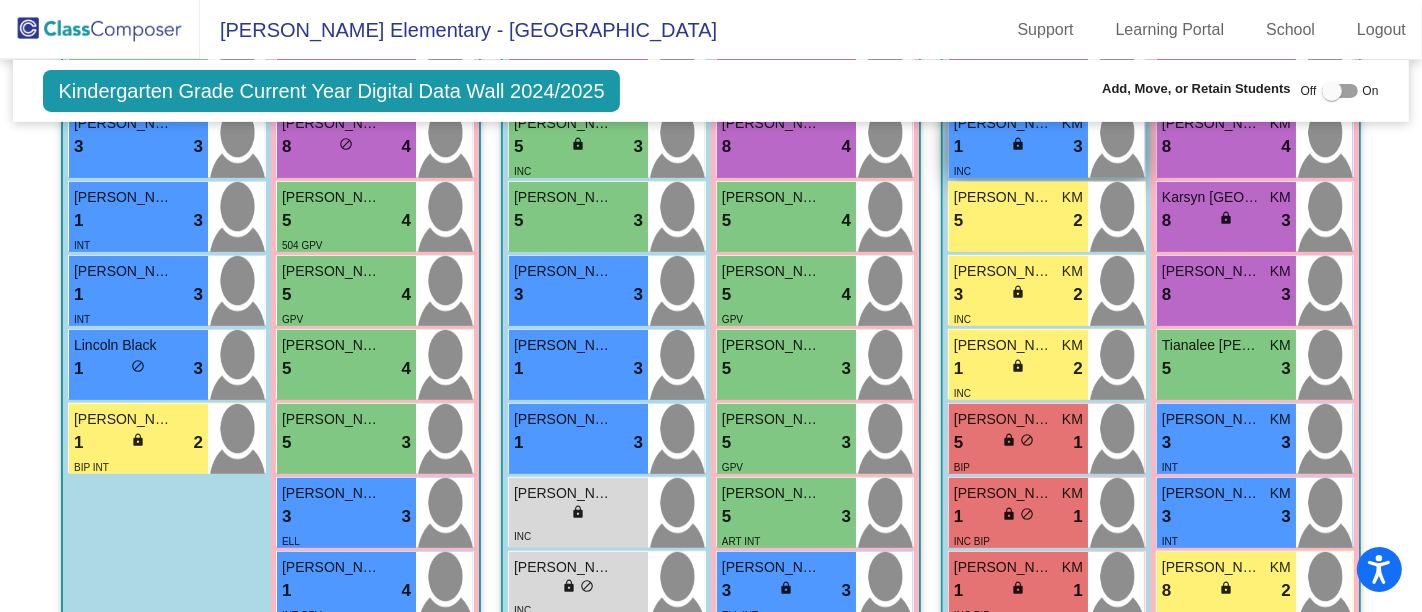 scroll, scrollTop: 733, scrollLeft: 0, axis: vertical 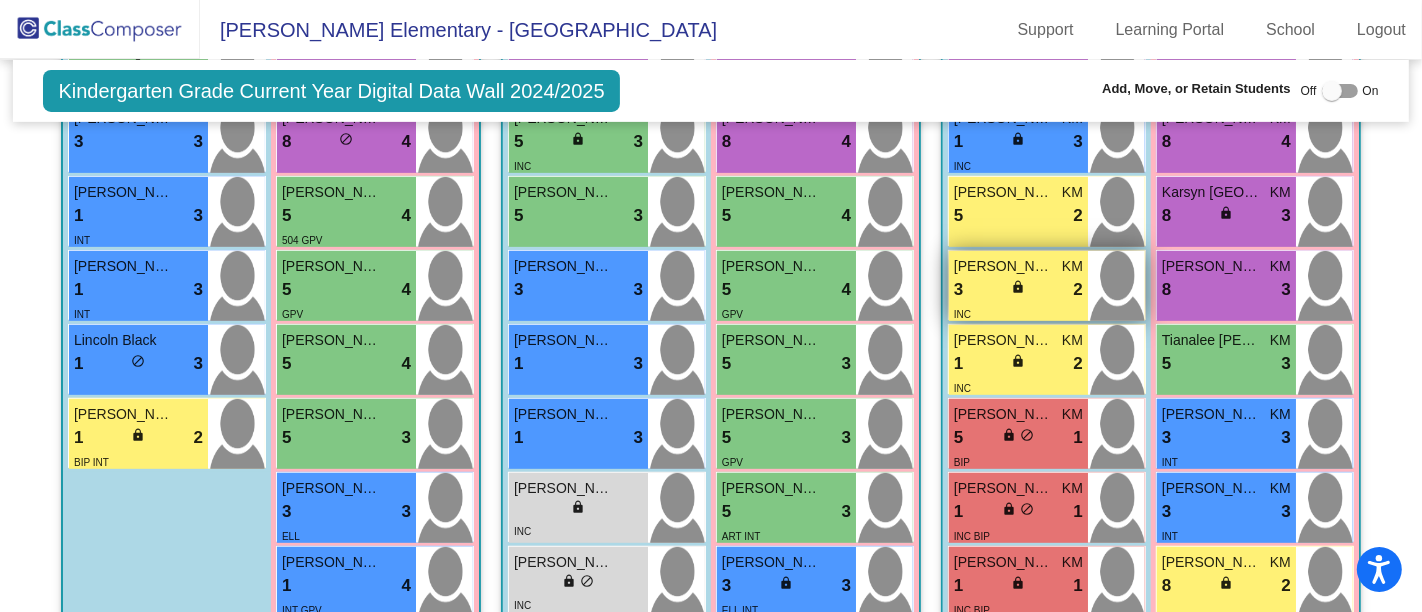 click on "3 lock do_not_disturb_alt 2" at bounding box center (1018, 290) 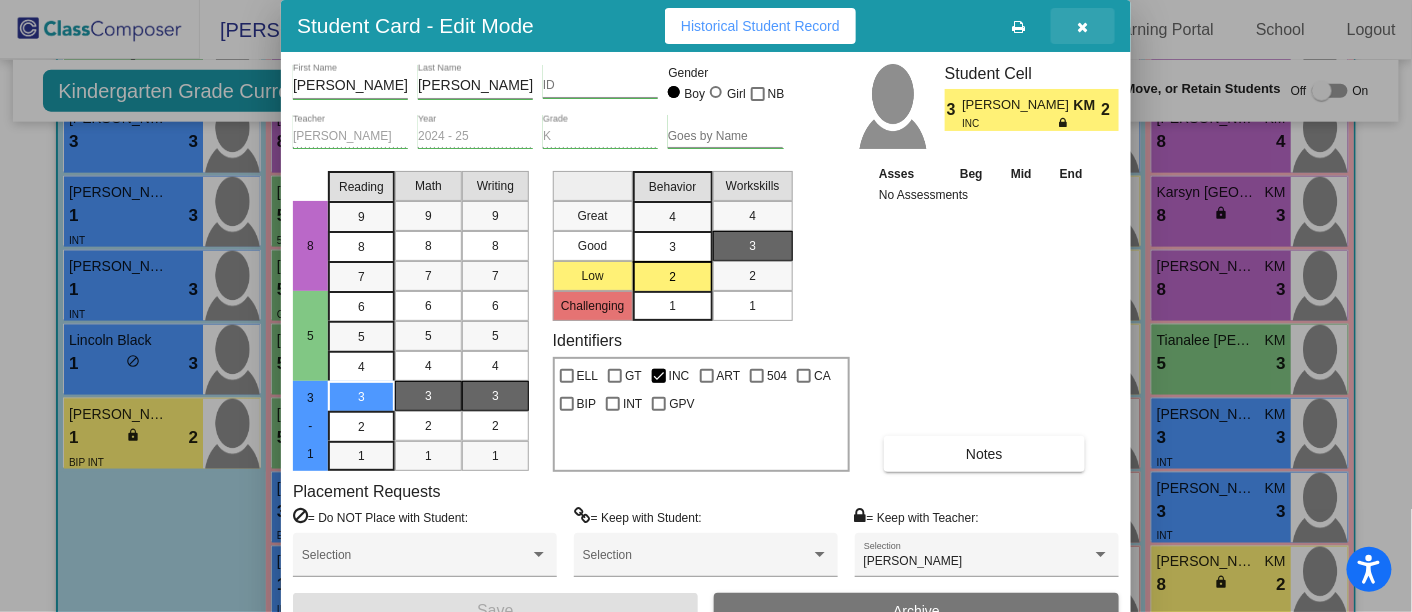 click at bounding box center (1083, 27) 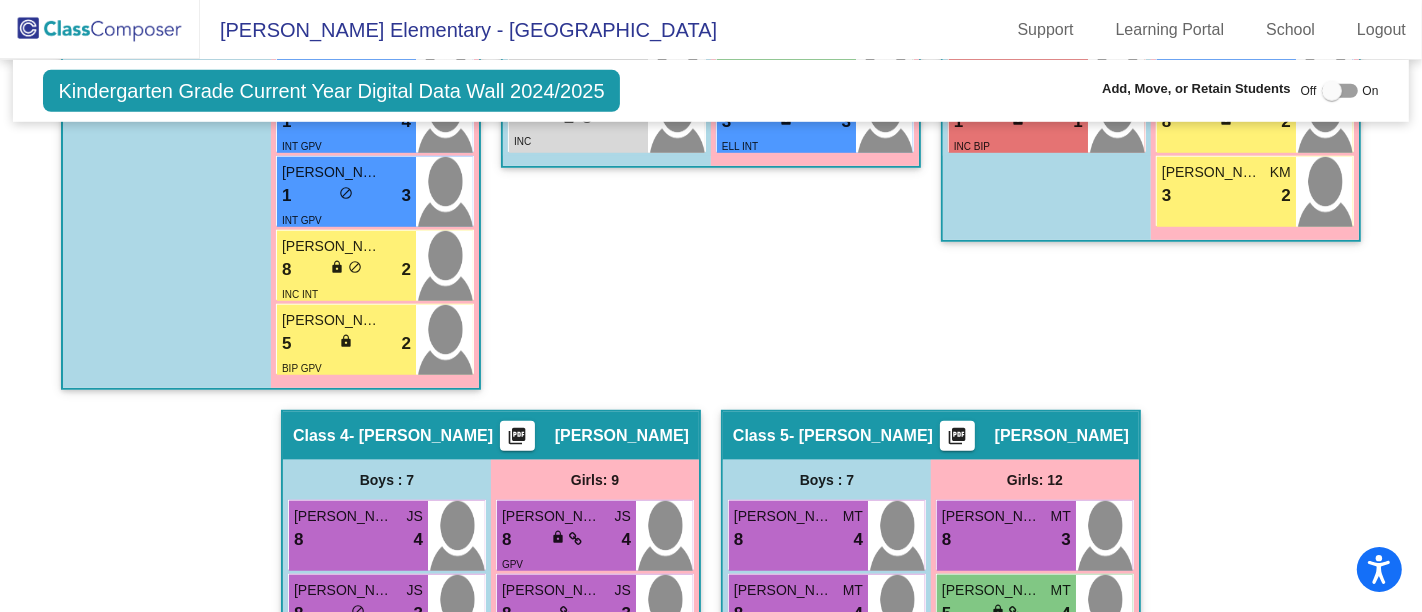 scroll, scrollTop: 1993, scrollLeft: 0, axis: vertical 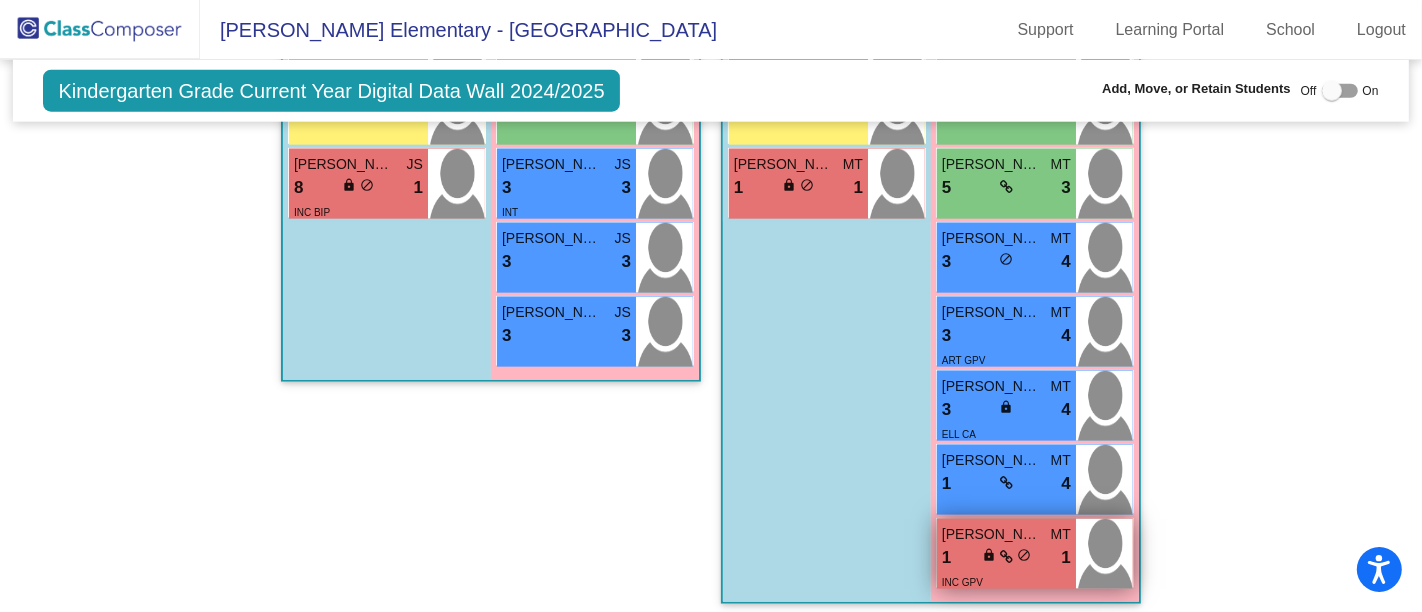 click on "1 lock do_not_disturb_alt 1" at bounding box center [1006, 558] 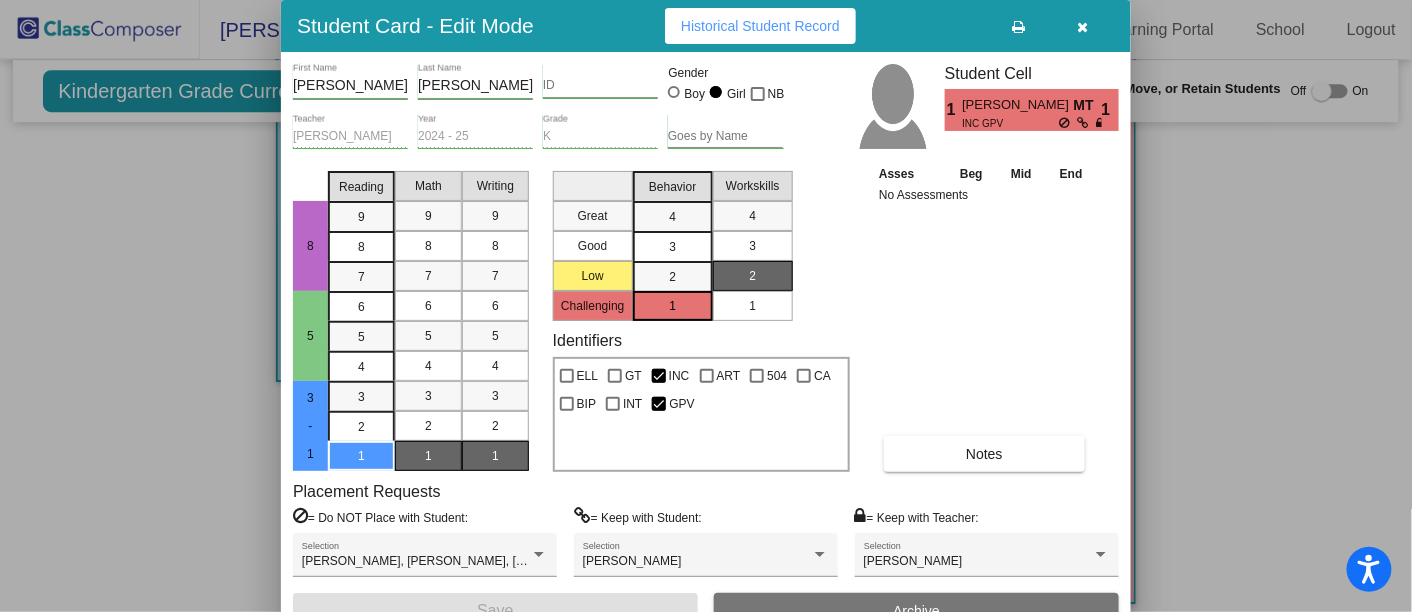 click at bounding box center (1083, 27) 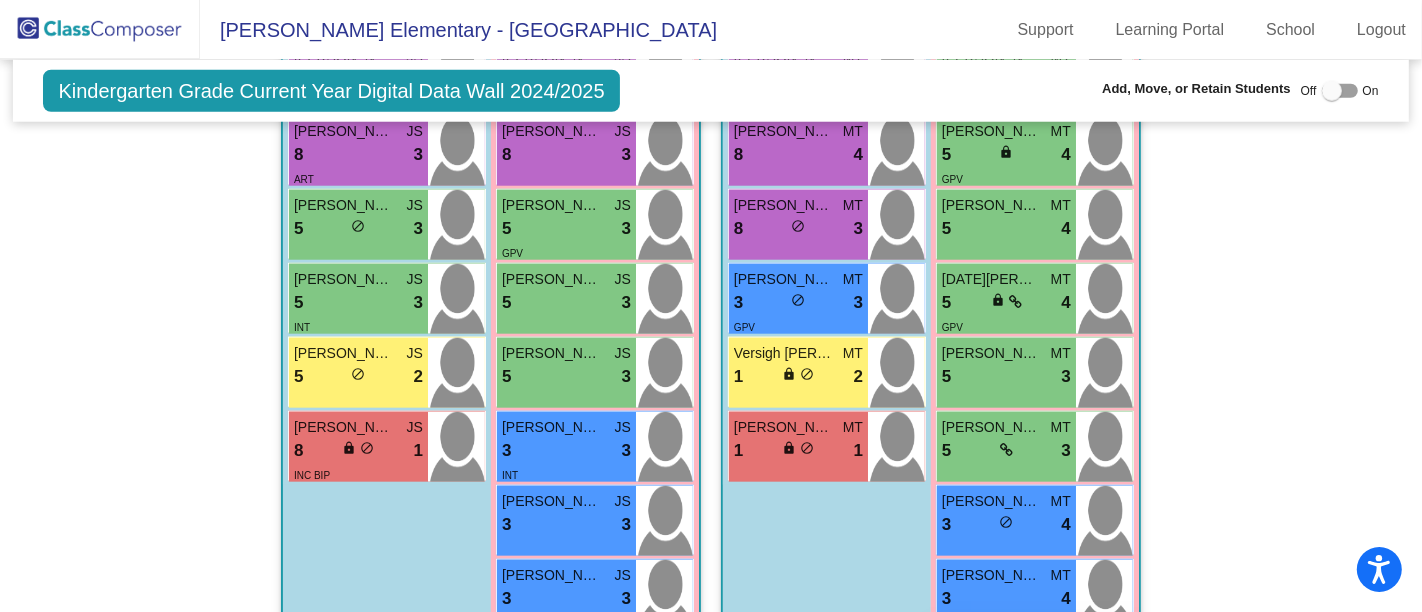 scroll, scrollTop: 1728, scrollLeft: 0, axis: vertical 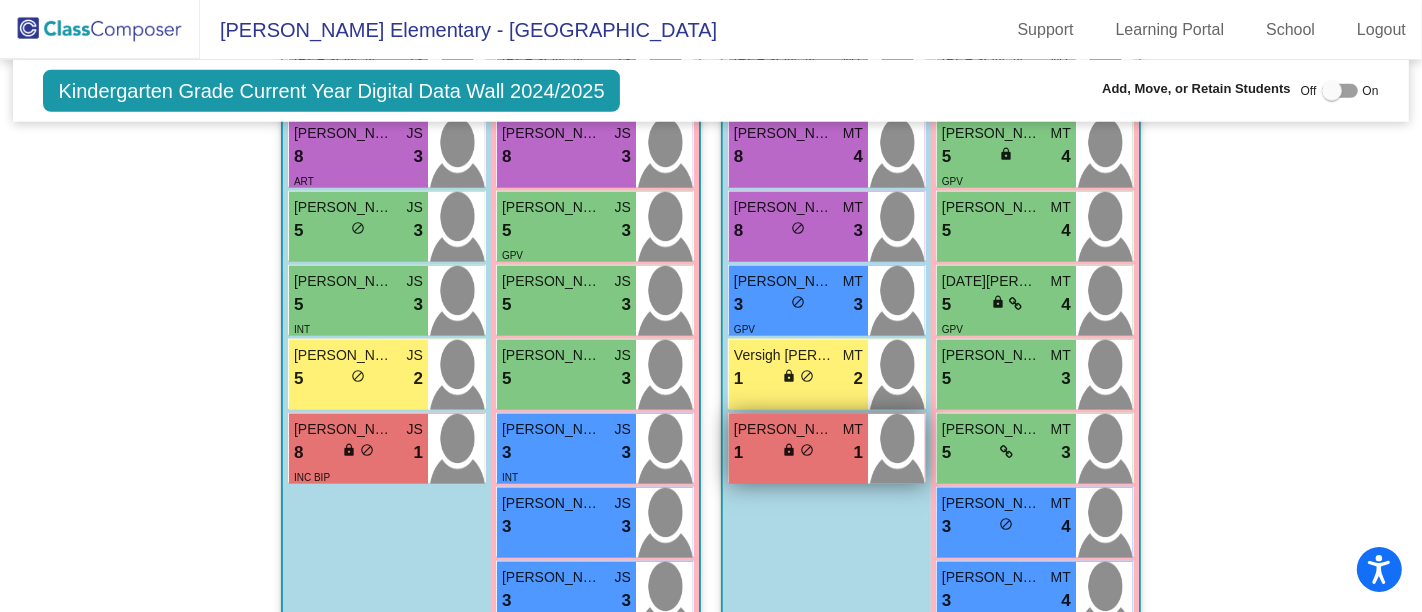 click on "1 lock do_not_disturb_alt 1" at bounding box center [798, 453] 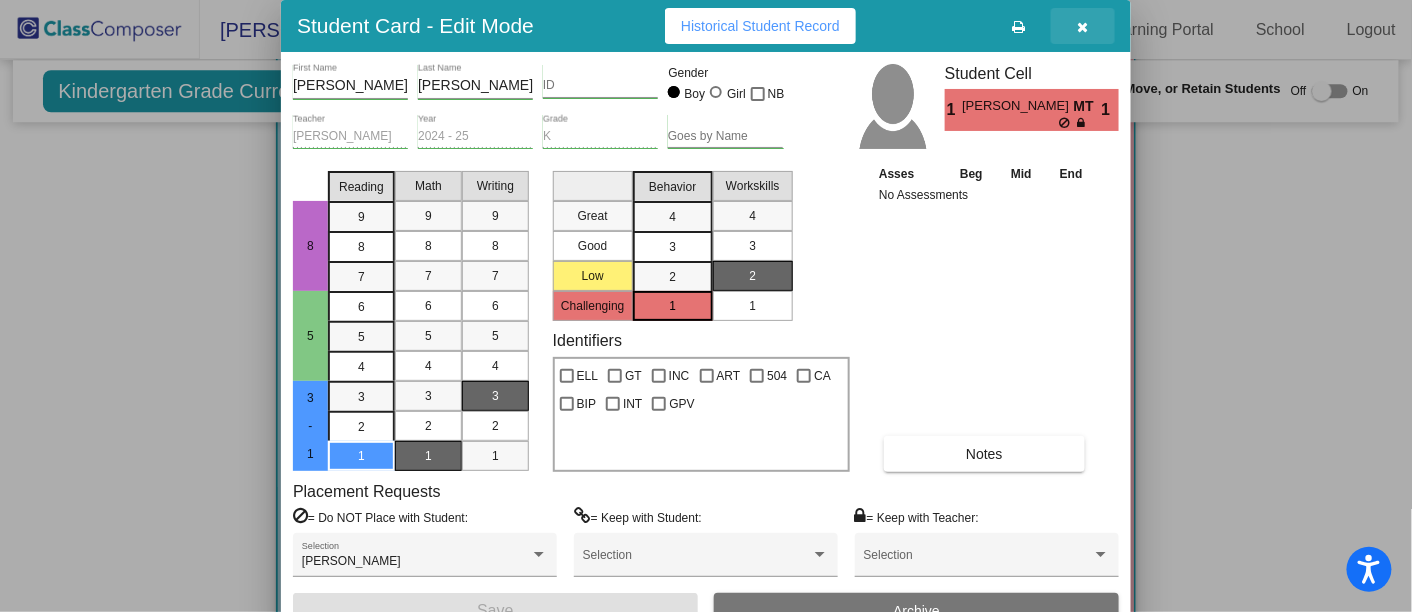 click at bounding box center [1083, 27] 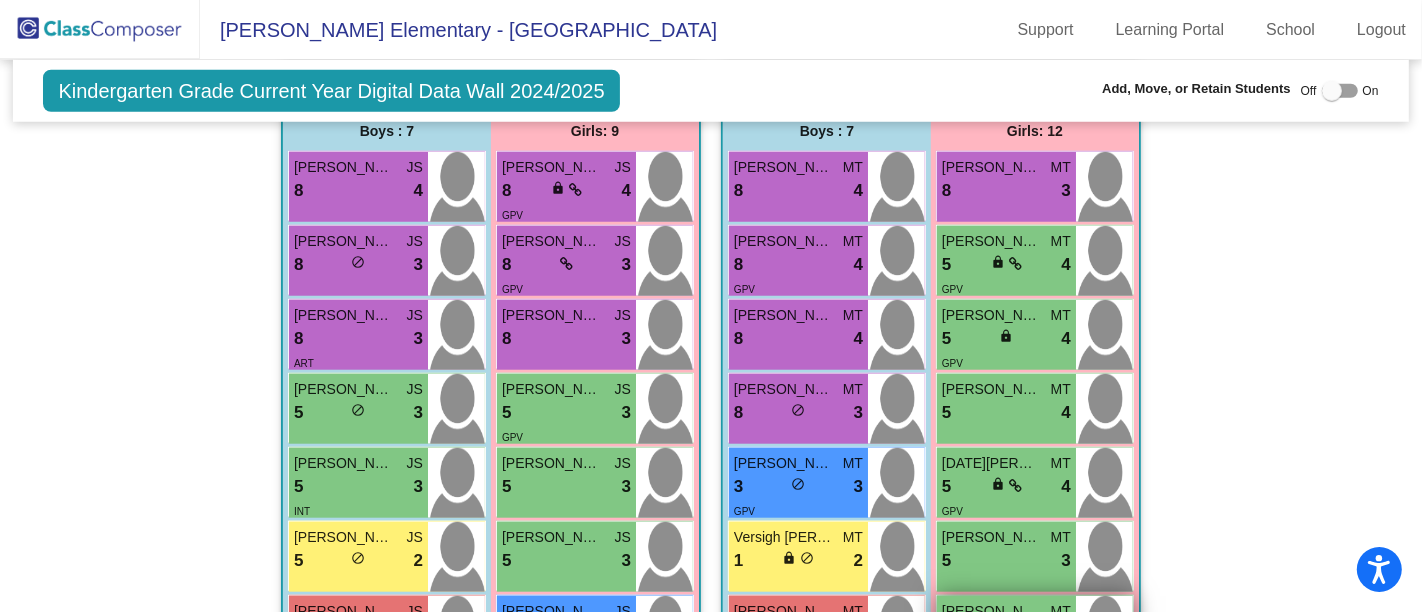 scroll, scrollTop: 1545, scrollLeft: 0, axis: vertical 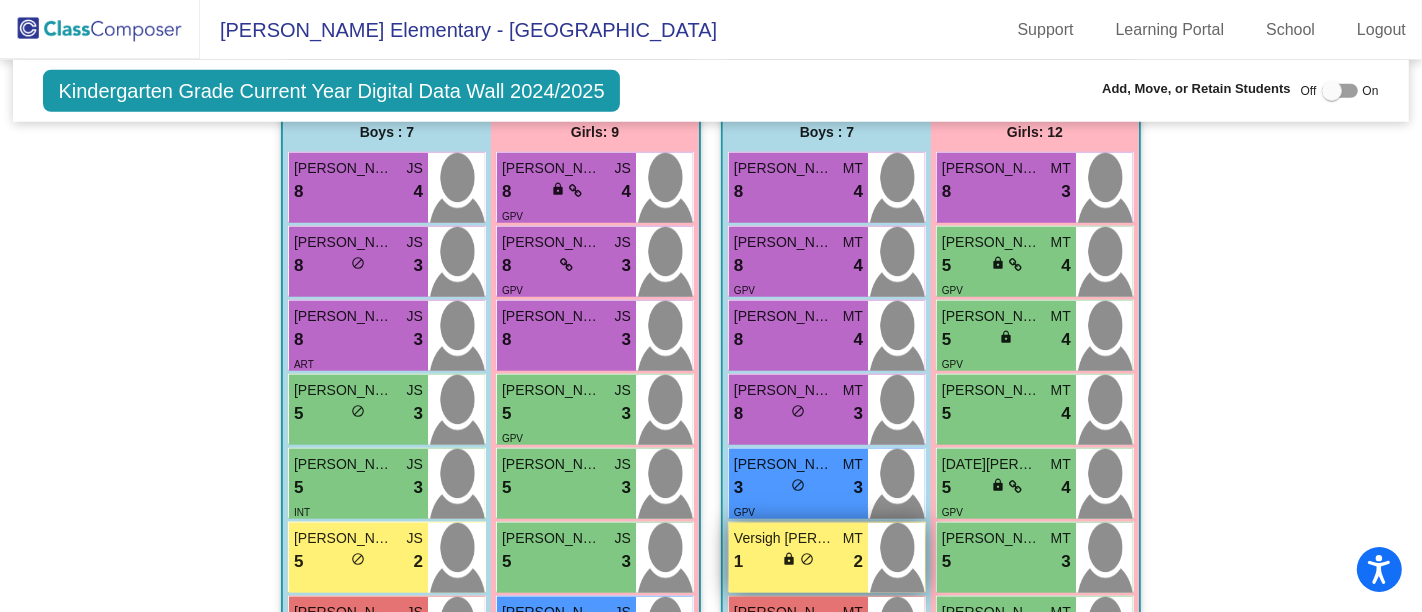 click on "1 lock do_not_disturb_alt 2" at bounding box center (798, 562) 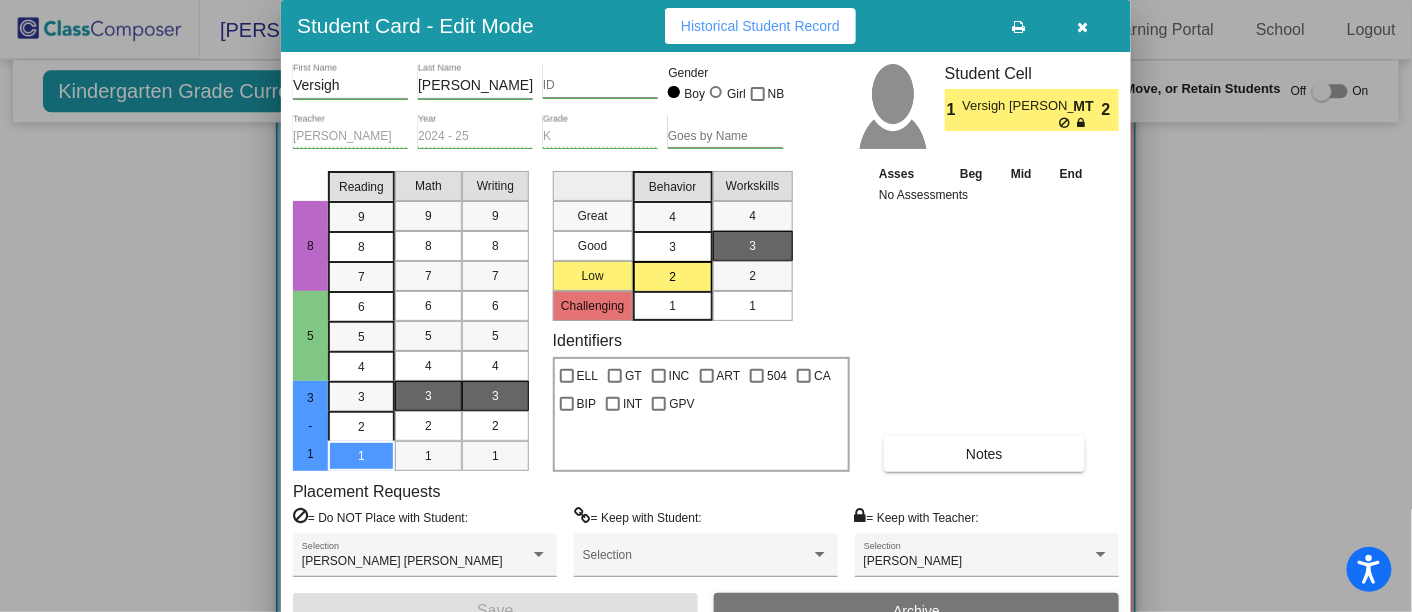 click at bounding box center [1083, 27] 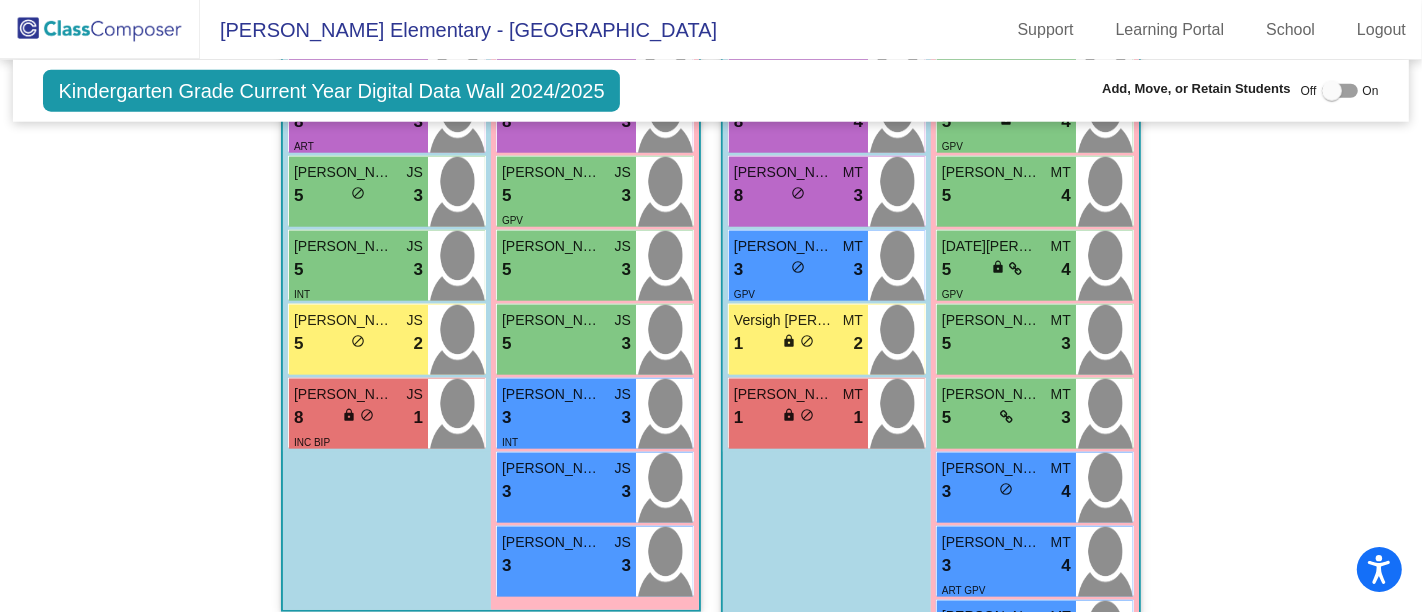 scroll, scrollTop: 1780, scrollLeft: 0, axis: vertical 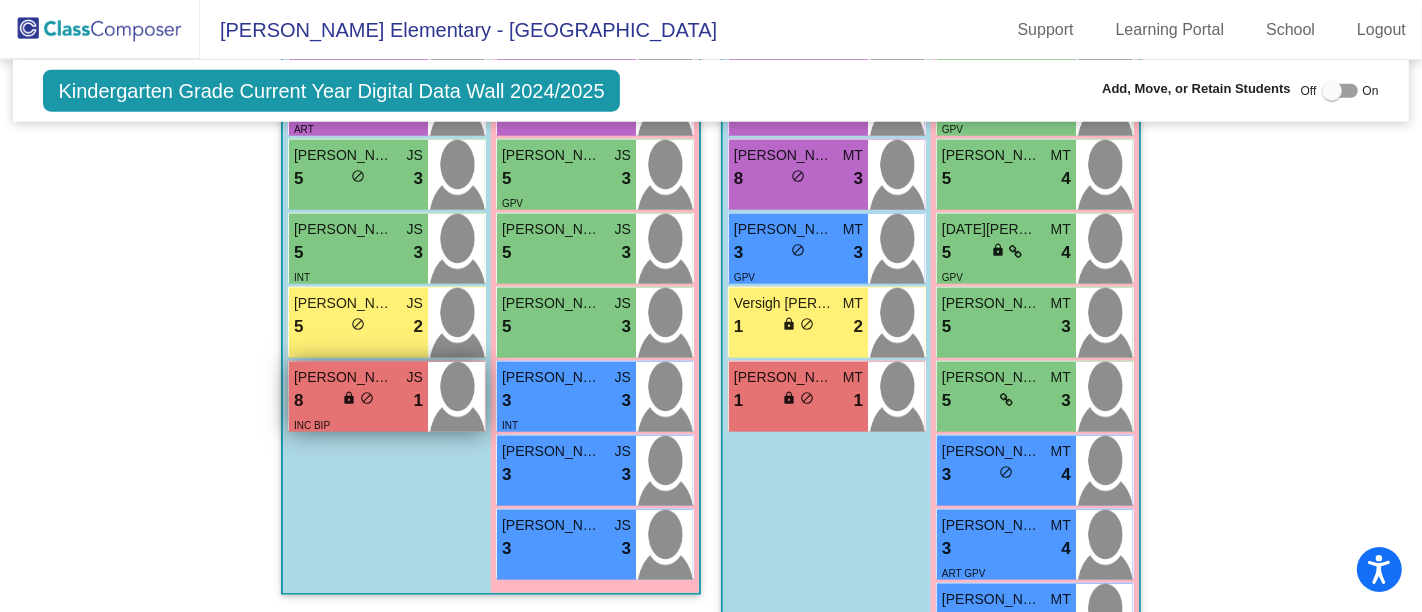 click on "8 lock do_not_disturb_alt 1" at bounding box center (358, 401) 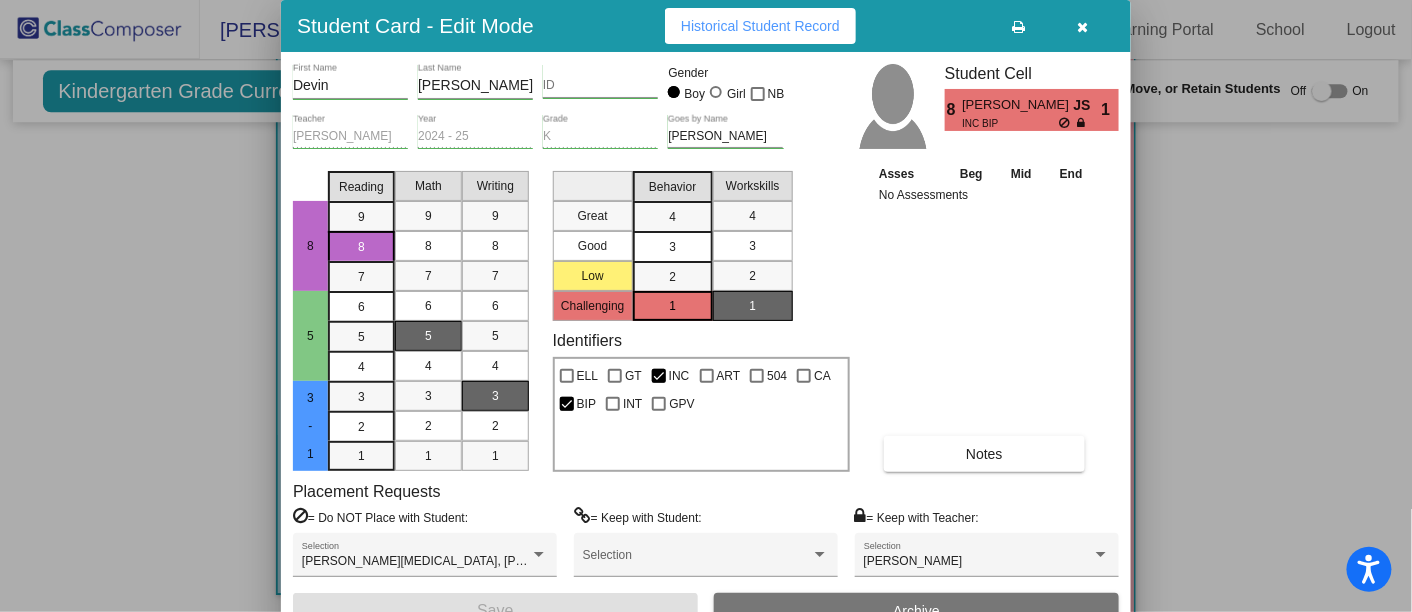 click at bounding box center (1083, 26) 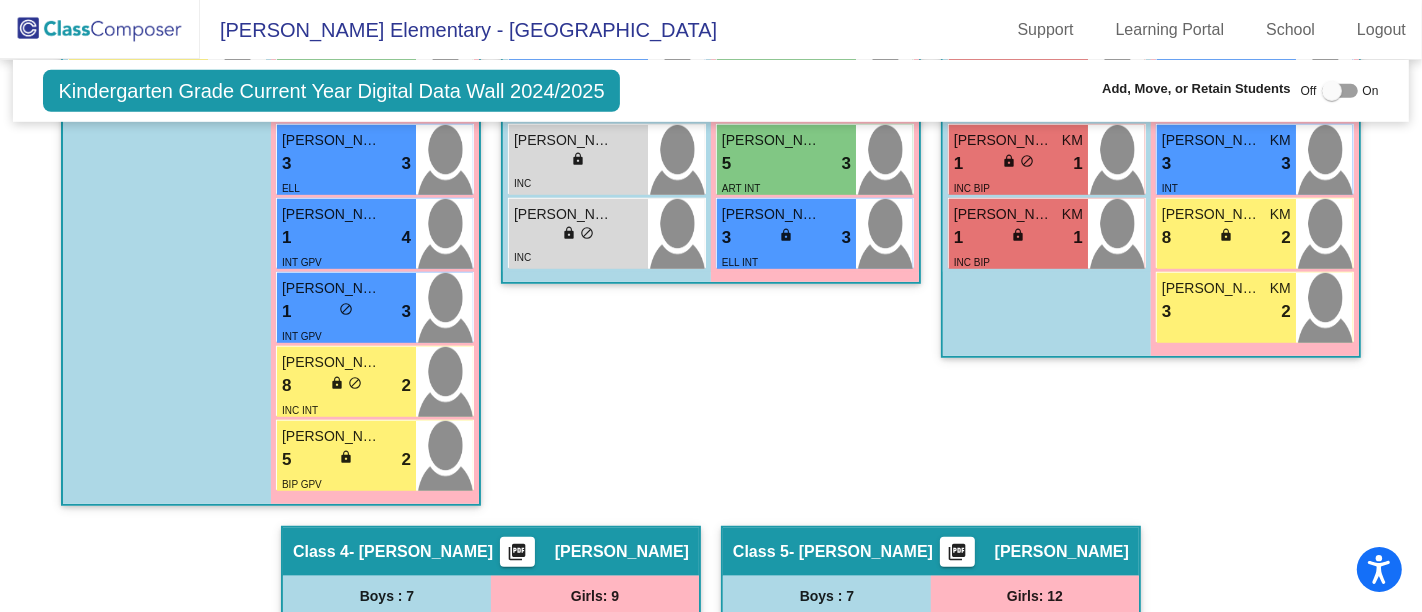 scroll, scrollTop: 968, scrollLeft: 0, axis: vertical 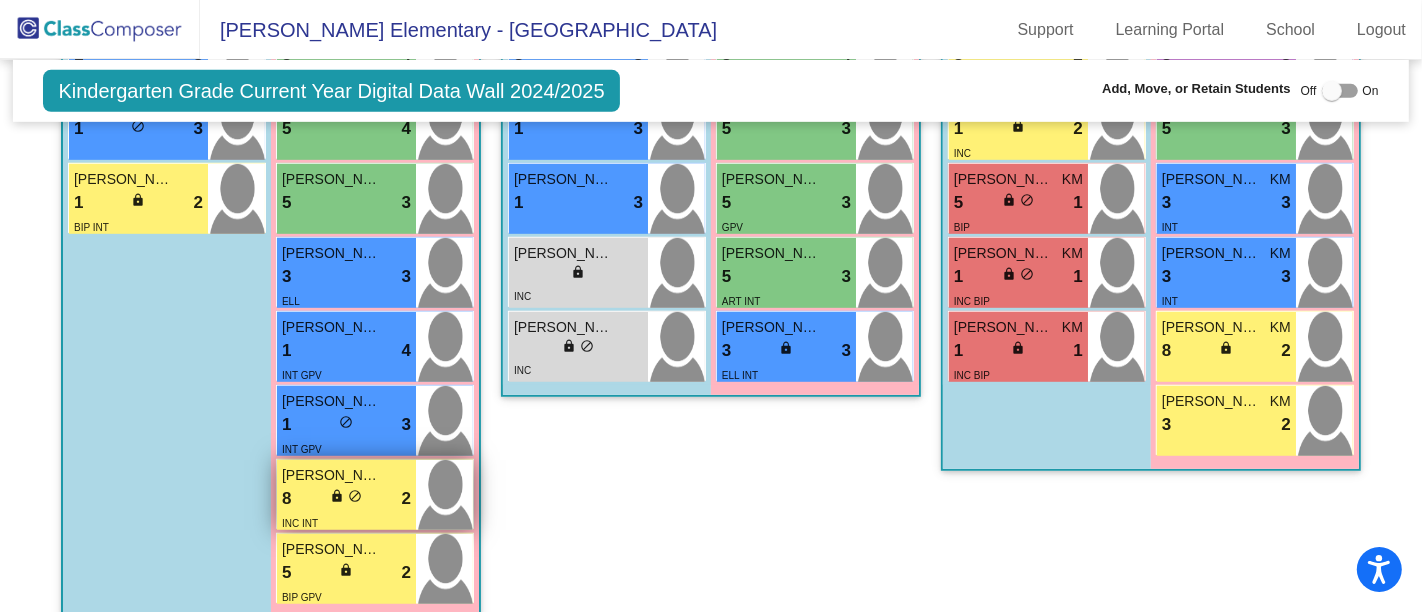 click on "8 lock do_not_disturb_alt 2" at bounding box center [346, 499] 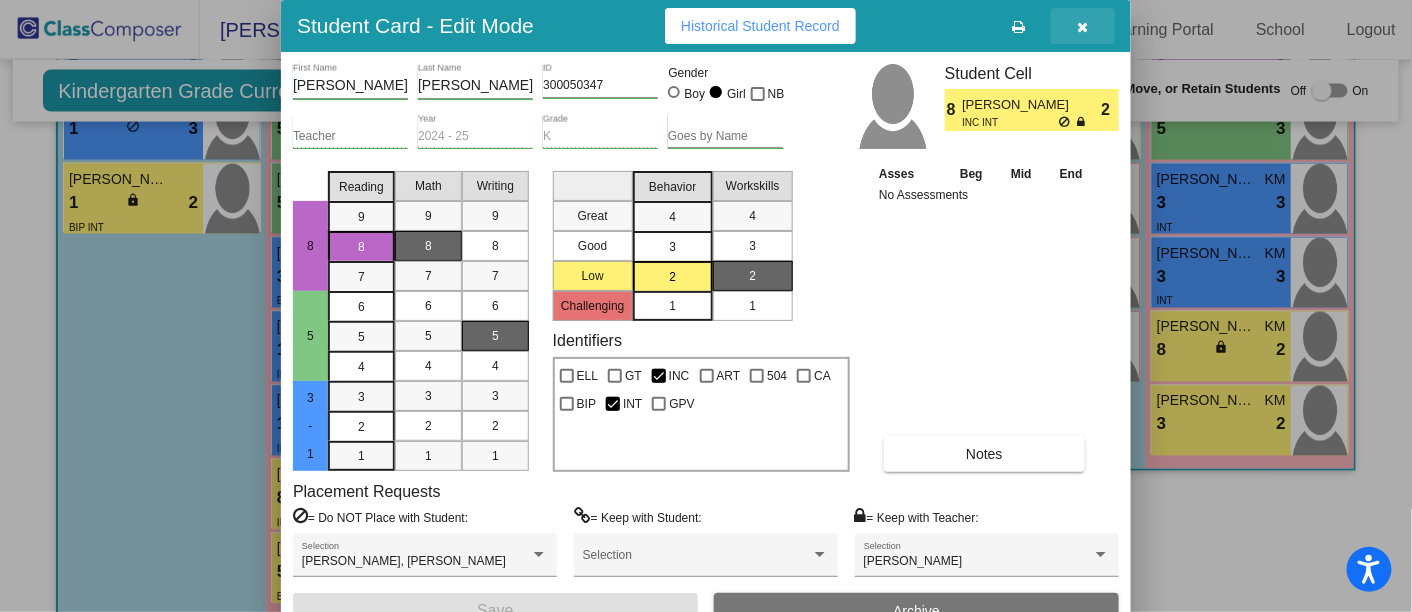 click at bounding box center (1083, 27) 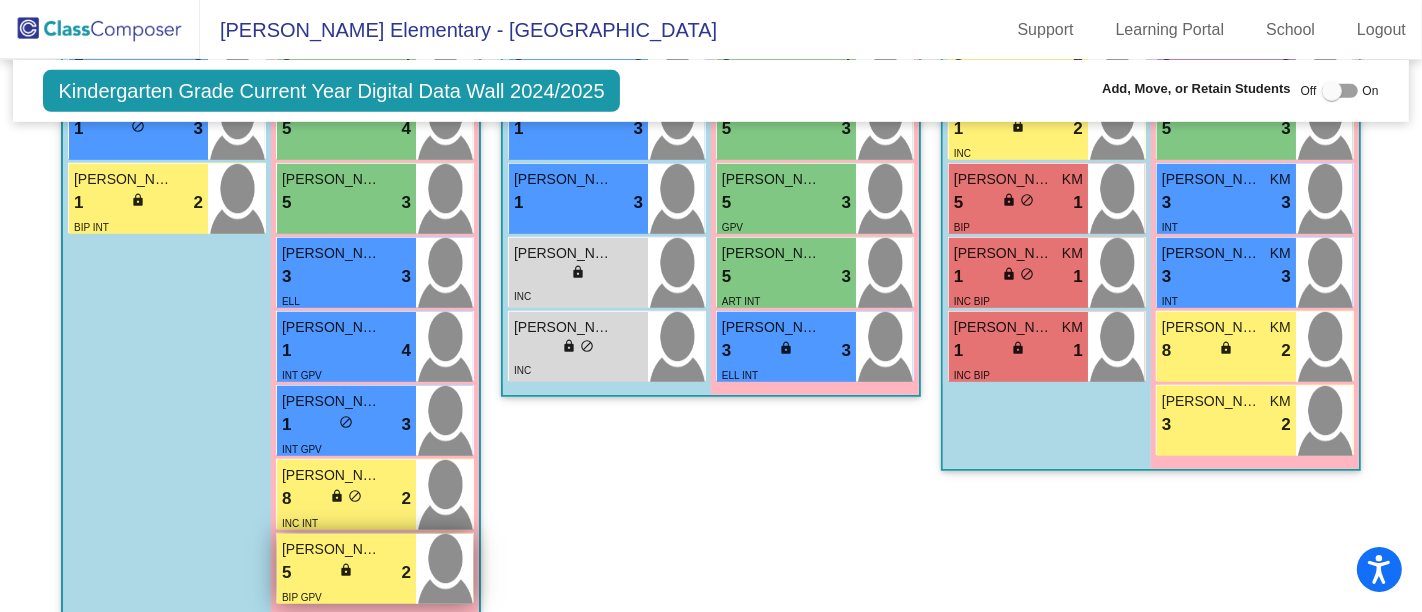 click on "5 lock do_not_disturb_alt 2" at bounding box center [346, 573] 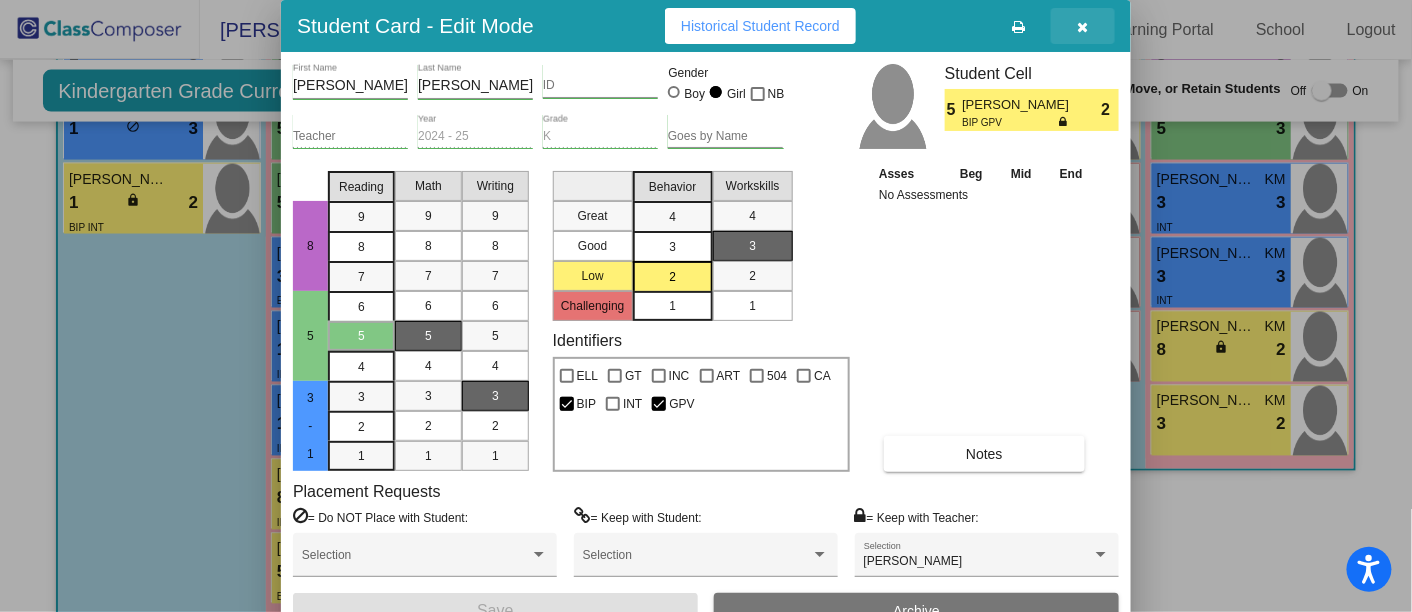 click at bounding box center [1083, 27] 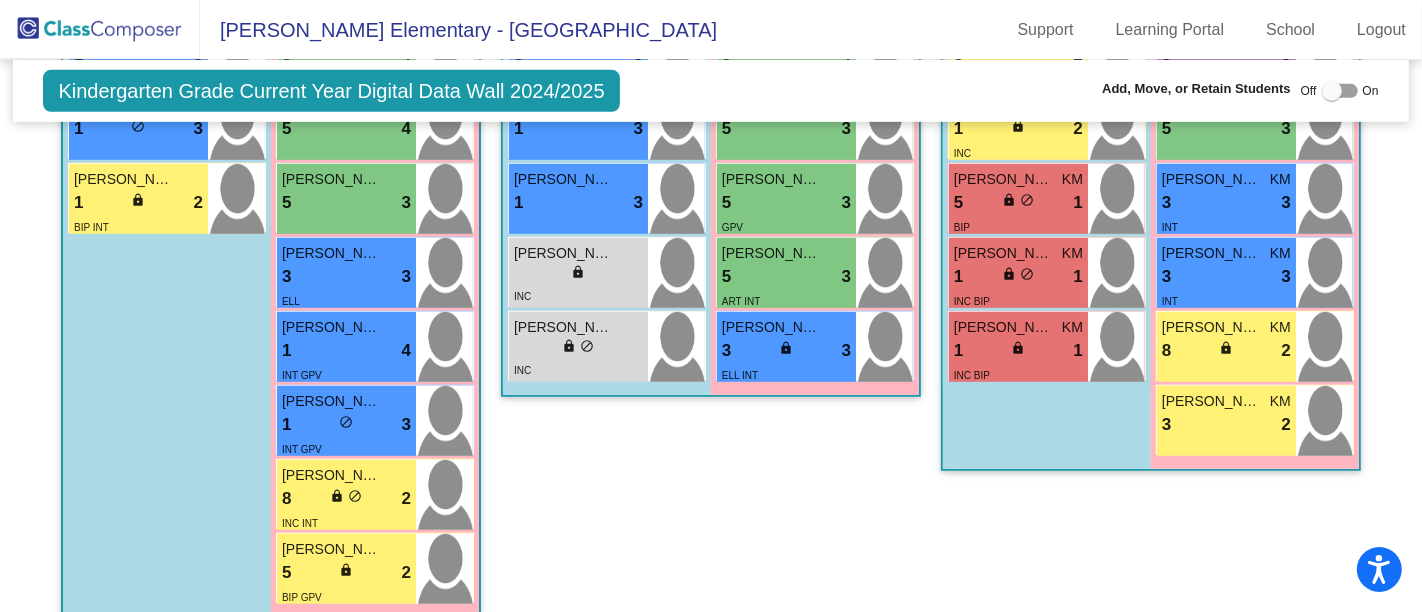 scroll, scrollTop: 910, scrollLeft: 0, axis: vertical 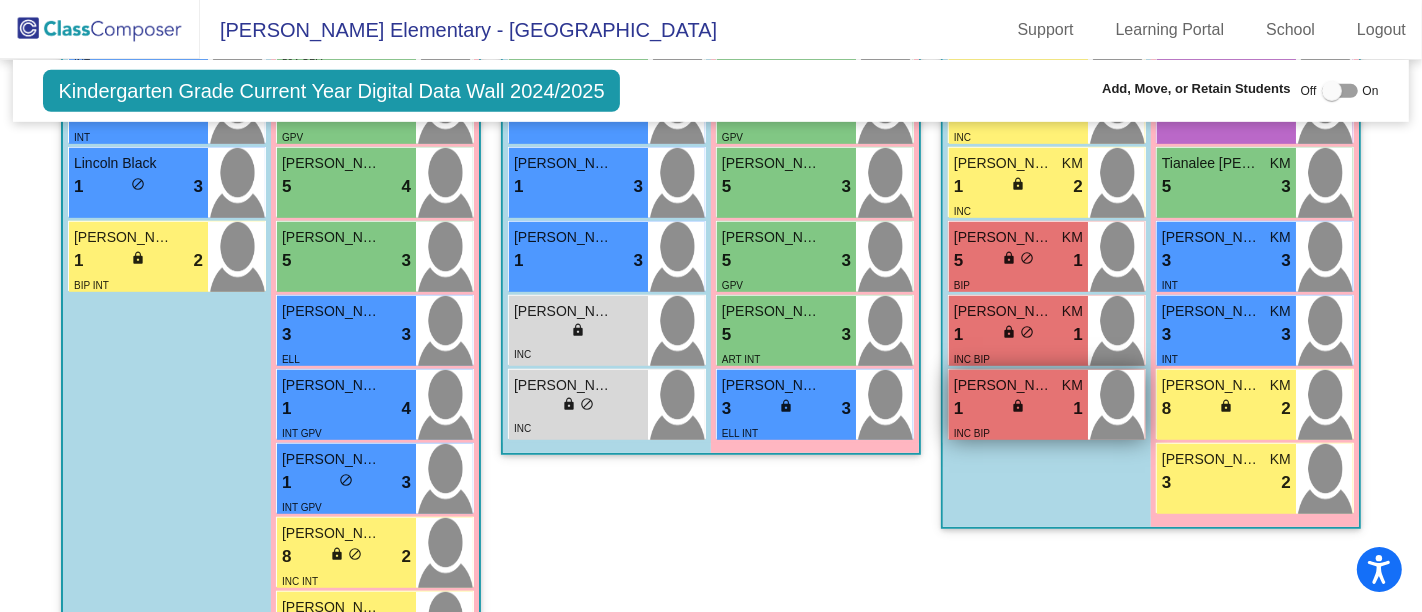click on "1 lock do_not_disturb_alt 1" at bounding box center [1018, 409] 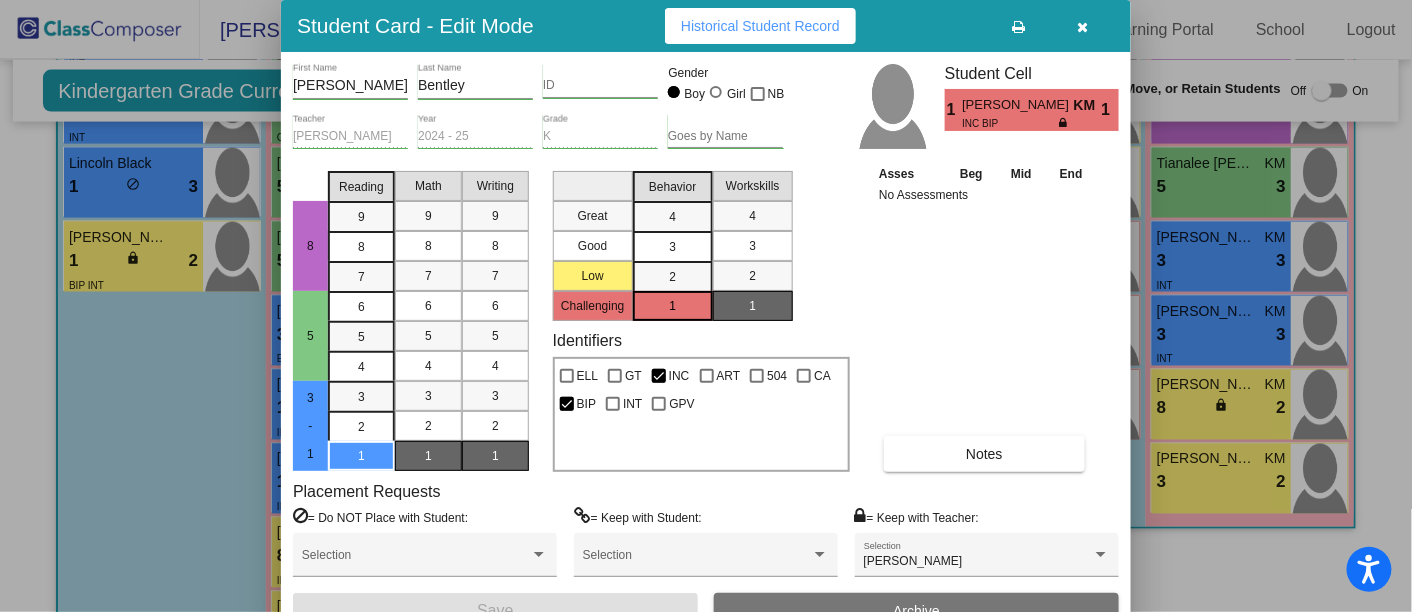click at bounding box center [1083, 27] 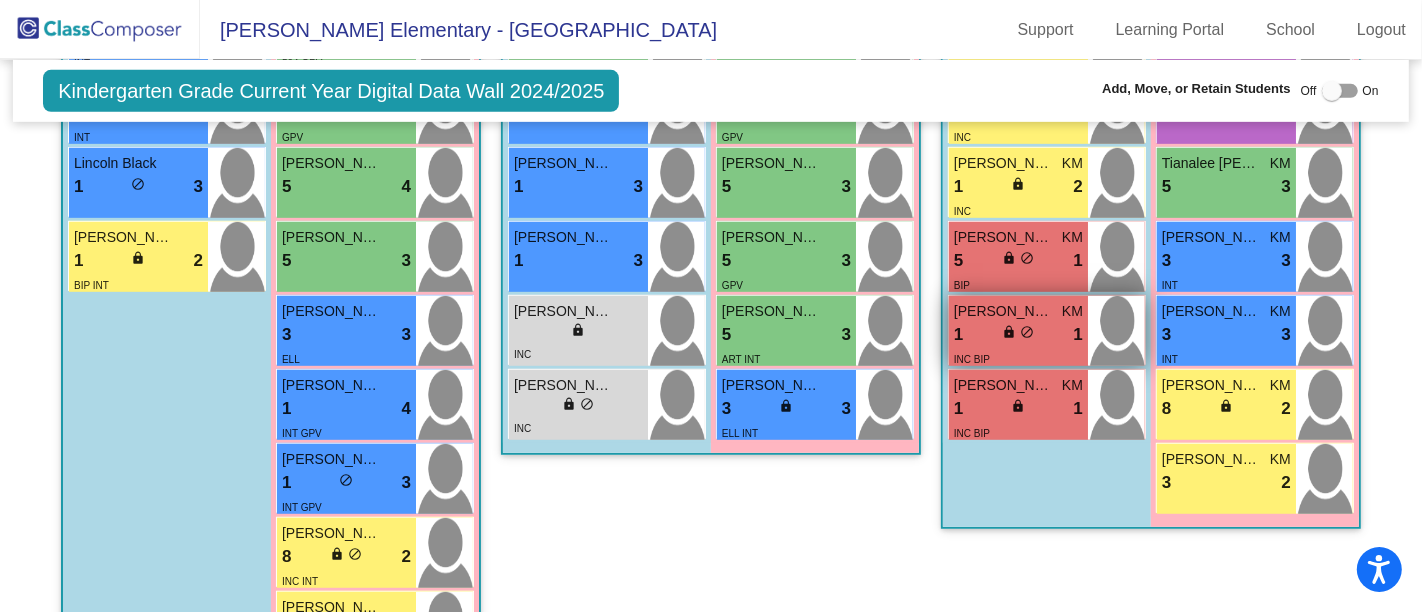click on "1 lock do_not_disturb_alt 1" at bounding box center (1018, 335) 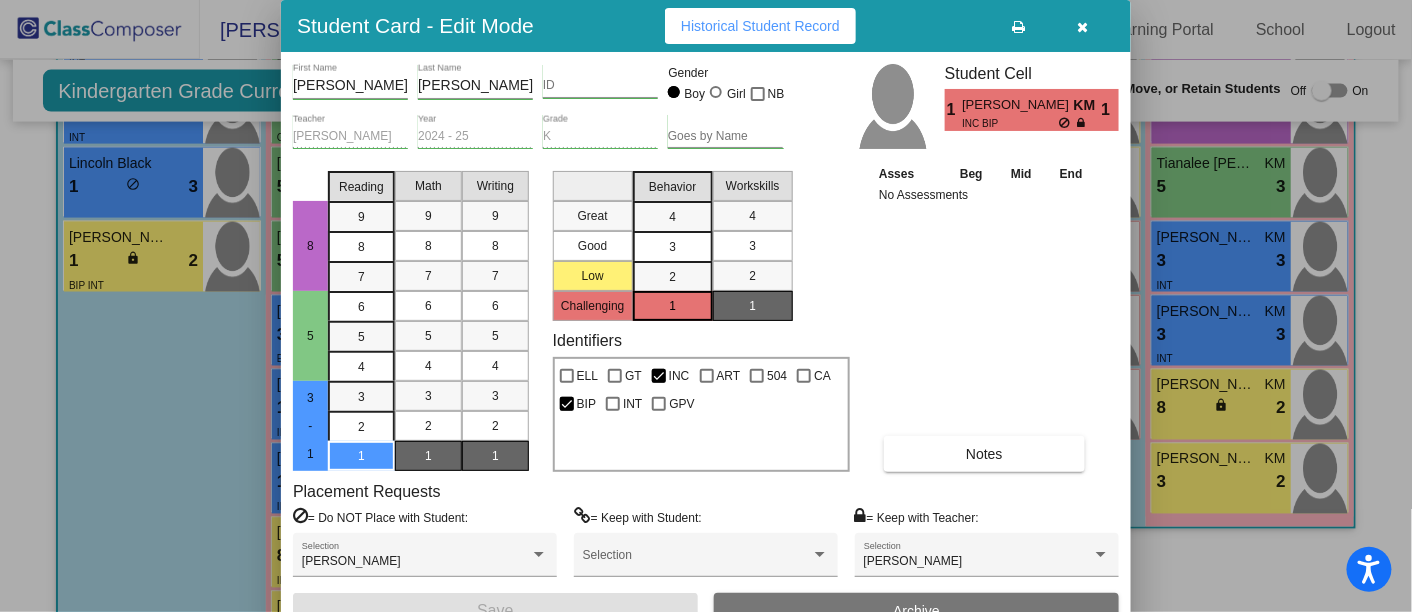 click at bounding box center [1083, 26] 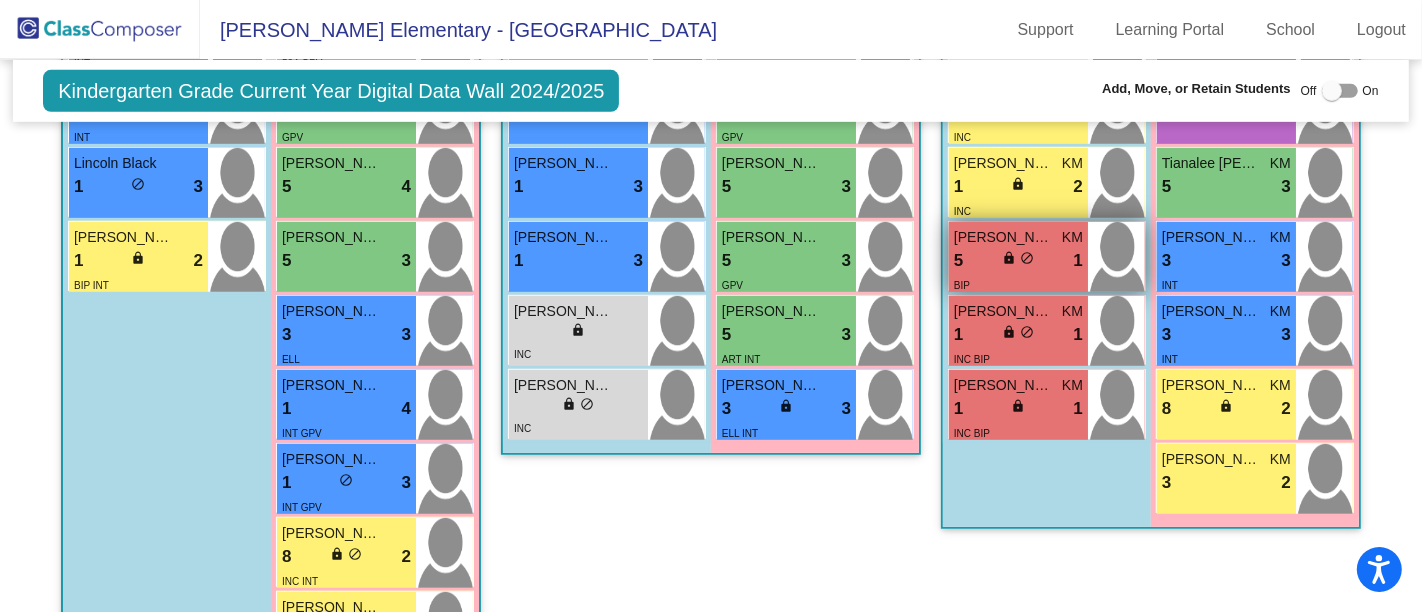 click on "[PERSON_NAME][MEDICAL_DATA]" at bounding box center [1004, 237] 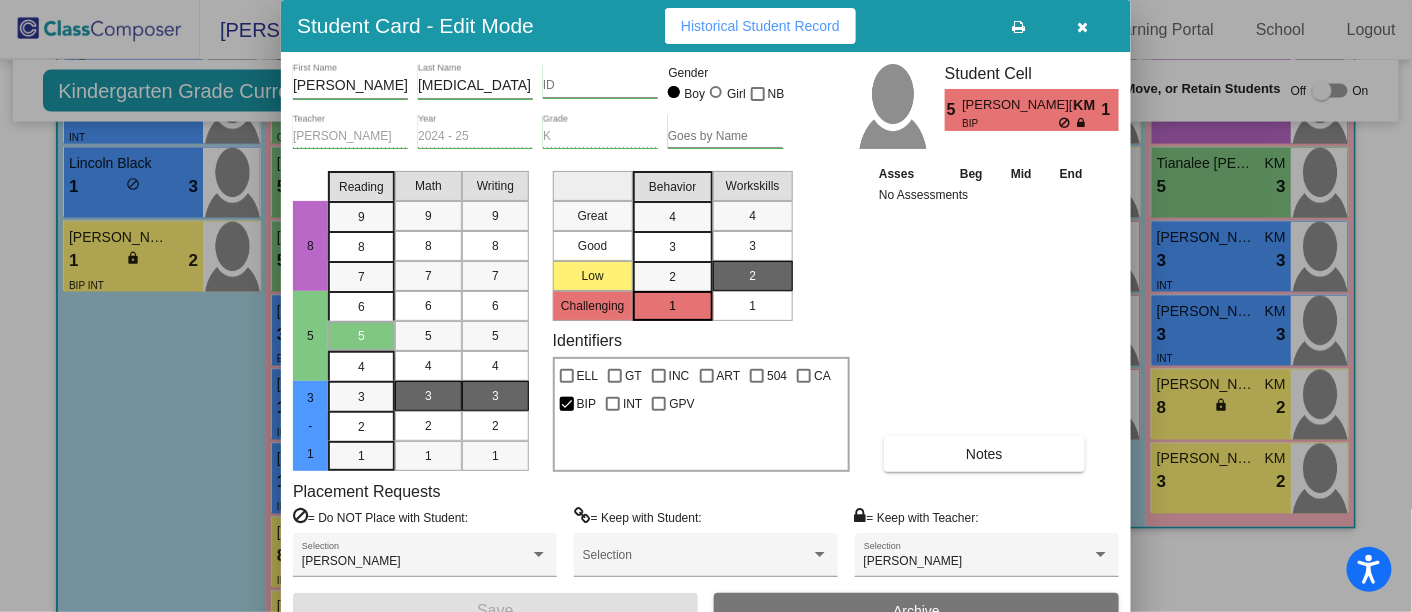 click at bounding box center [1083, 26] 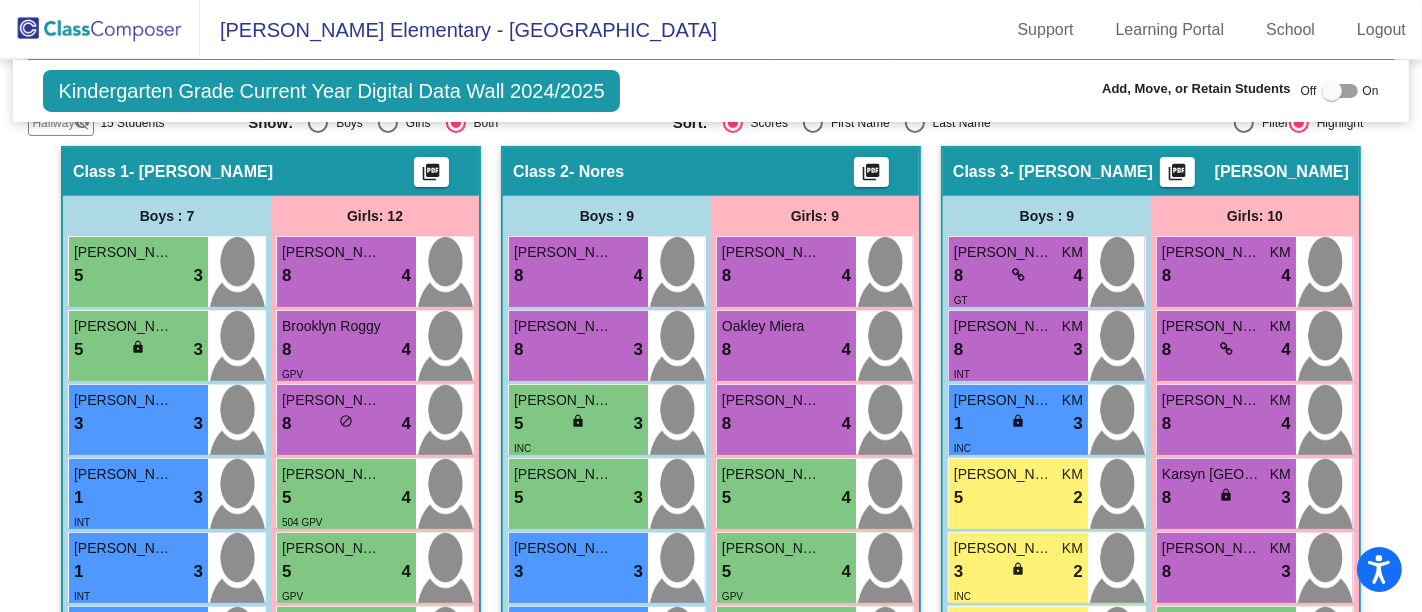 scroll, scrollTop: 444, scrollLeft: 0, axis: vertical 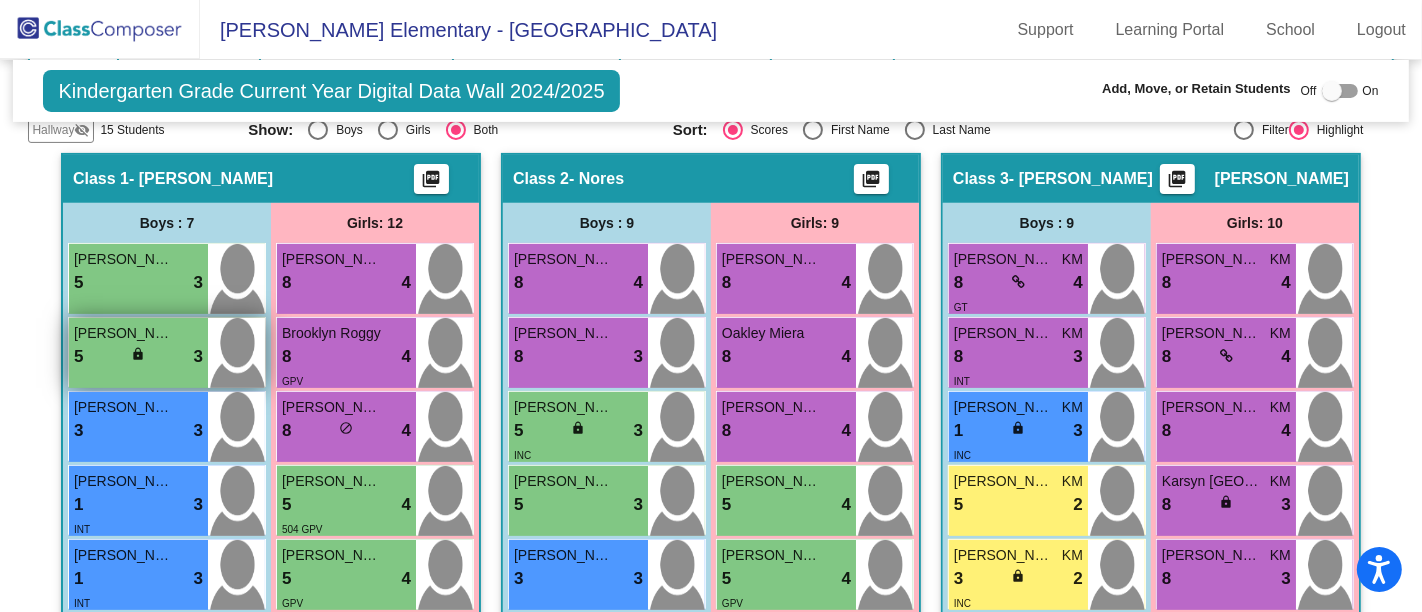 click on "5 lock do_not_disturb_alt 3" at bounding box center [138, 357] 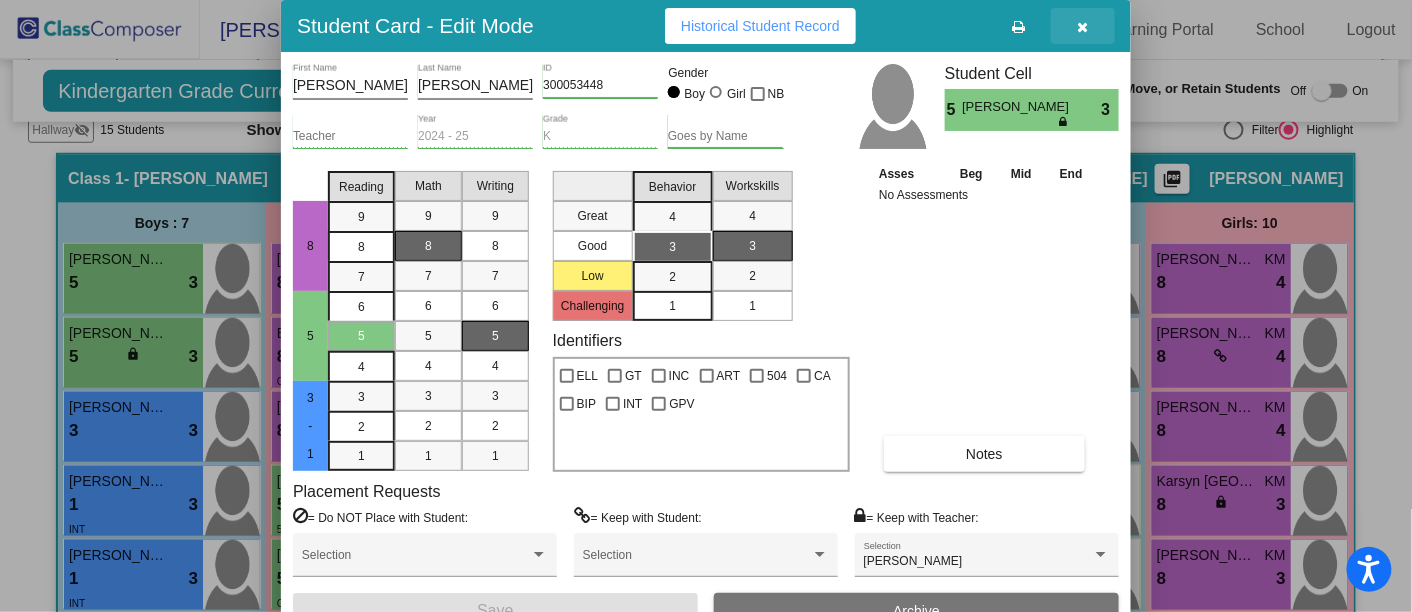 click at bounding box center [1083, 26] 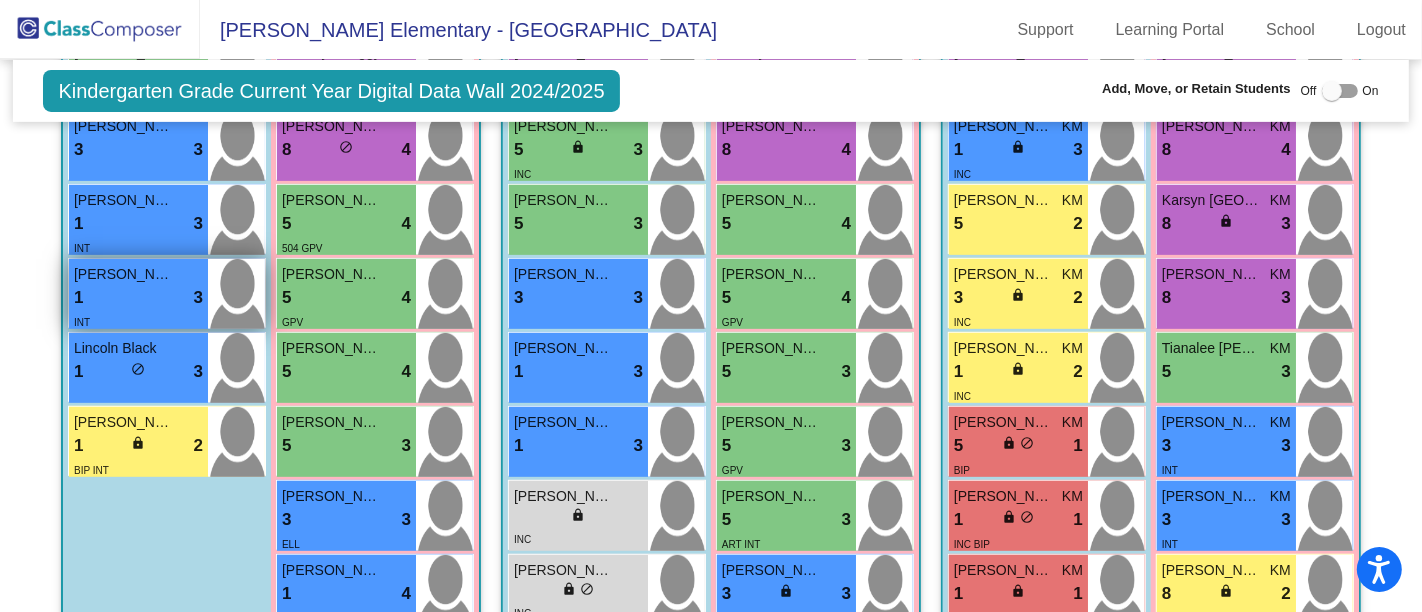 scroll, scrollTop: 726, scrollLeft: 0, axis: vertical 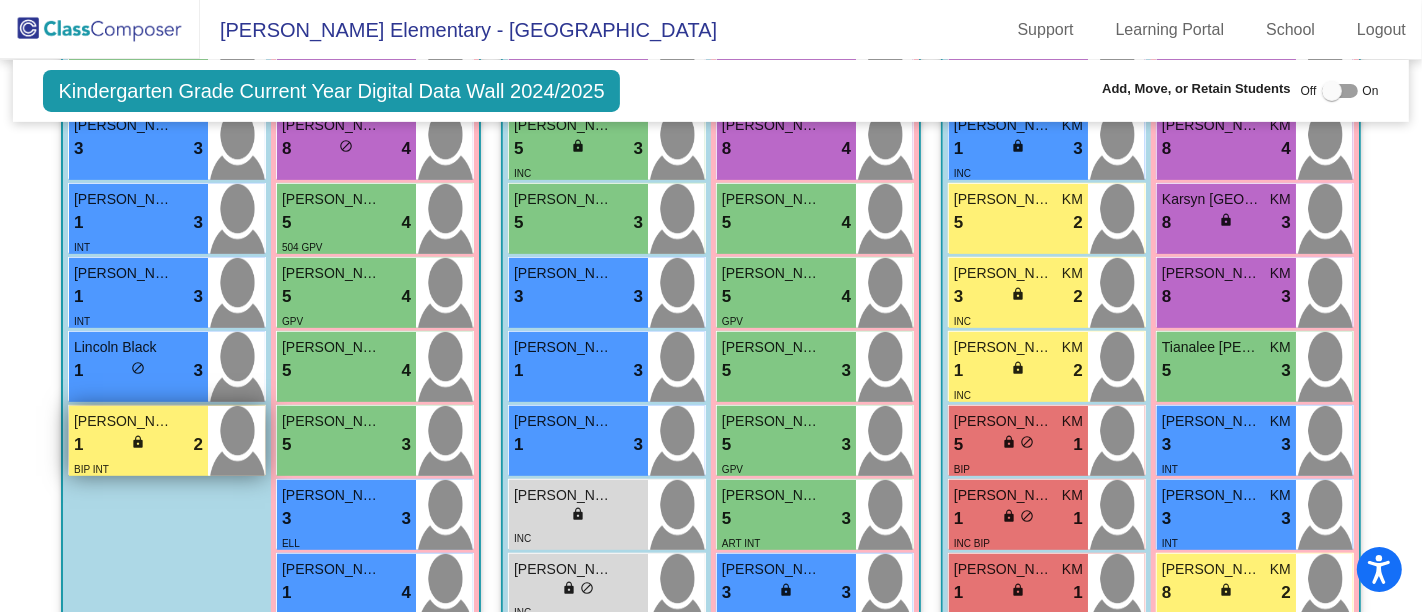 click on "[PERSON_NAME]" at bounding box center (124, 421) 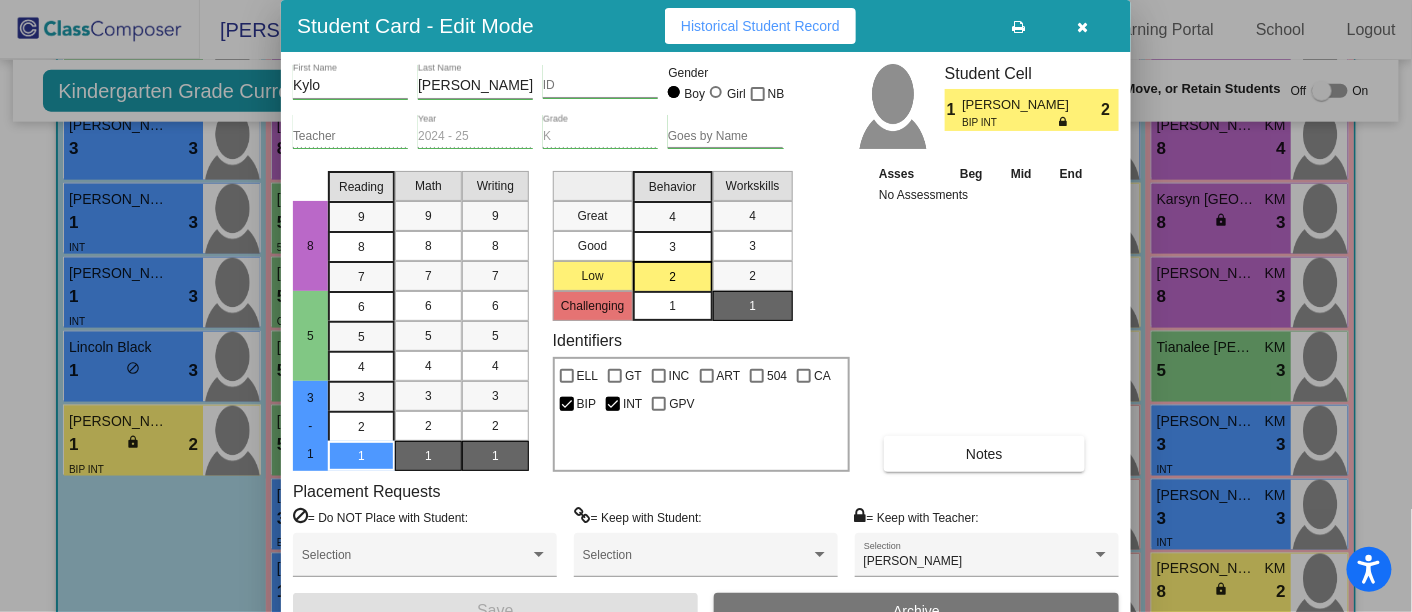 click at bounding box center [1083, 27] 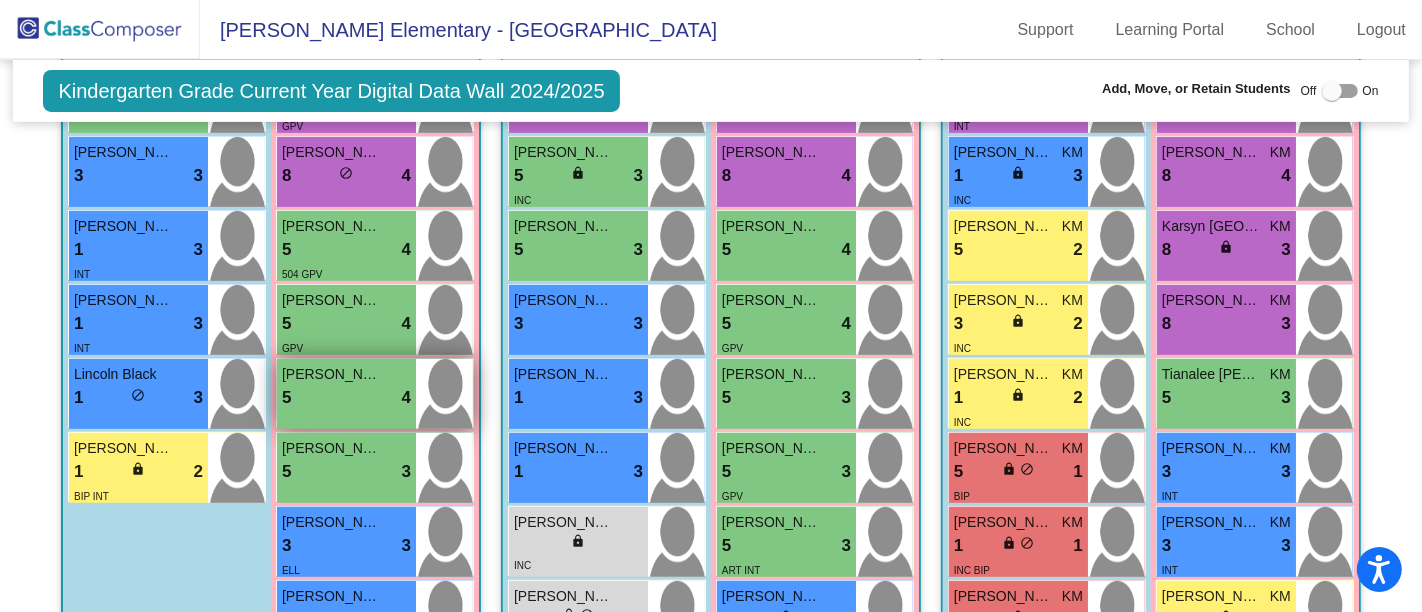 scroll, scrollTop: 835, scrollLeft: 0, axis: vertical 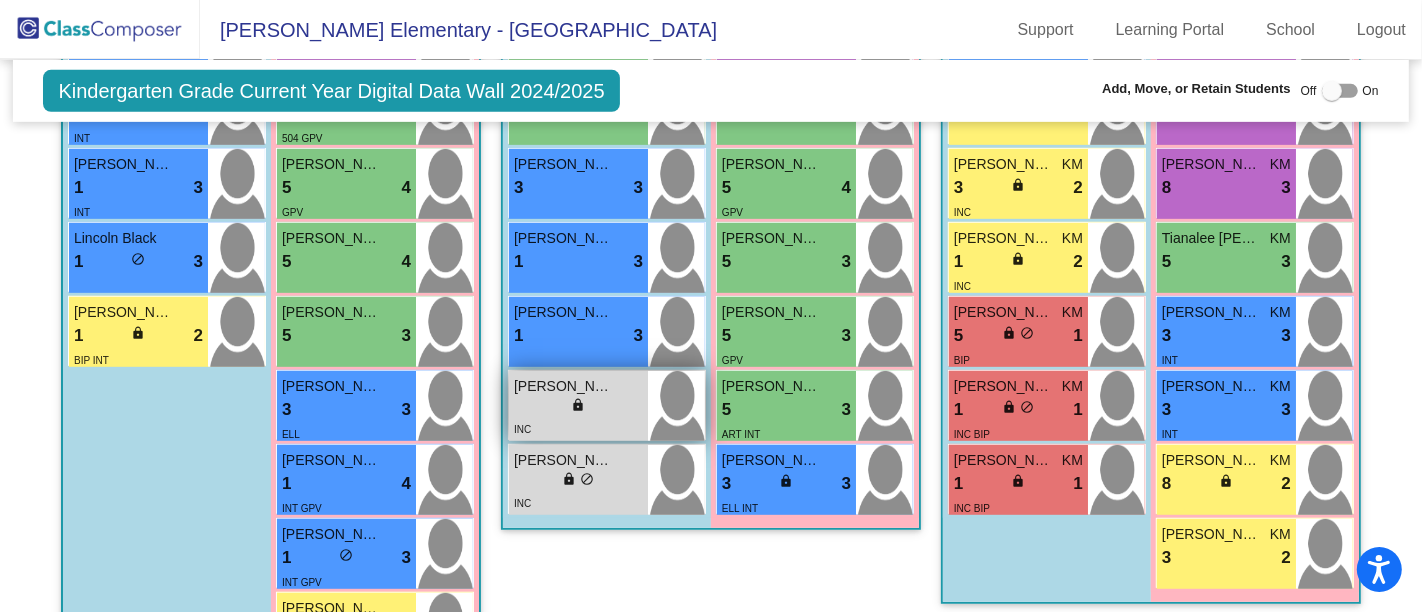 click on "INC" at bounding box center [578, 428] 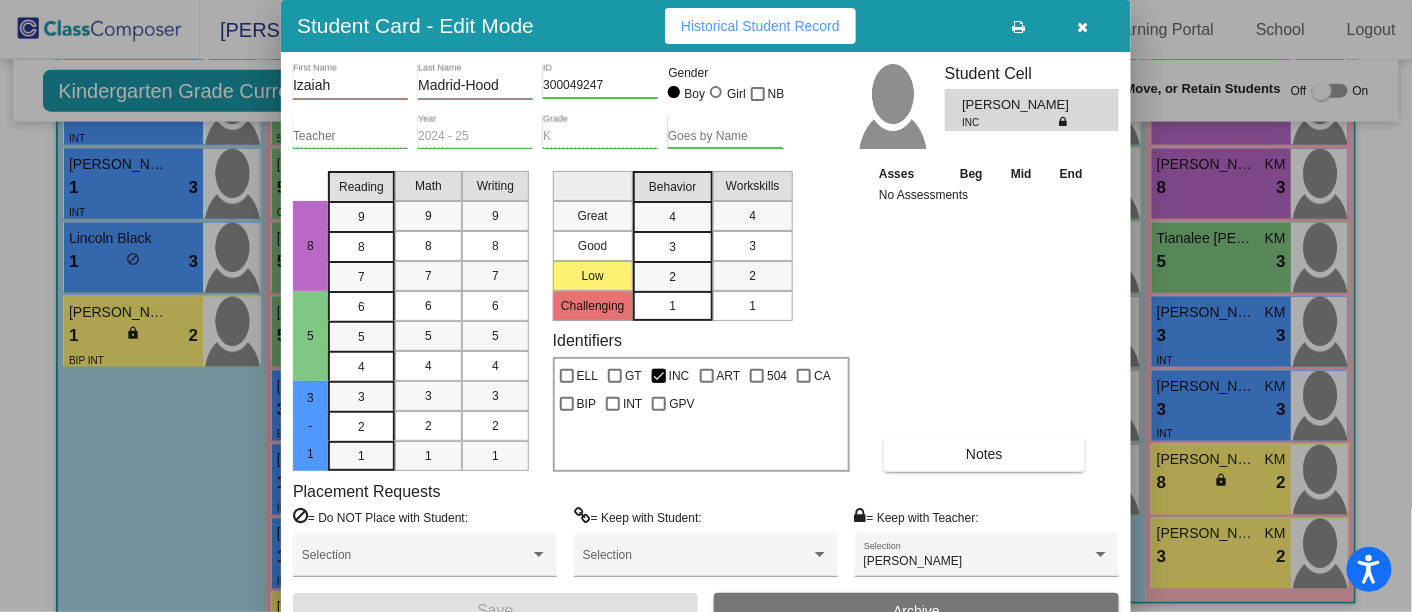 click at bounding box center [1083, 27] 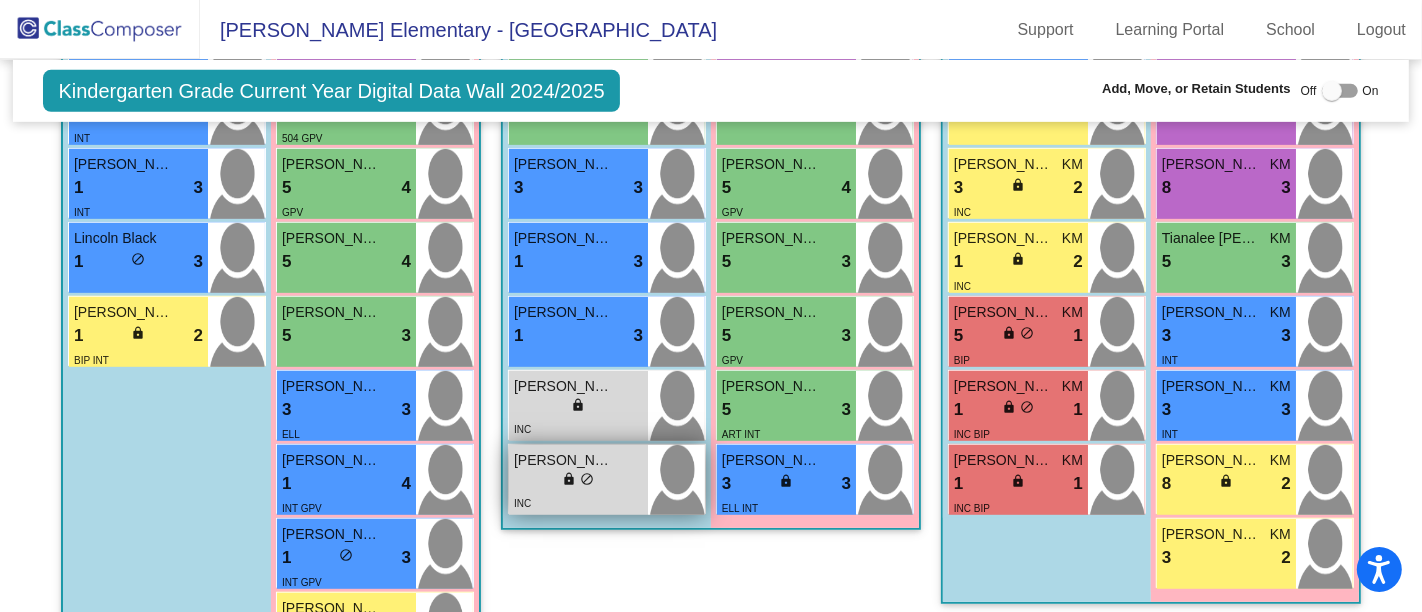 click on "lock do_not_disturb_alt" at bounding box center [578, 481] 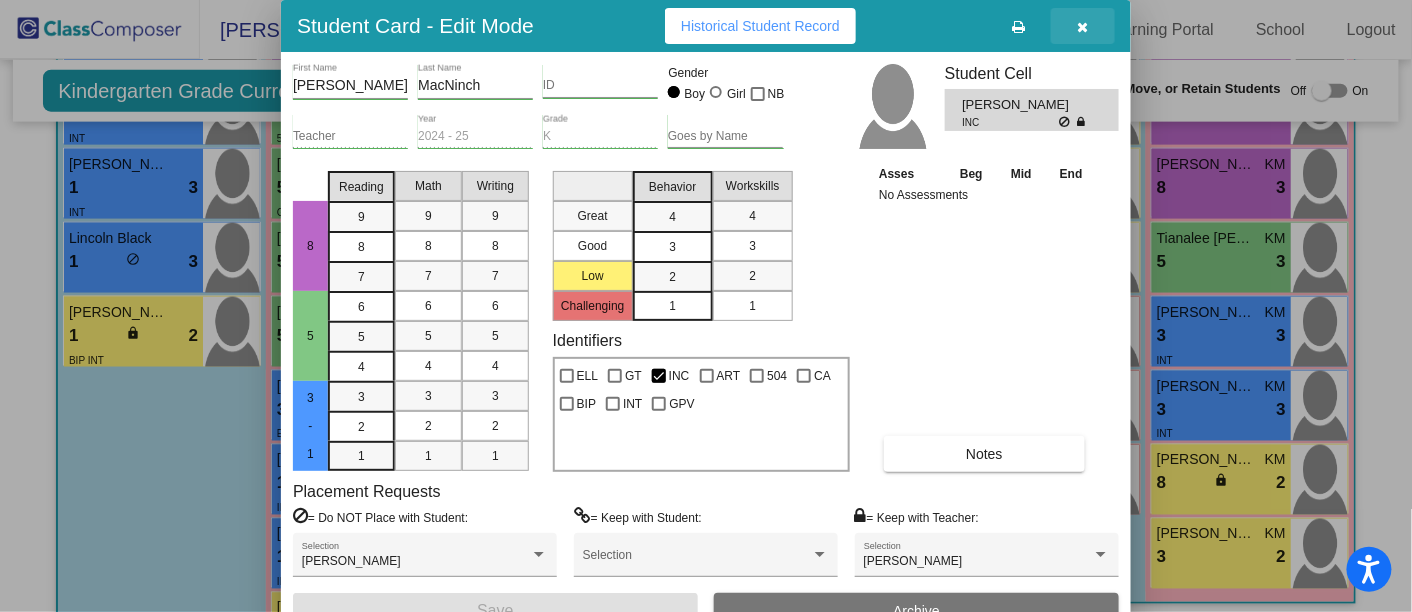 click at bounding box center [1083, 26] 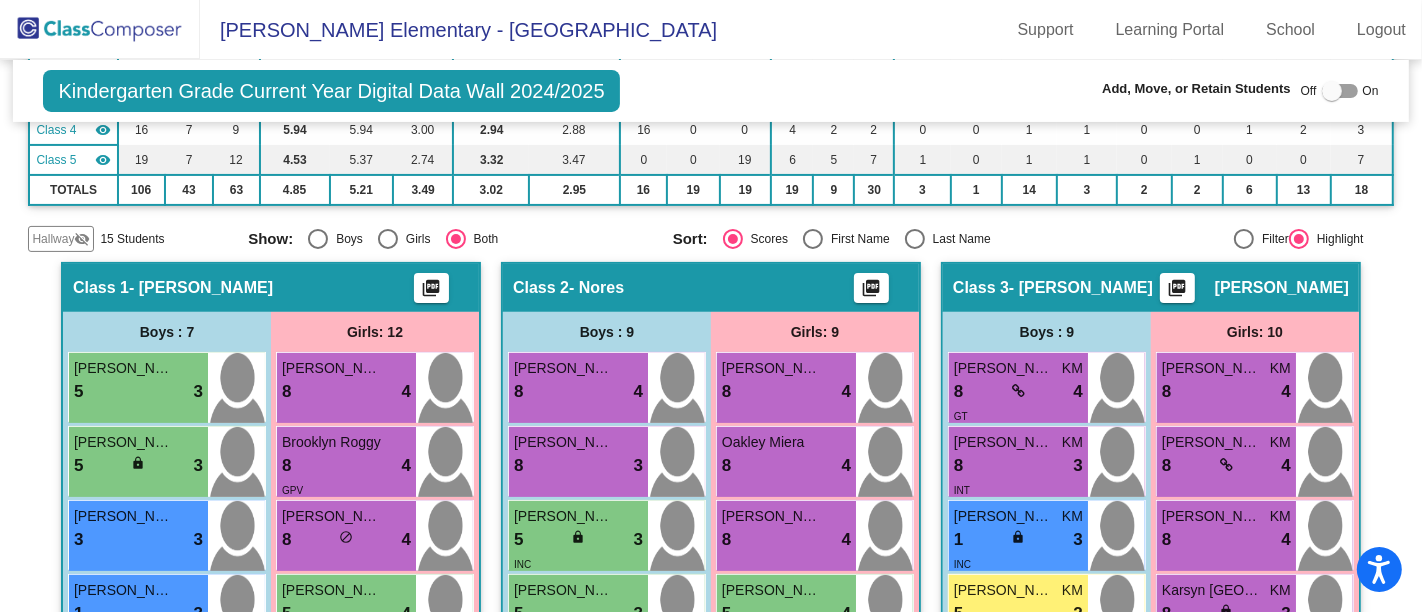 scroll, scrollTop: 334, scrollLeft: 0, axis: vertical 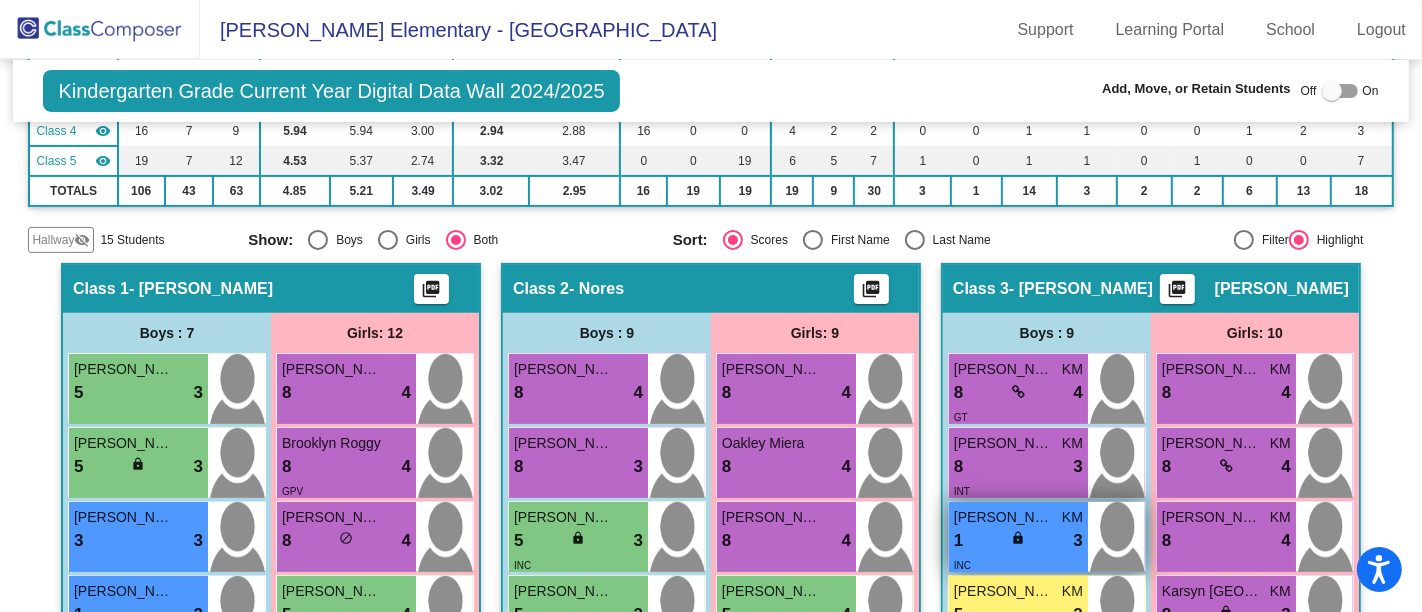 click on "1 lock do_not_disturb_alt 3" at bounding box center (1018, 541) 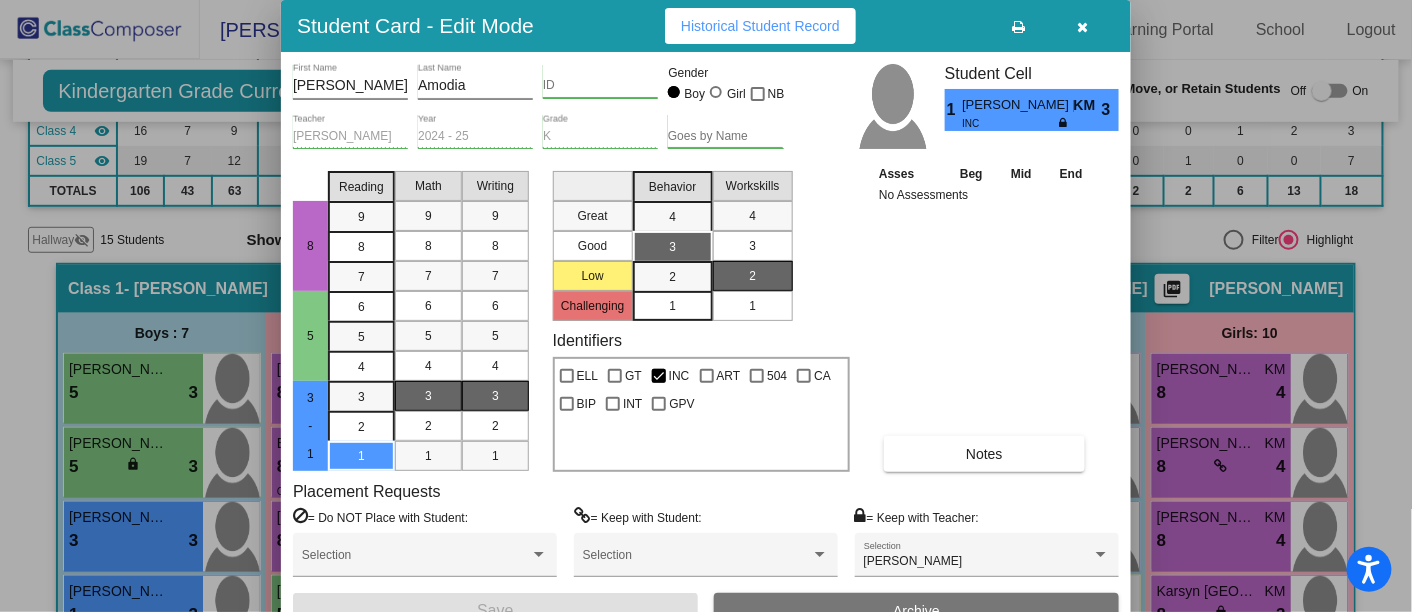 click at bounding box center [1083, 27] 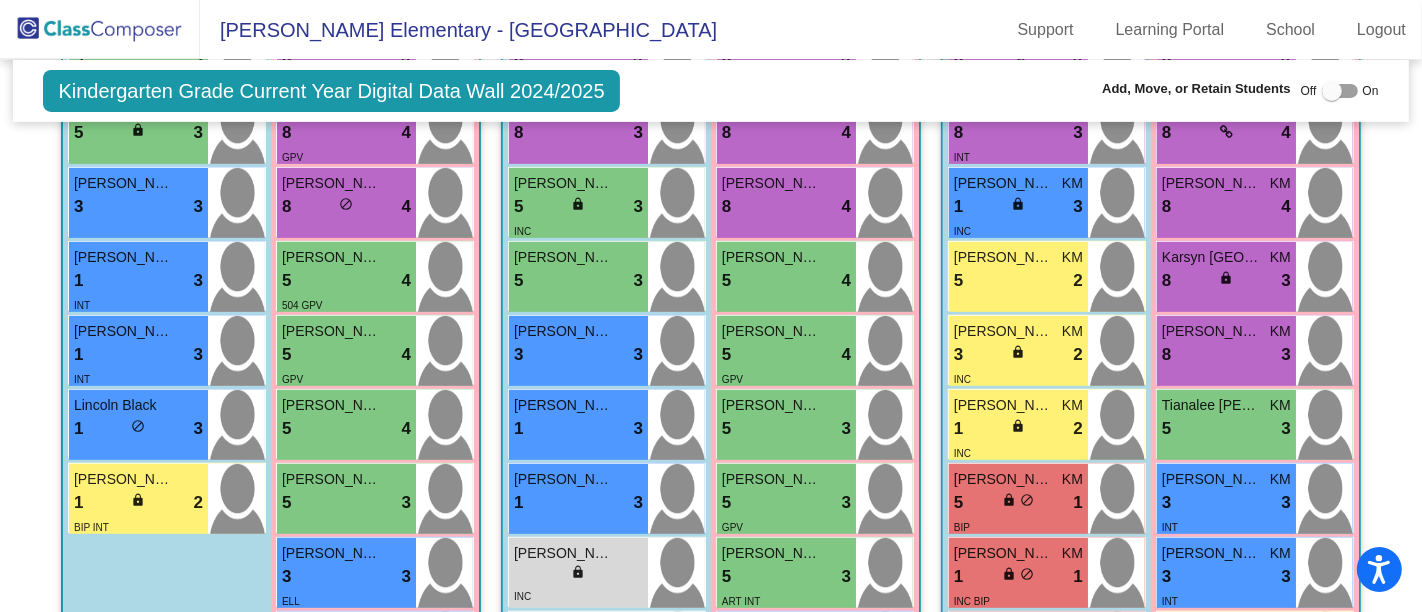 scroll, scrollTop: 724, scrollLeft: 0, axis: vertical 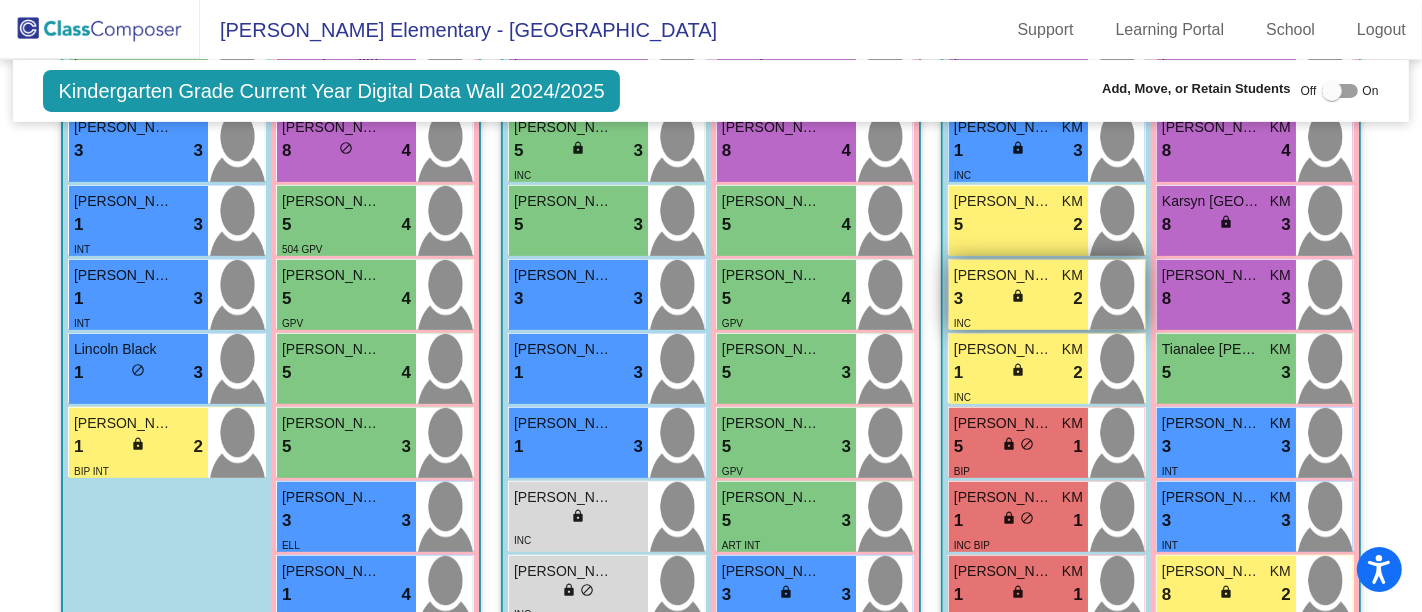 click on "3 lock do_not_disturb_alt 2" at bounding box center (1018, 299) 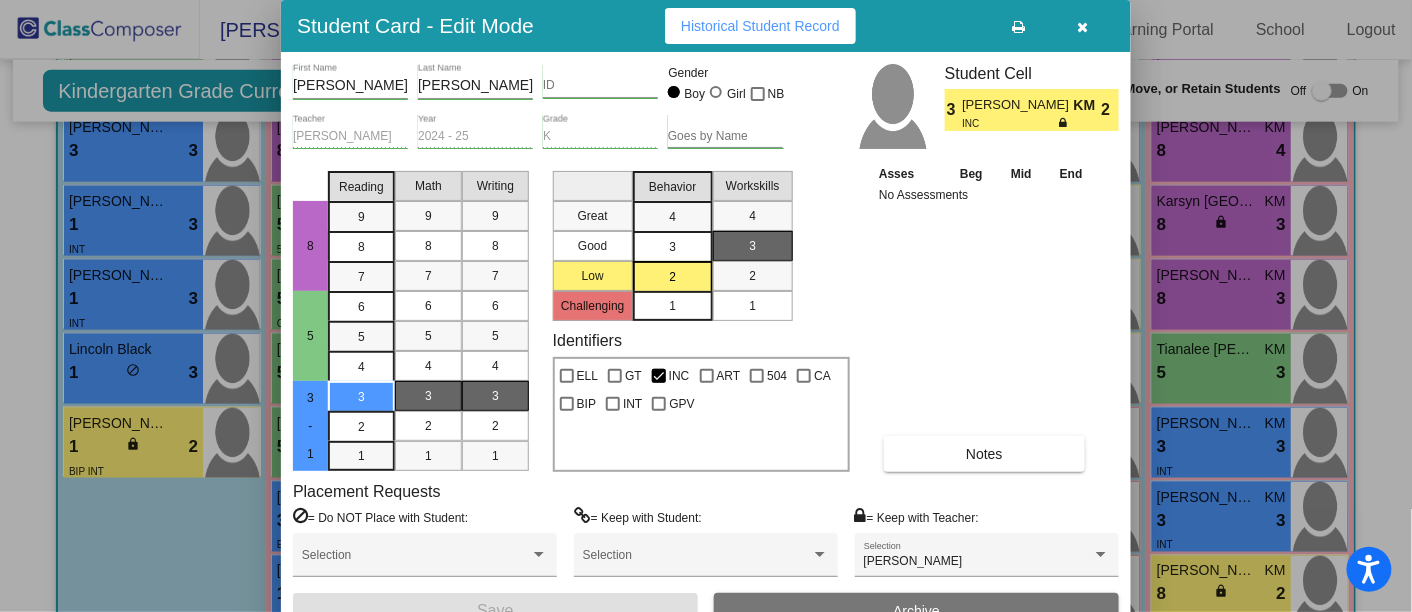 click at bounding box center [1083, 27] 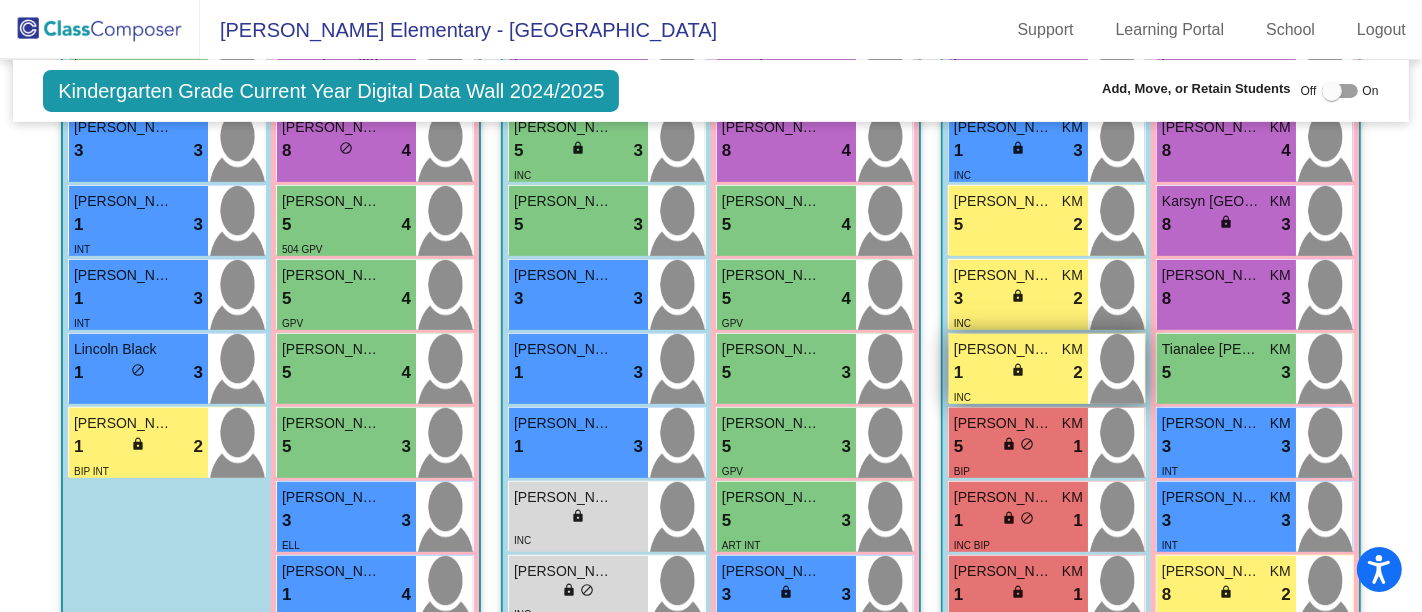 click on "1 lock do_not_disturb_alt 2" at bounding box center (1018, 373) 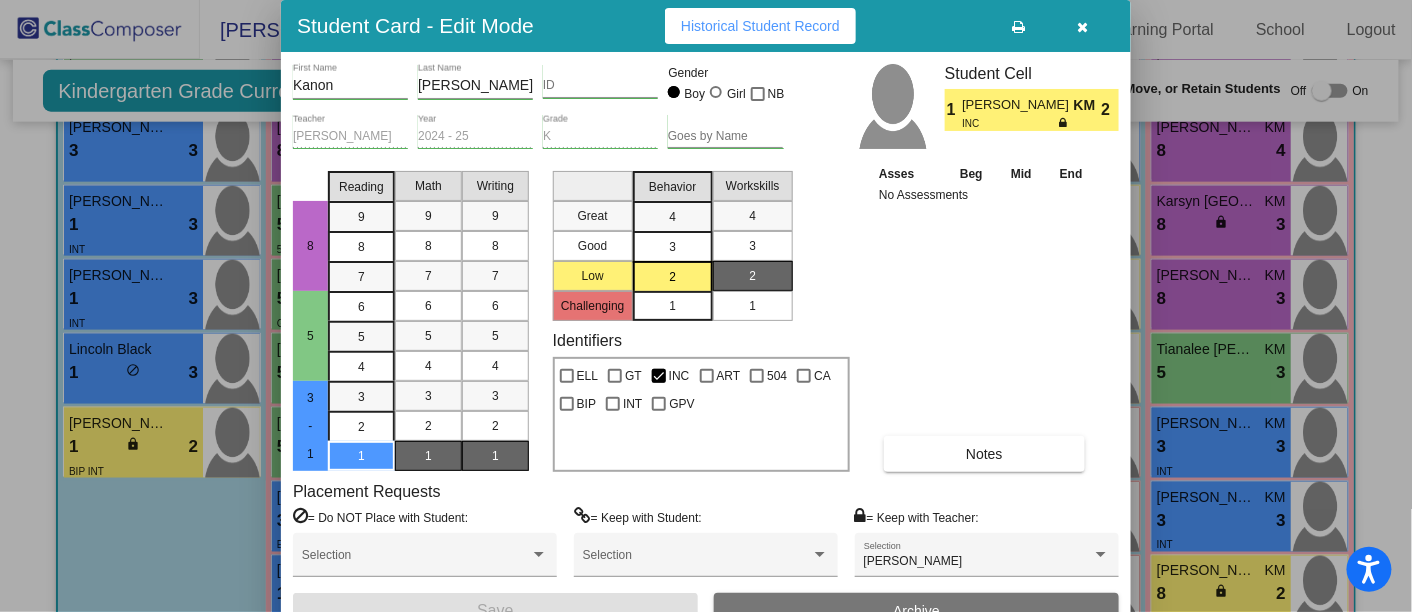 click at bounding box center [1083, 27] 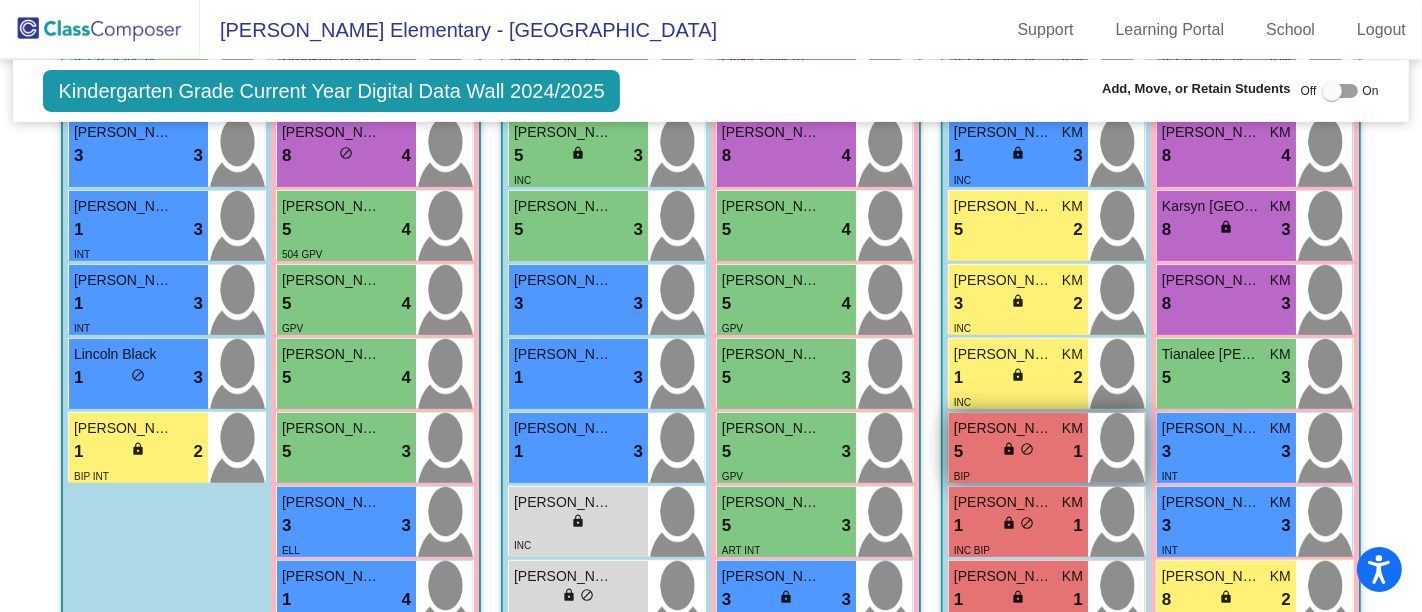 scroll, scrollTop: 715, scrollLeft: 0, axis: vertical 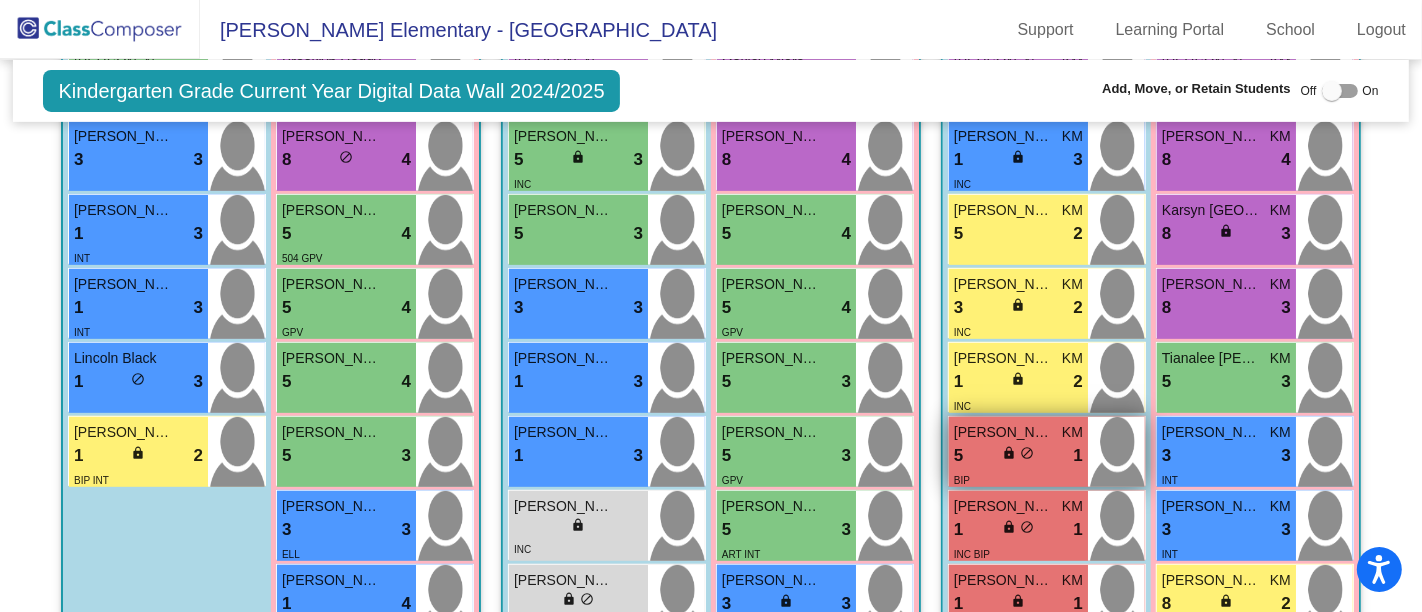 click on "5 lock do_not_disturb_alt 1" at bounding box center [1018, 456] 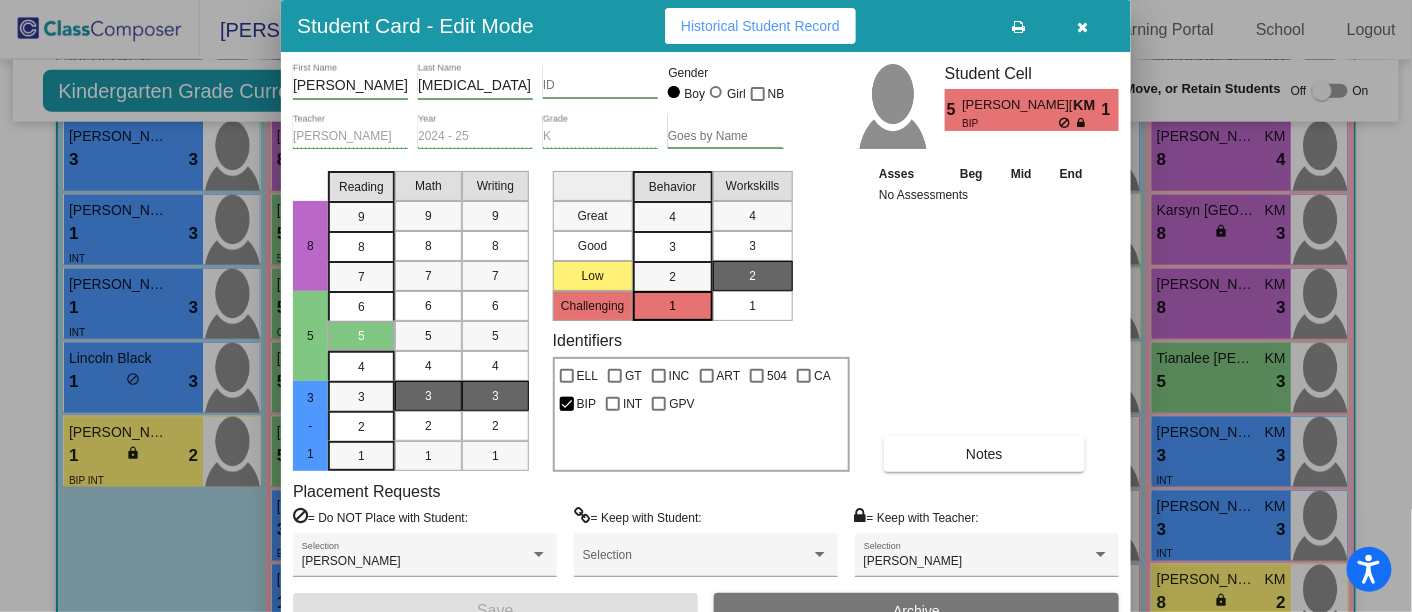 click at bounding box center (1083, 27) 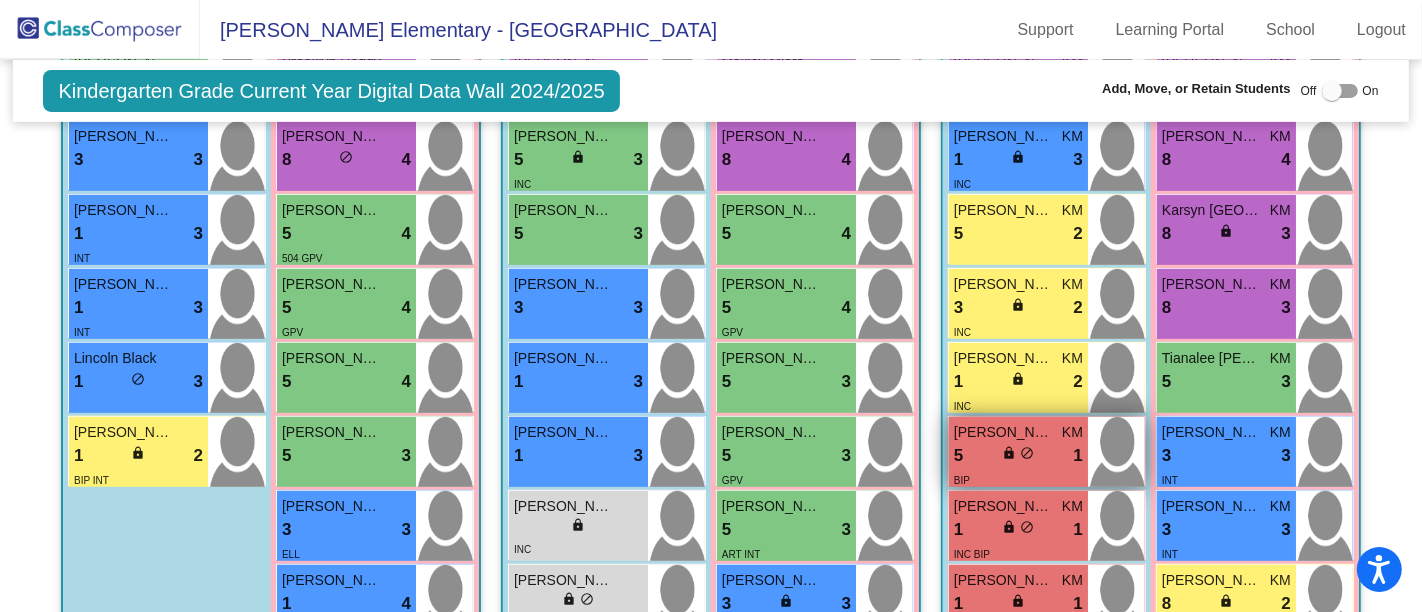 click on "5 lock do_not_disturb_alt 1" at bounding box center (1018, 456) 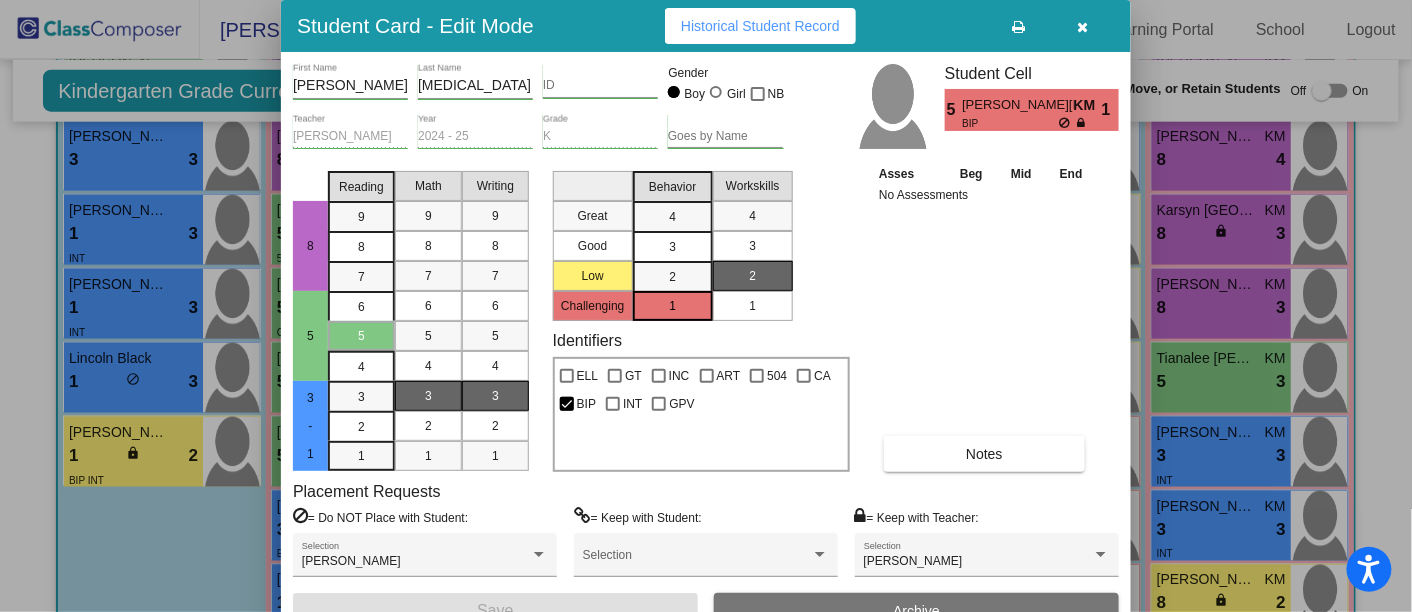 click at bounding box center (1083, 27) 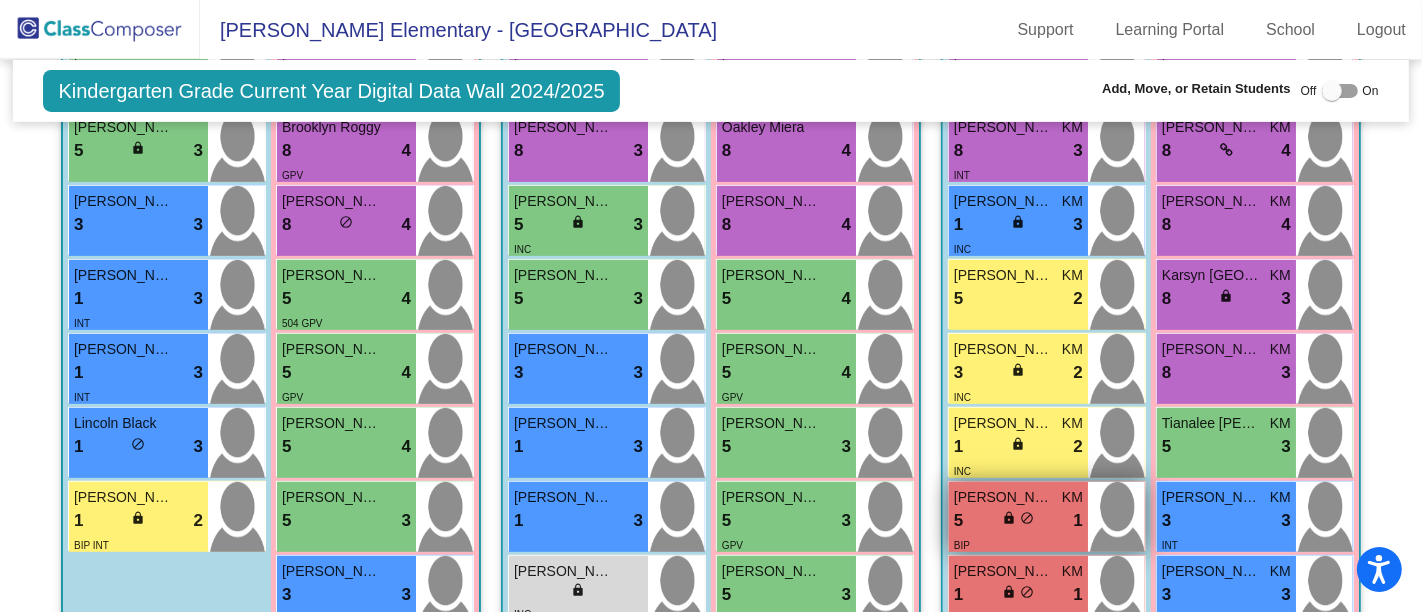 scroll, scrollTop: 648, scrollLeft: 0, axis: vertical 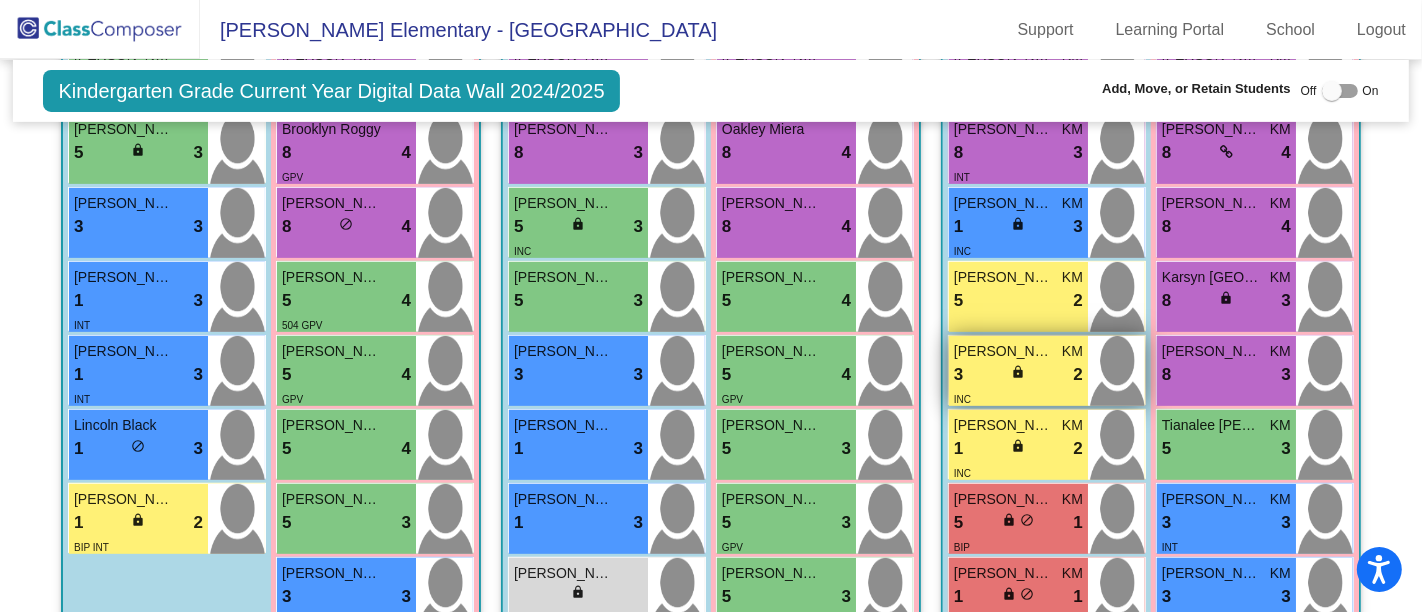 click on "3 lock do_not_disturb_alt 2" at bounding box center [1018, 375] 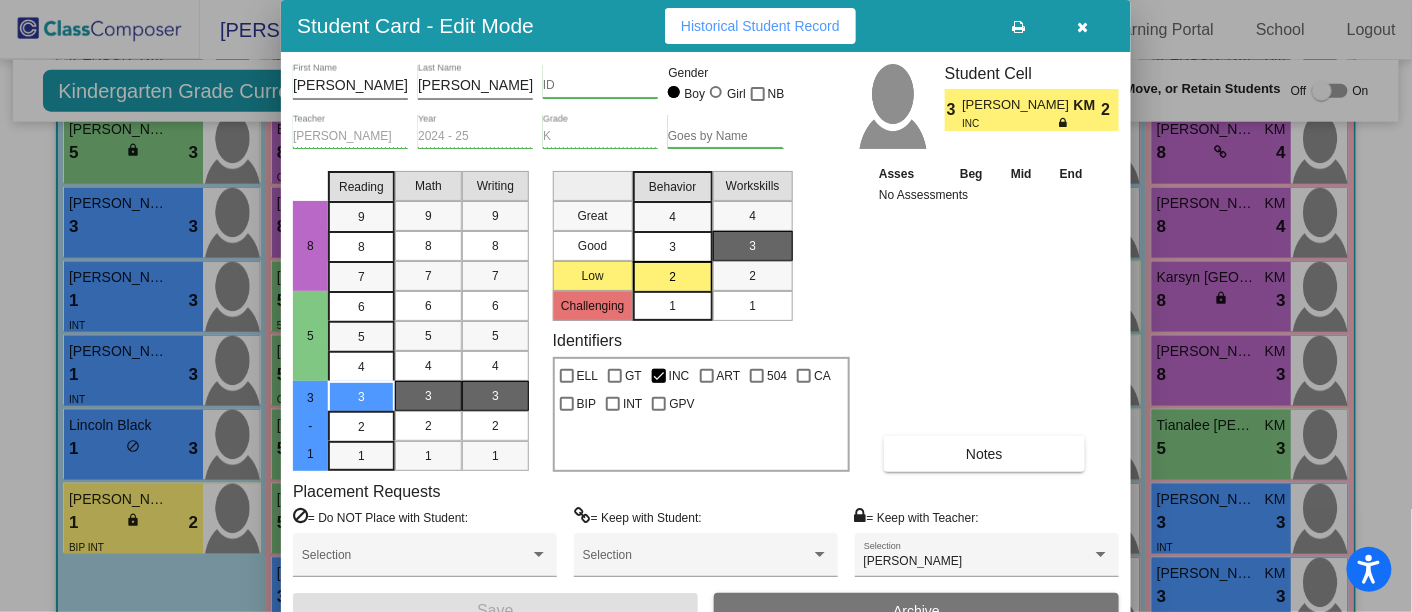 click at bounding box center (1083, 26) 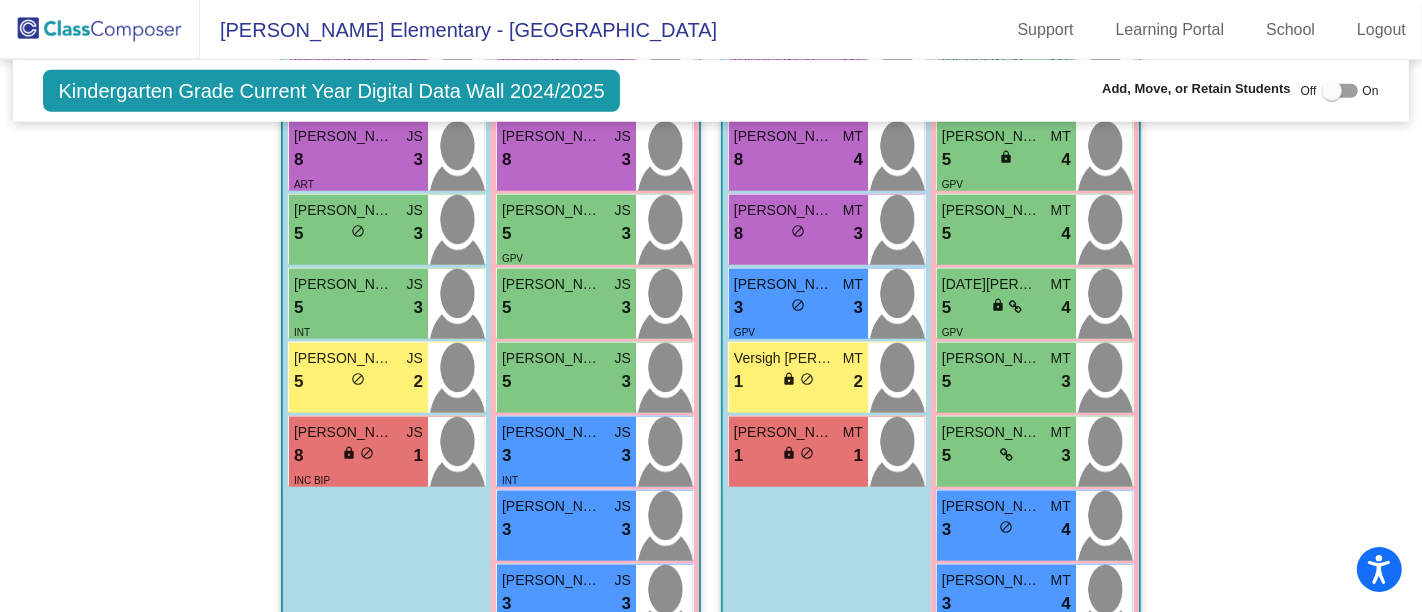 scroll, scrollTop: 1726, scrollLeft: 0, axis: vertical 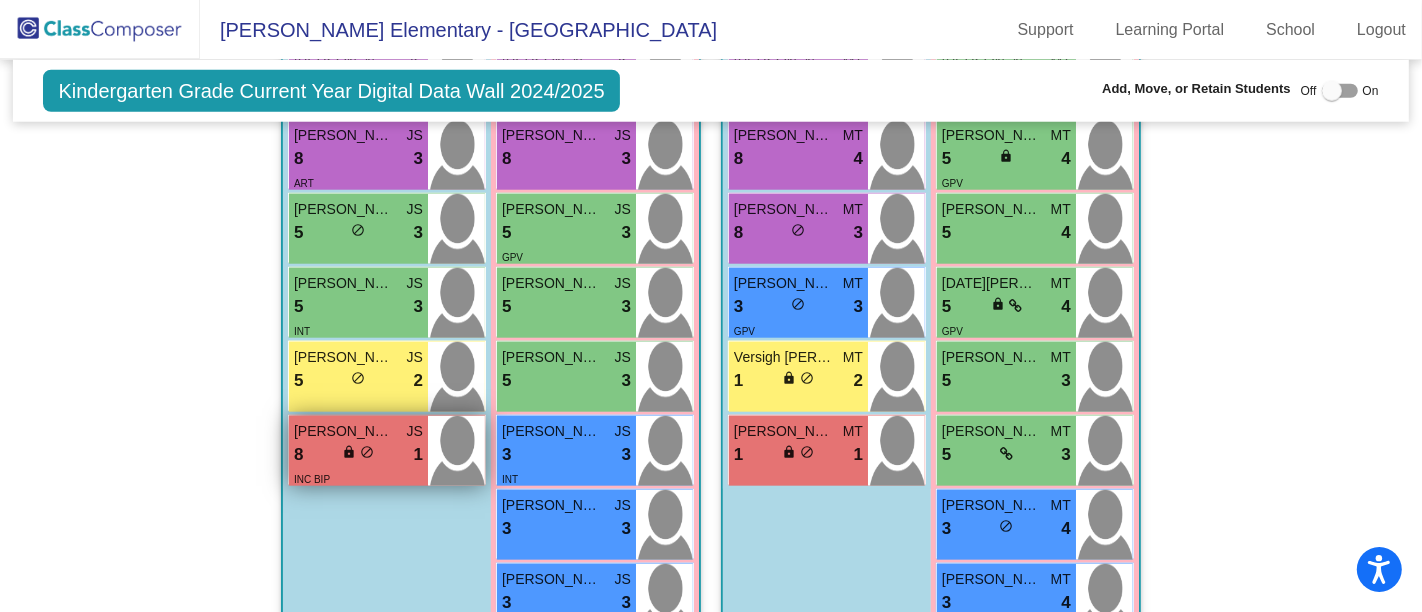 click on "[PERSON_NAME]" at bounding box center (344, 431) 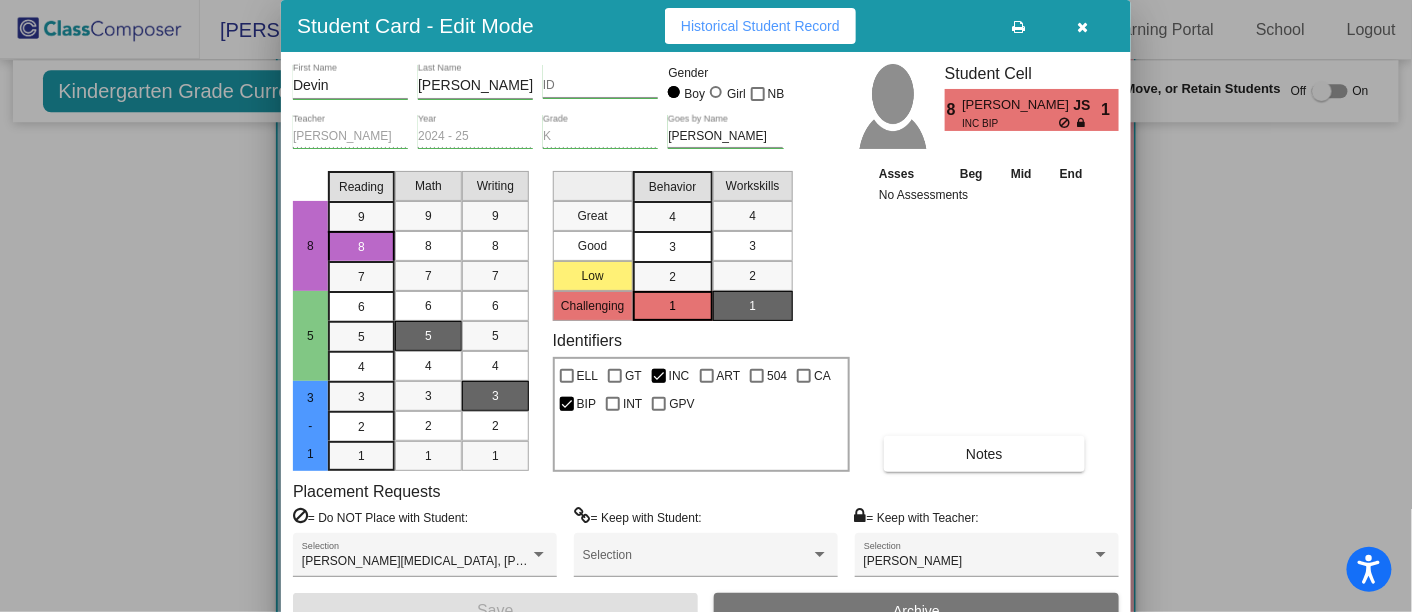 click at bounding box center [1083, 26] 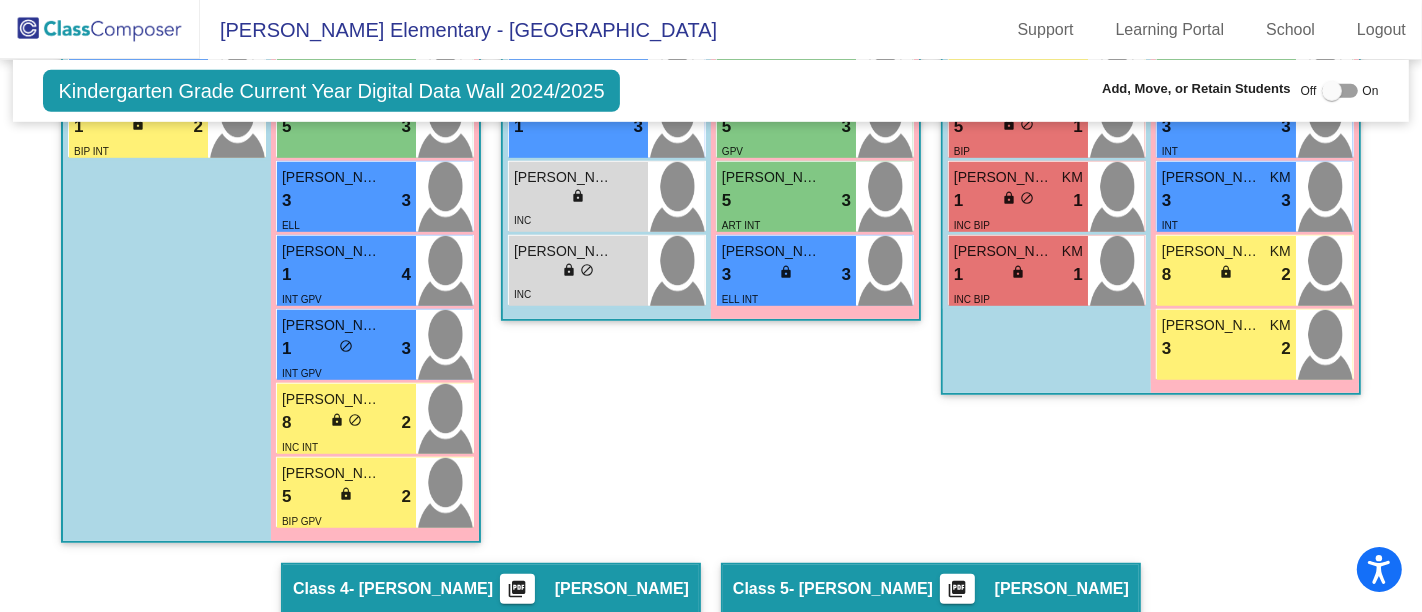 scroll, scrollTop: 1048, scrollLeft: 0, axis: vertical 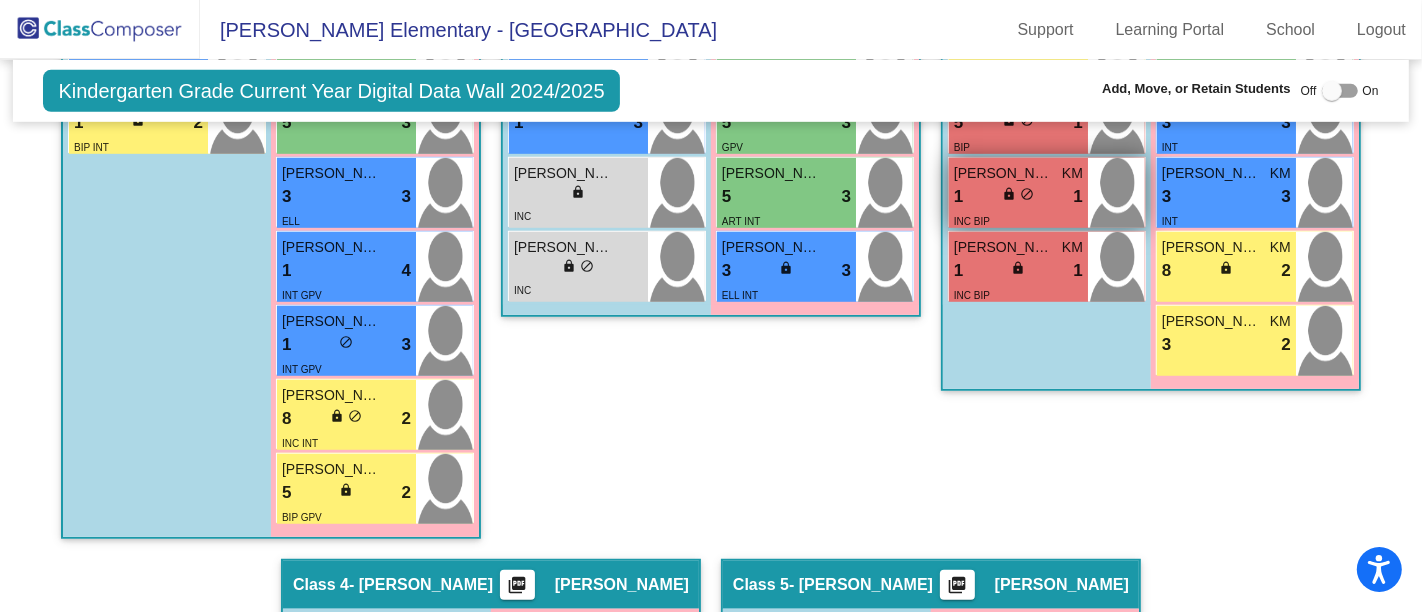 click on "INC BIP" at bounding box center (1018, 220) 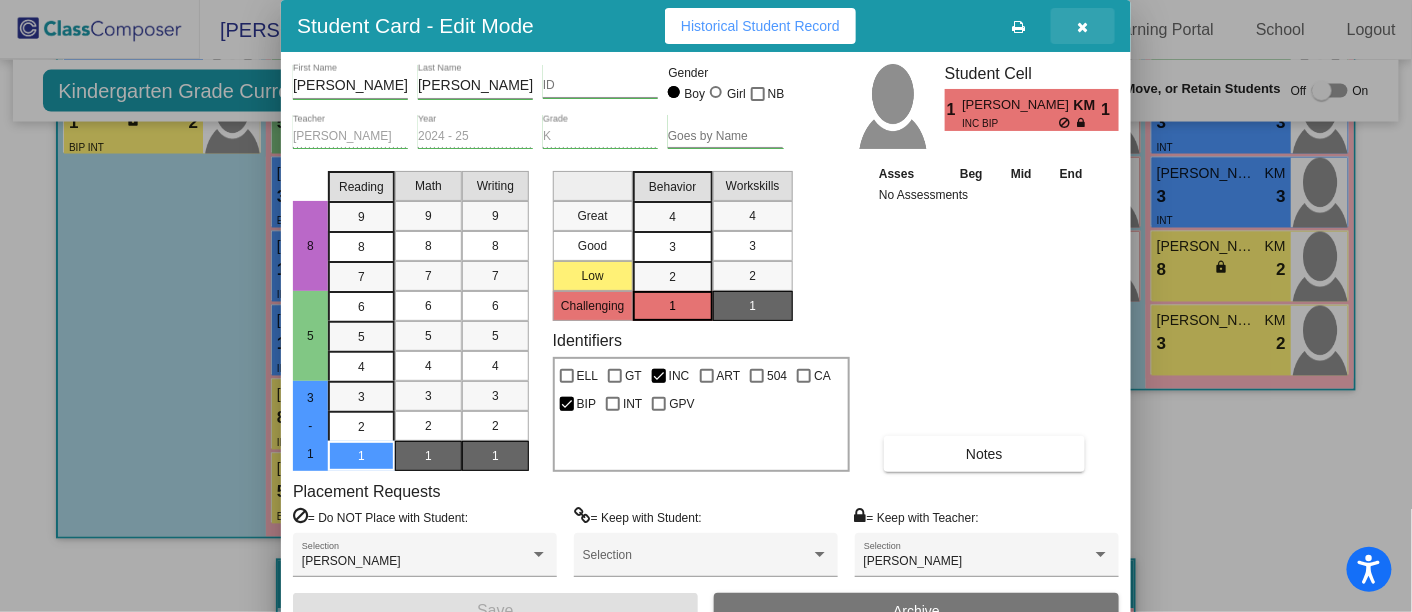 click at bounding box center [1083, 26] 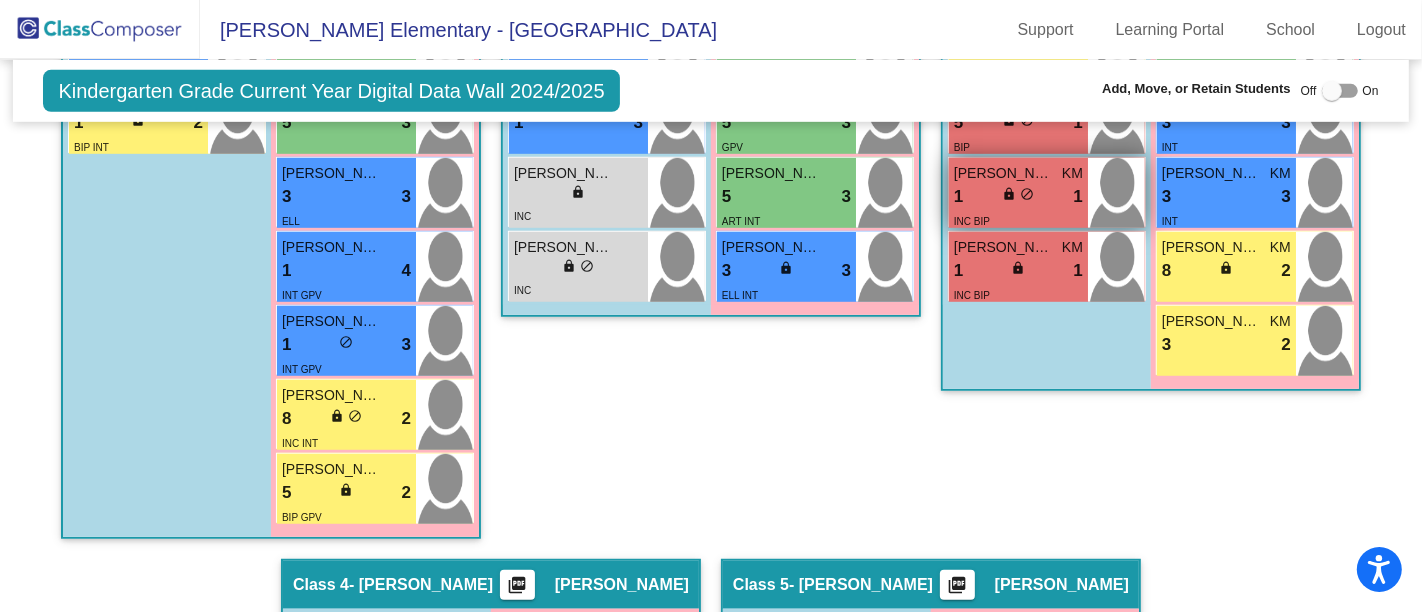 click on "1 lock do_not_disturb_alt 1" at bounding box center (1018, 197) 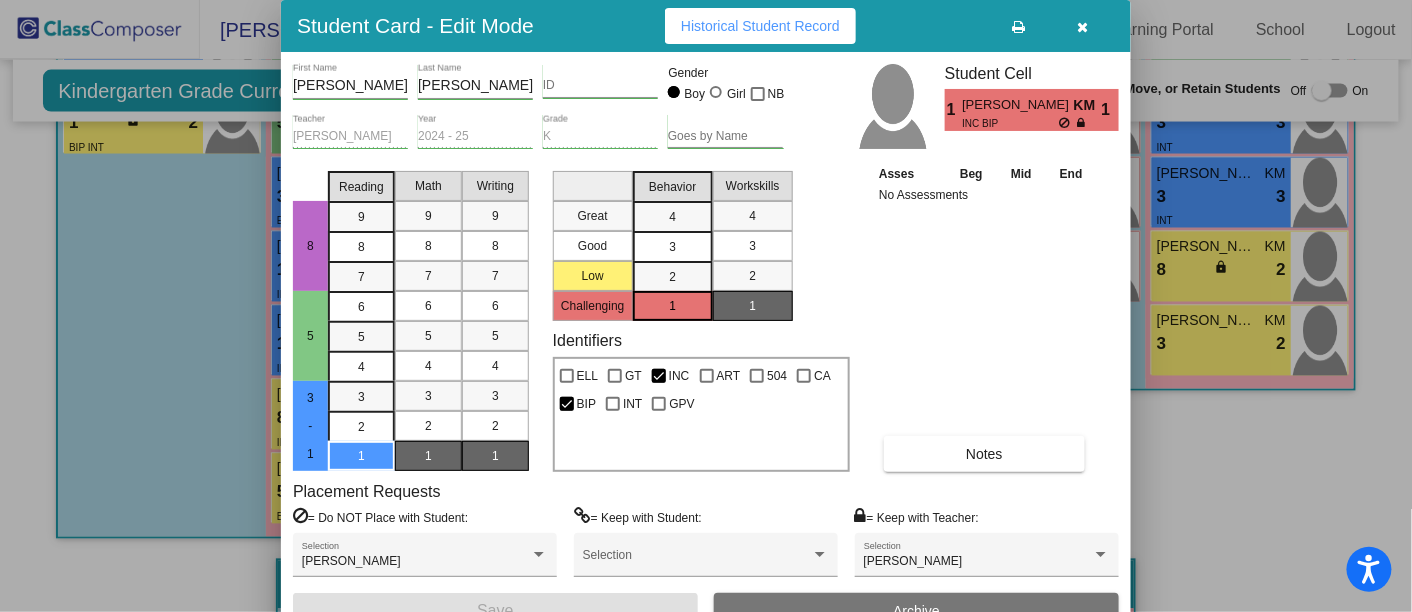 click at bounding box center [1083, 27] 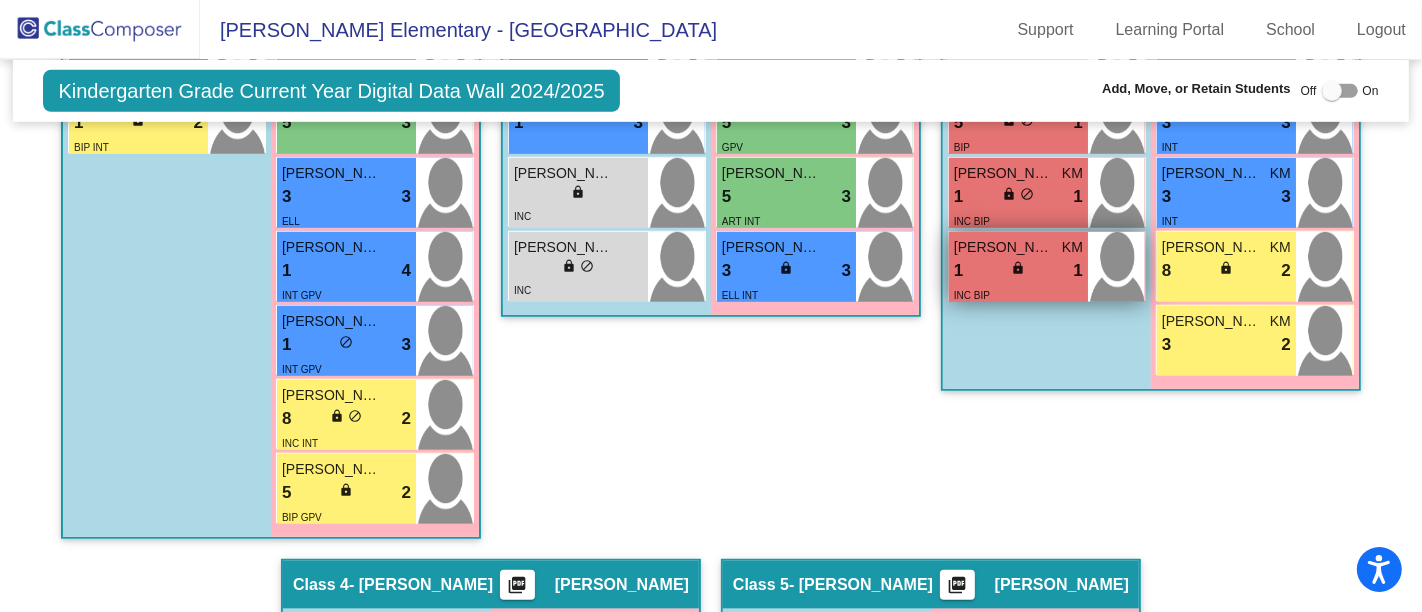scroll, scrollTop: 932, scrollLeft: 0, axis: vertical 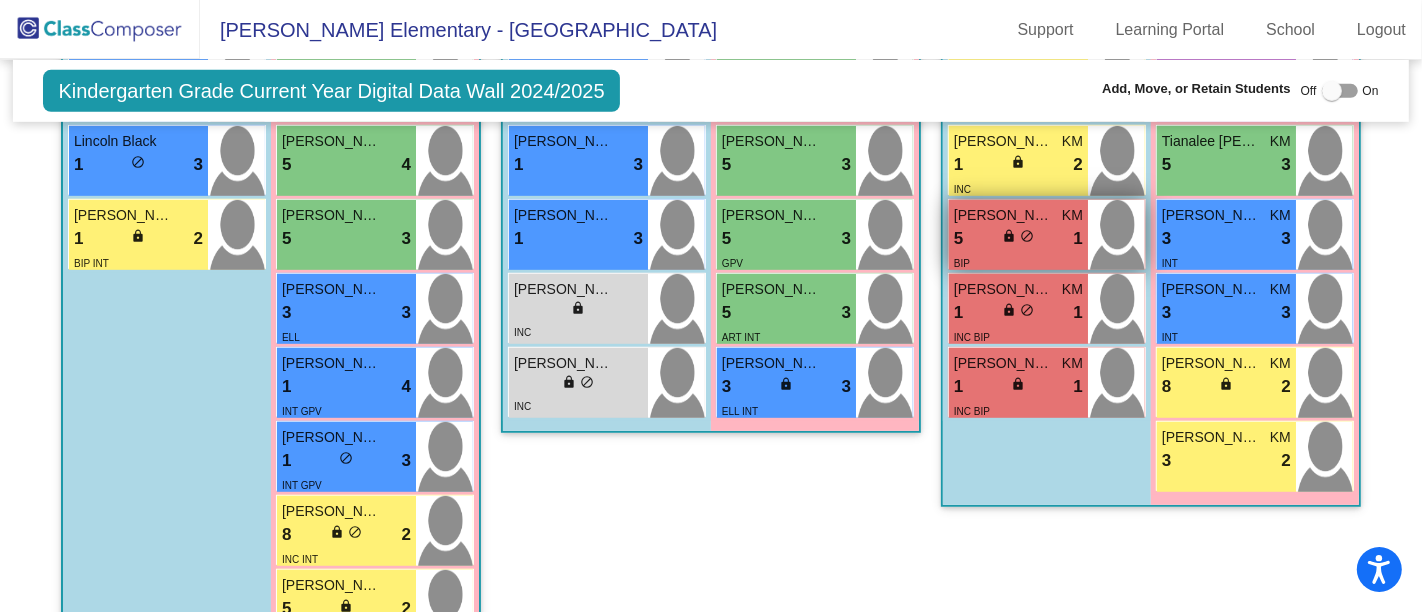 click on "5 lock do_not_disturb_alt 1" at bounding box center [1018, 239] 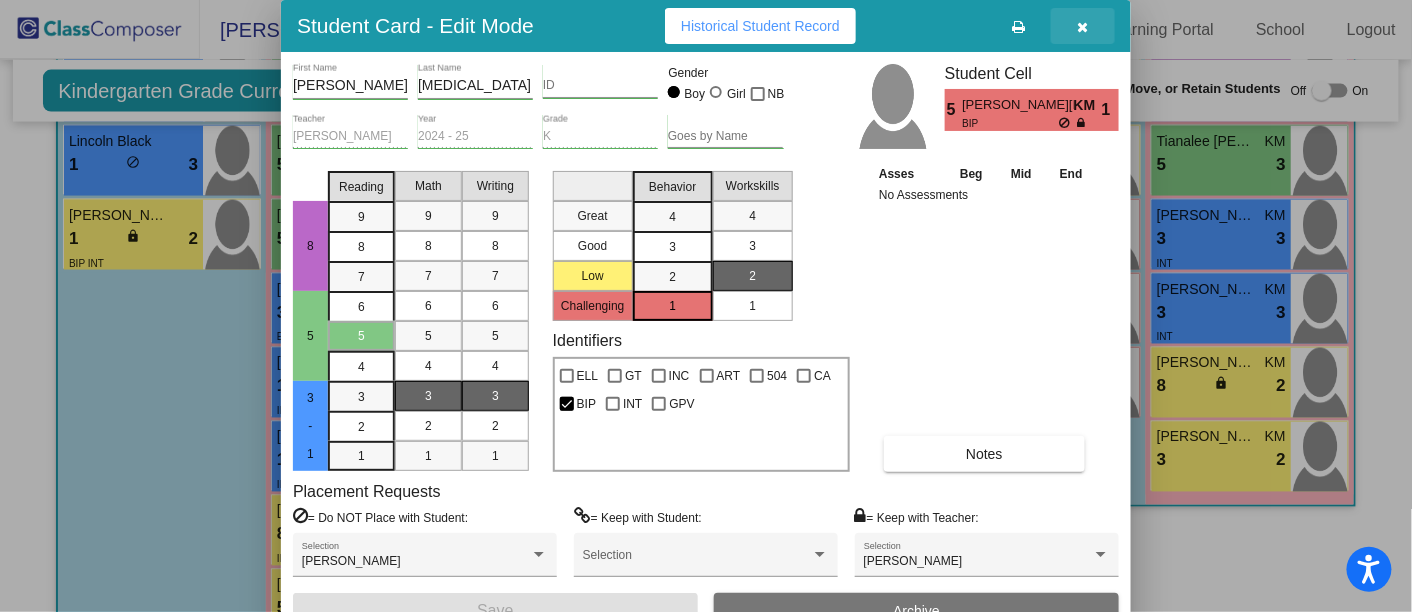 click at bounding box center (1083, 27) 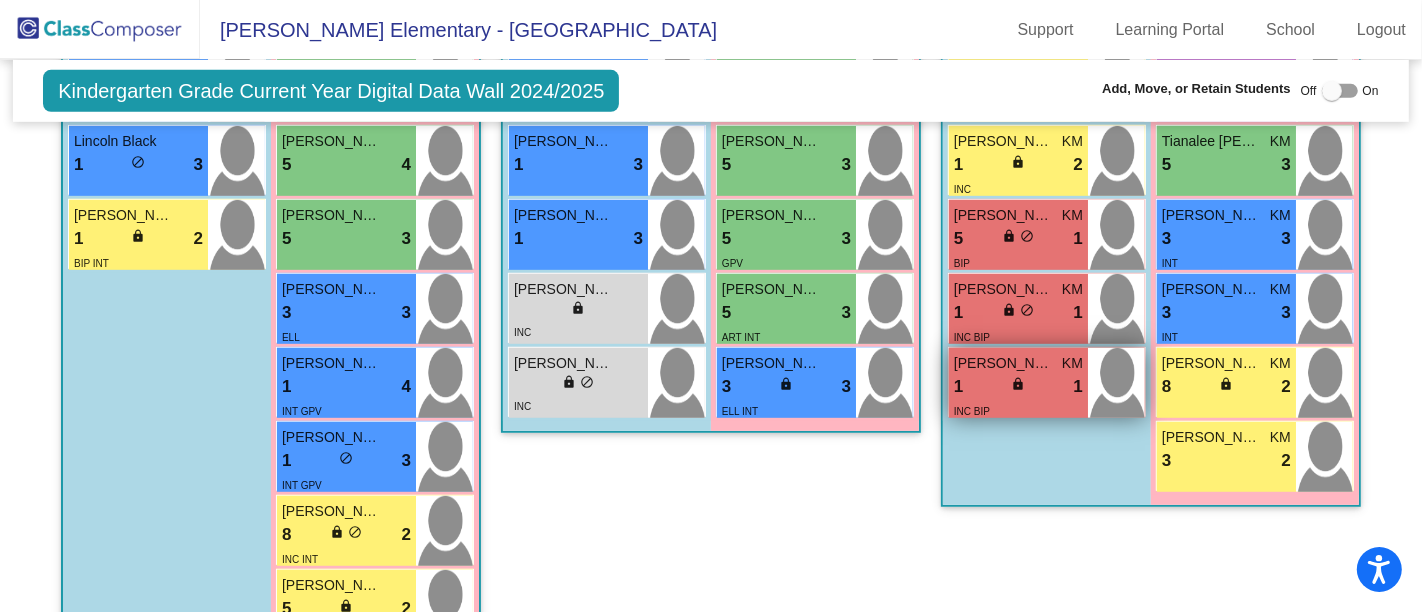 click on "1" at bounding box center (958, 387) 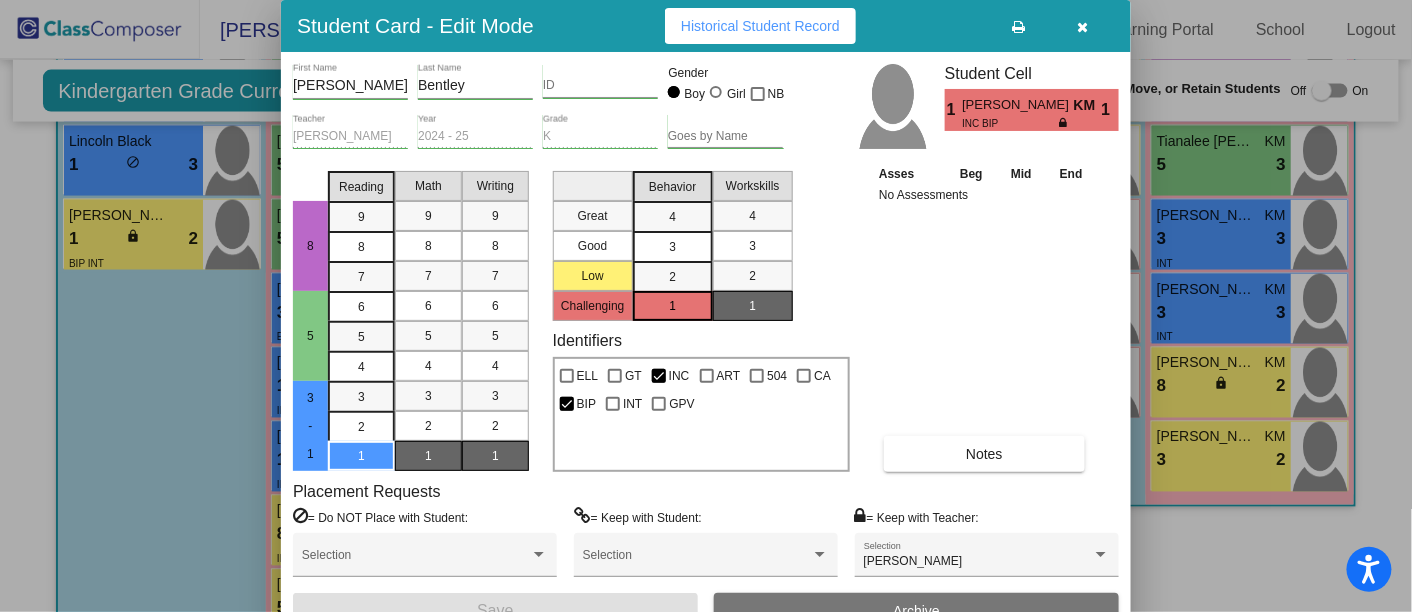click at bounding box center [1083, 26] 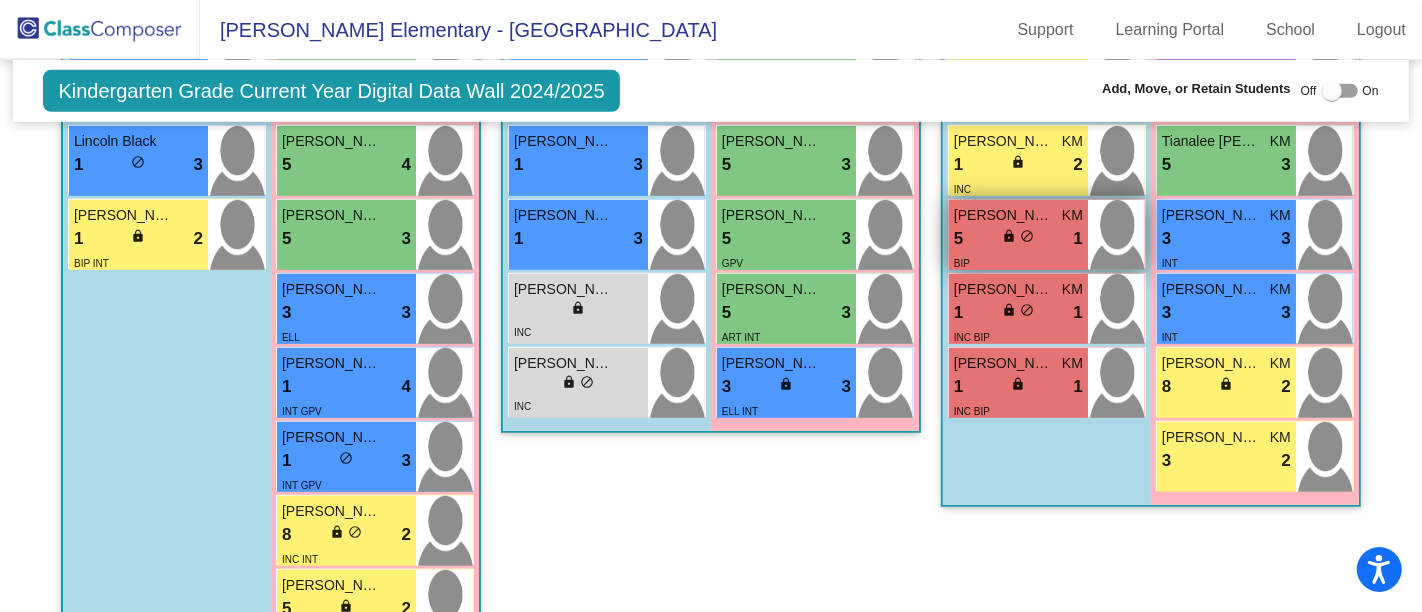 click on "[PERSON_NAME][MEDICAL_DATA]" at bounding box center [1004, 215] 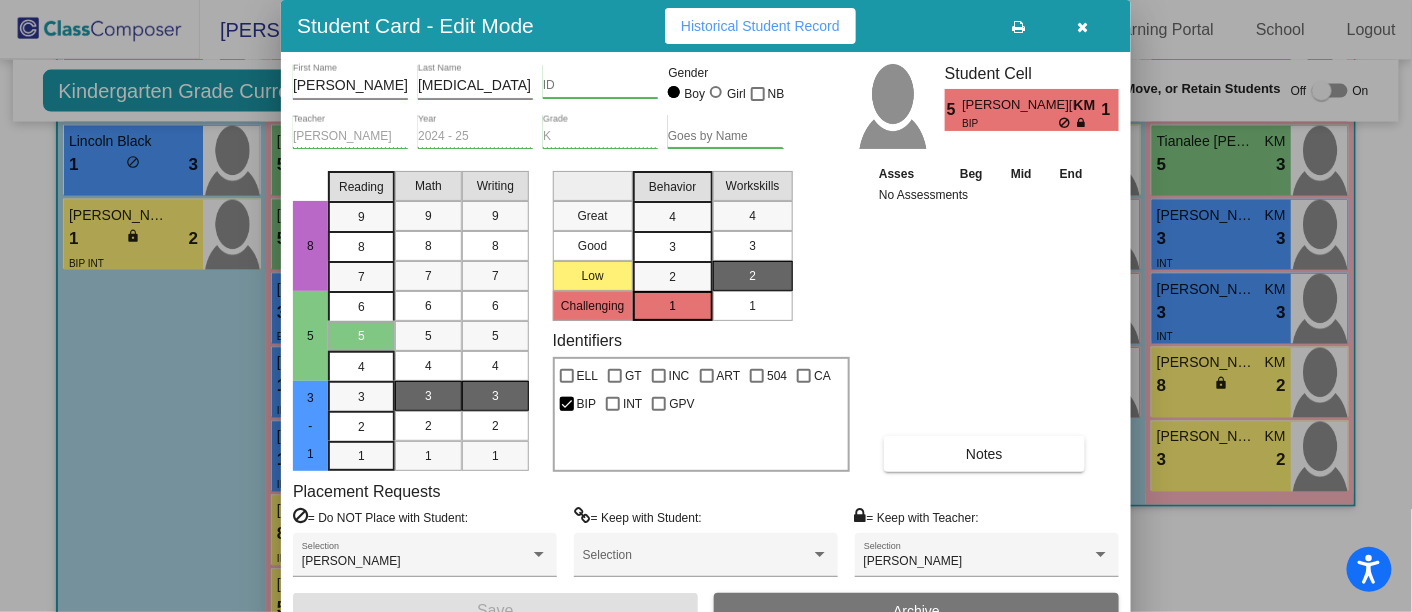 click at bounding box center [1083, 27] 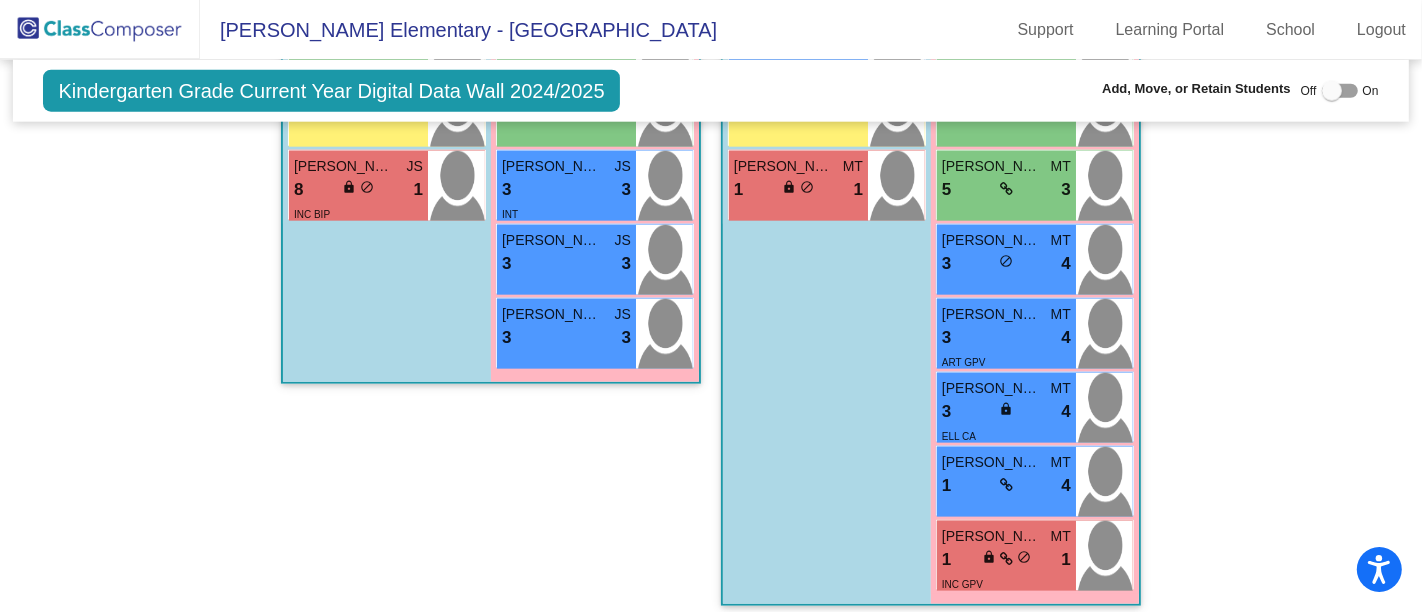 scroll, scrollTop: 1681, scrollLeft: 0, axis: vertical 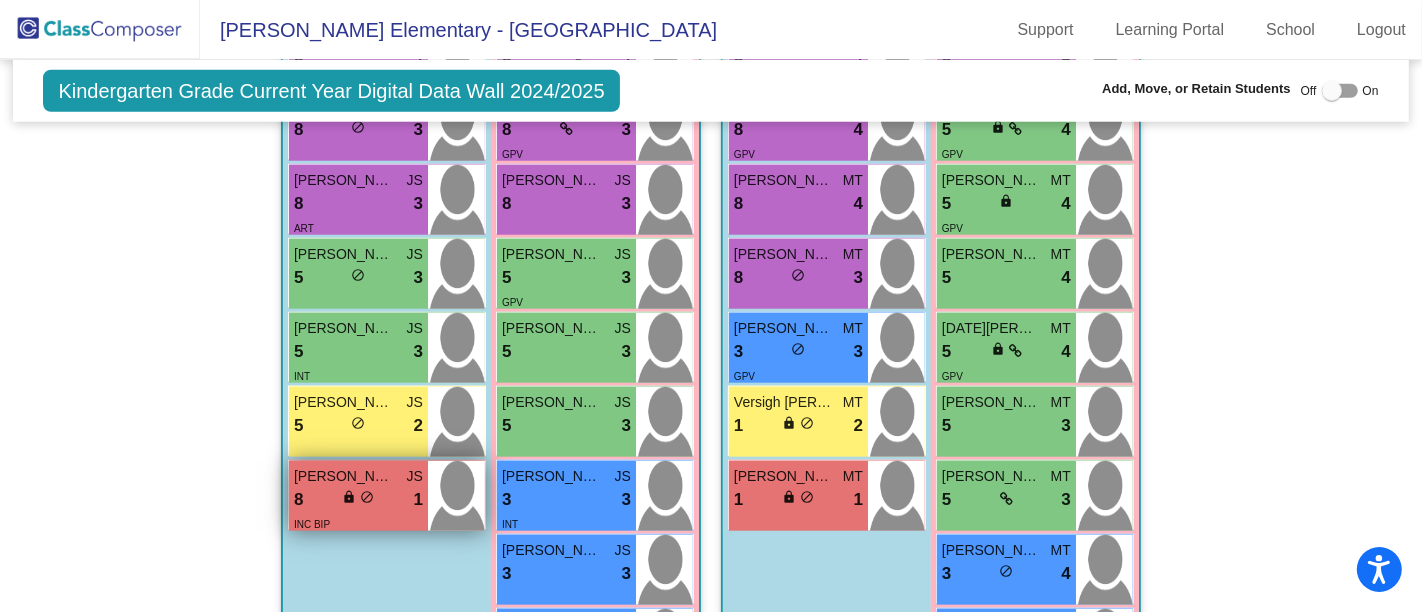 click on "8 lock do_not_disturb_alt 1" at bounding box center [358, 500] 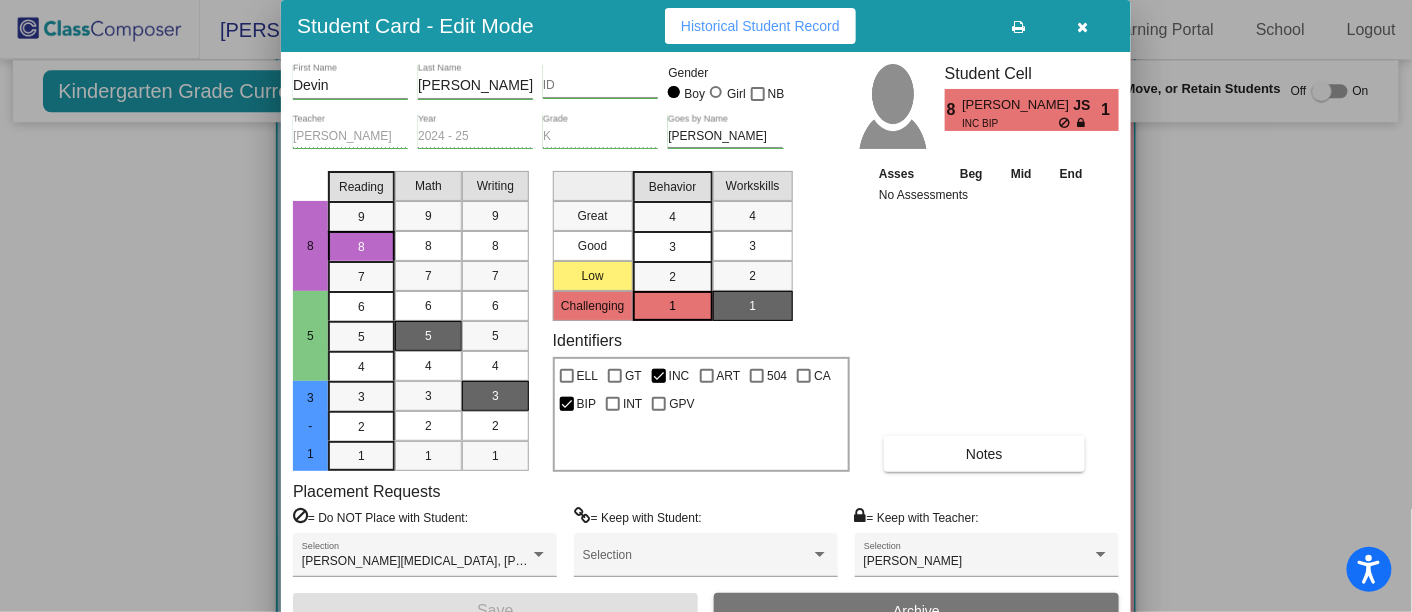 click at bounding box center (1083, 26) 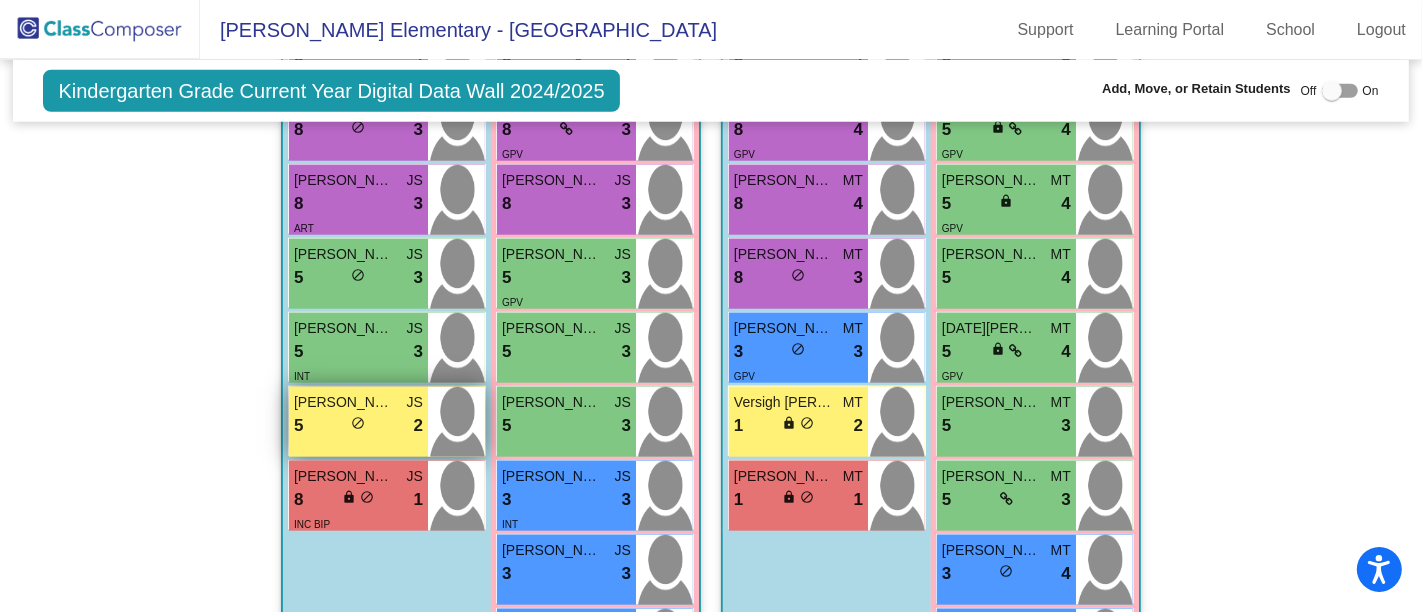 click on "5 lock do_not_disturb_alt 2" at bounding box center [358, 426] 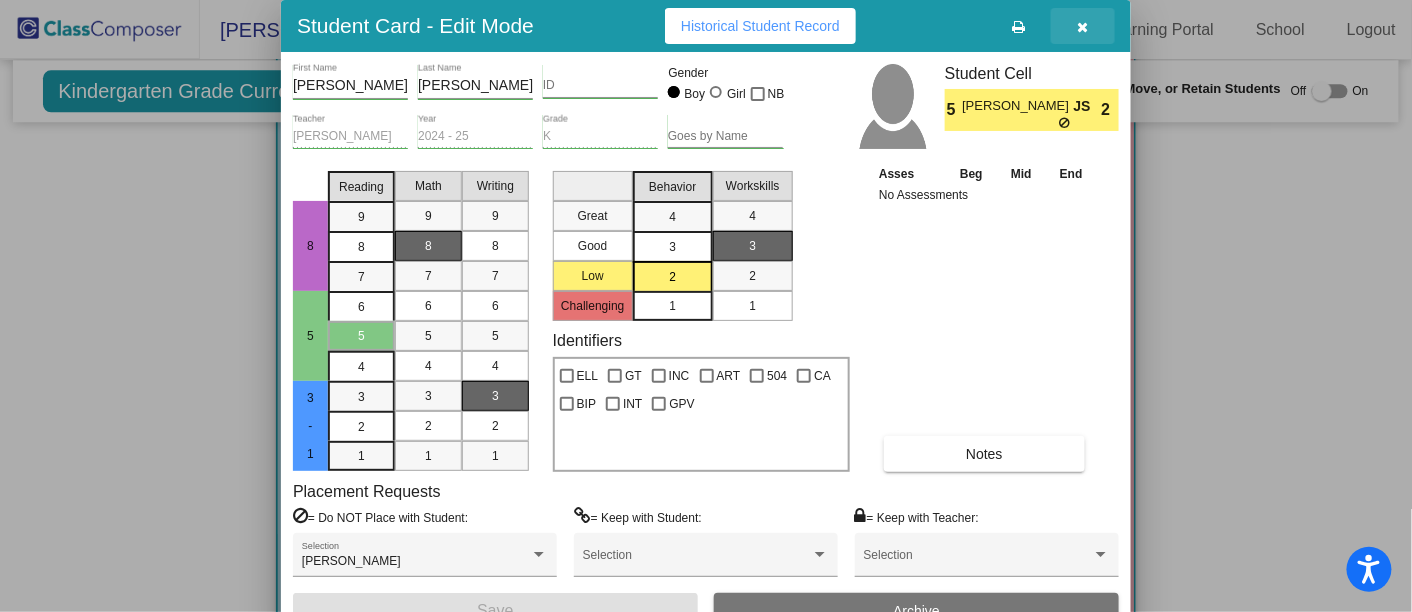 click at bounding box center (1083, 27) 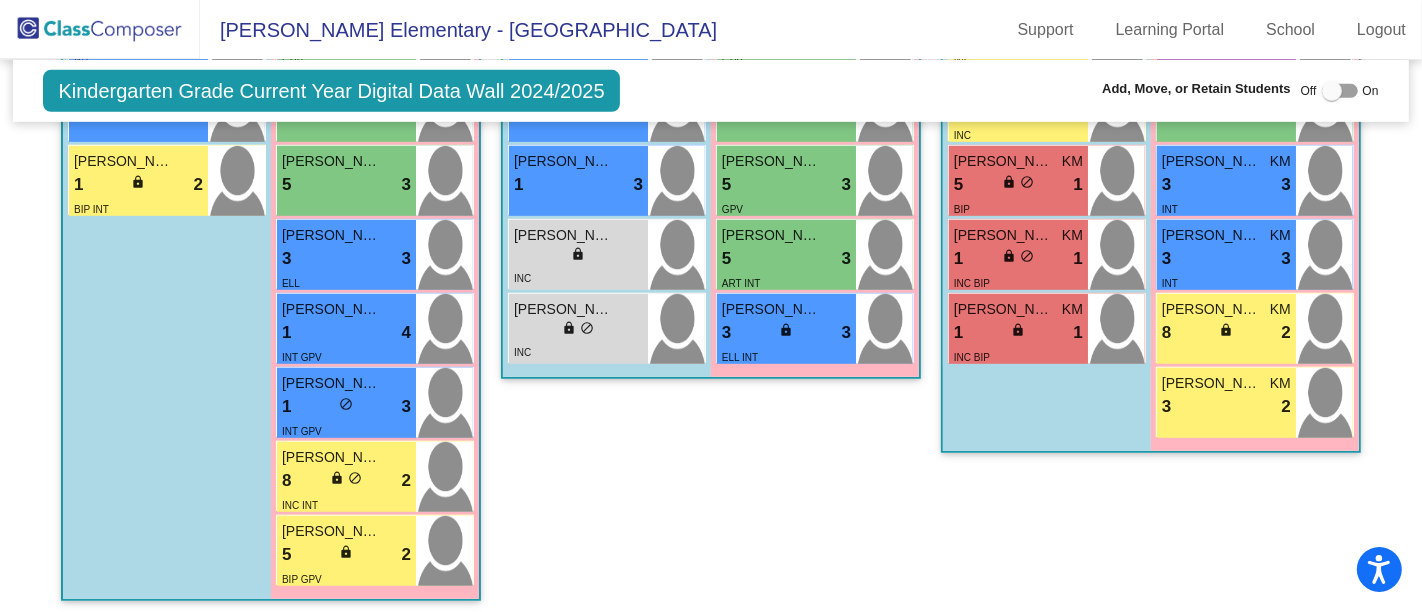 scroll, scrollTop: 1077, scrollLeft: 0, axis: vertical 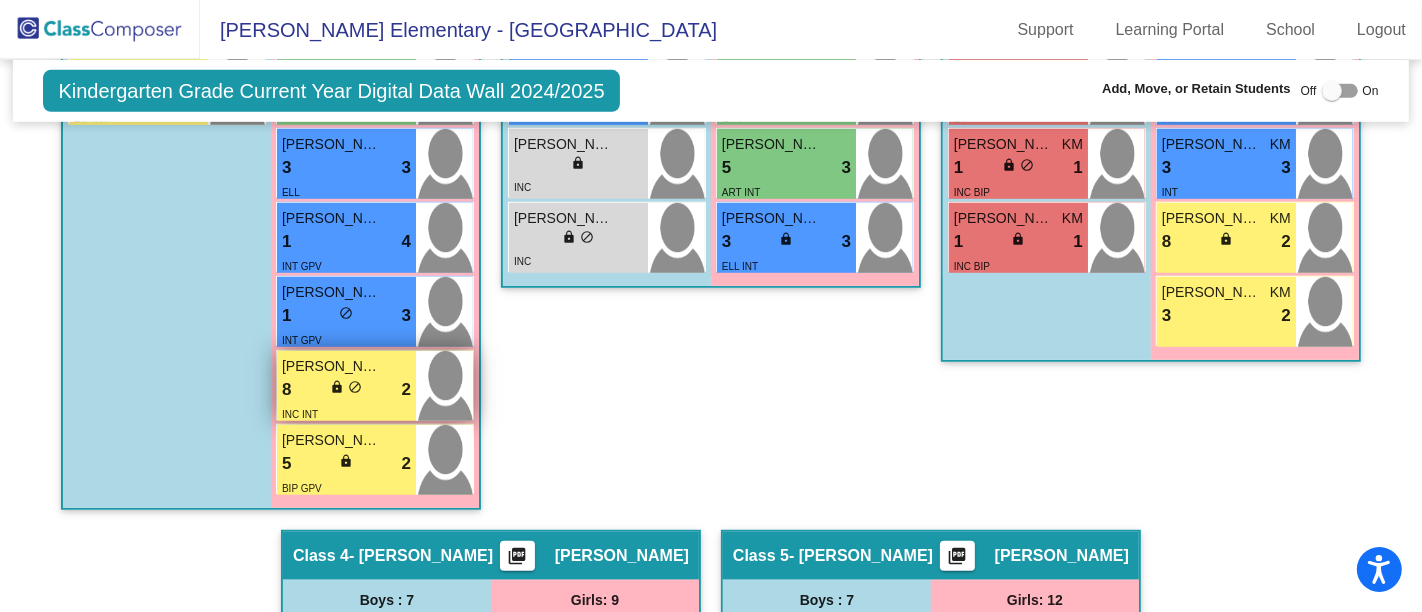 click on "8 lock do_not_disturb_alt 2" at bounding box center [346, 390] 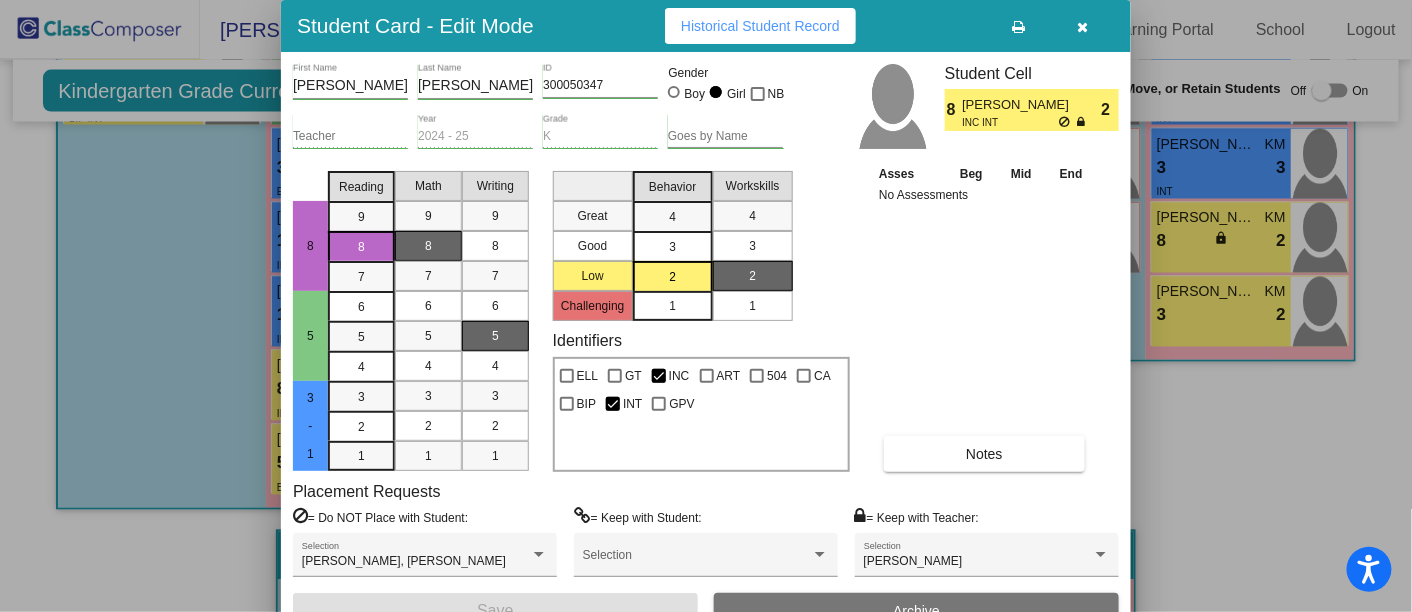 click at bounding box center (1083, 27) 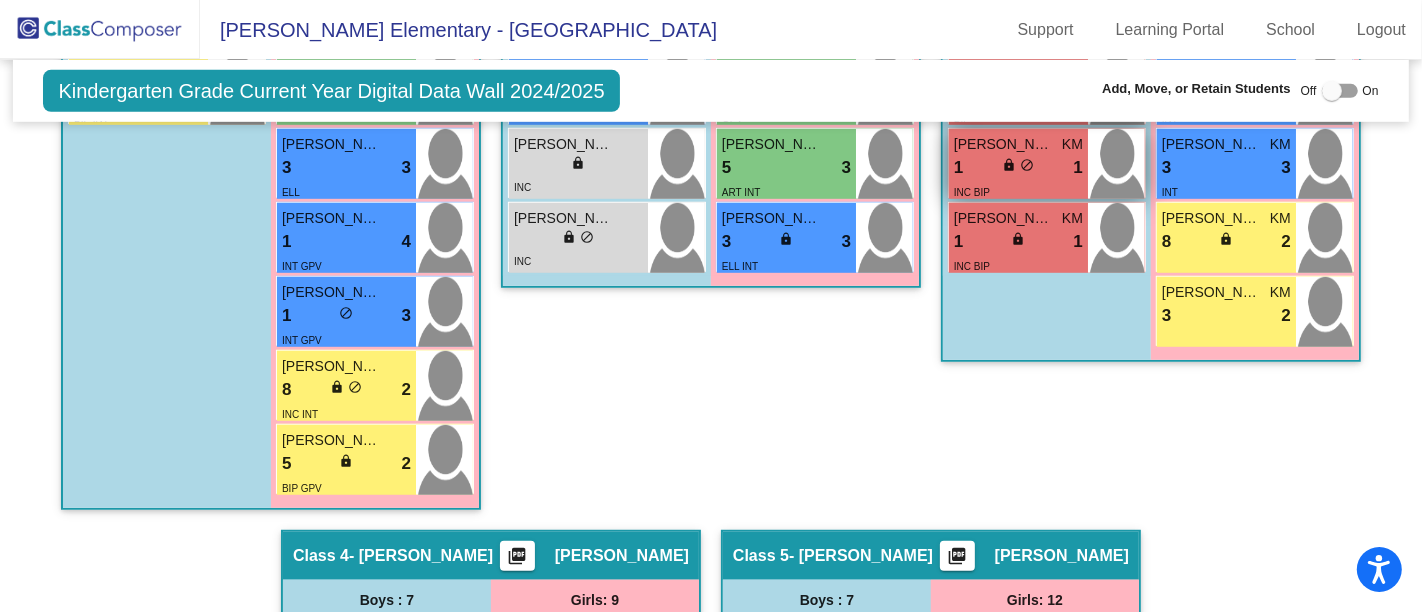 click on "1" at bounding box center (958, 168) 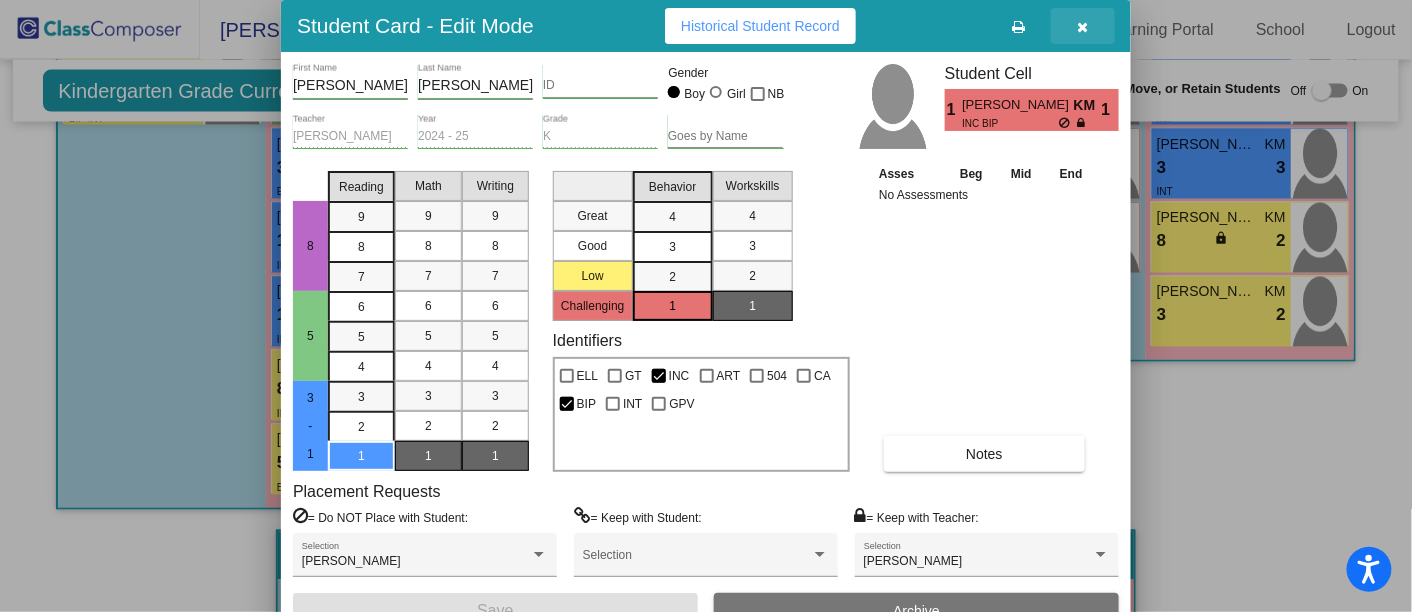 click at bounding box center [1083, 27] 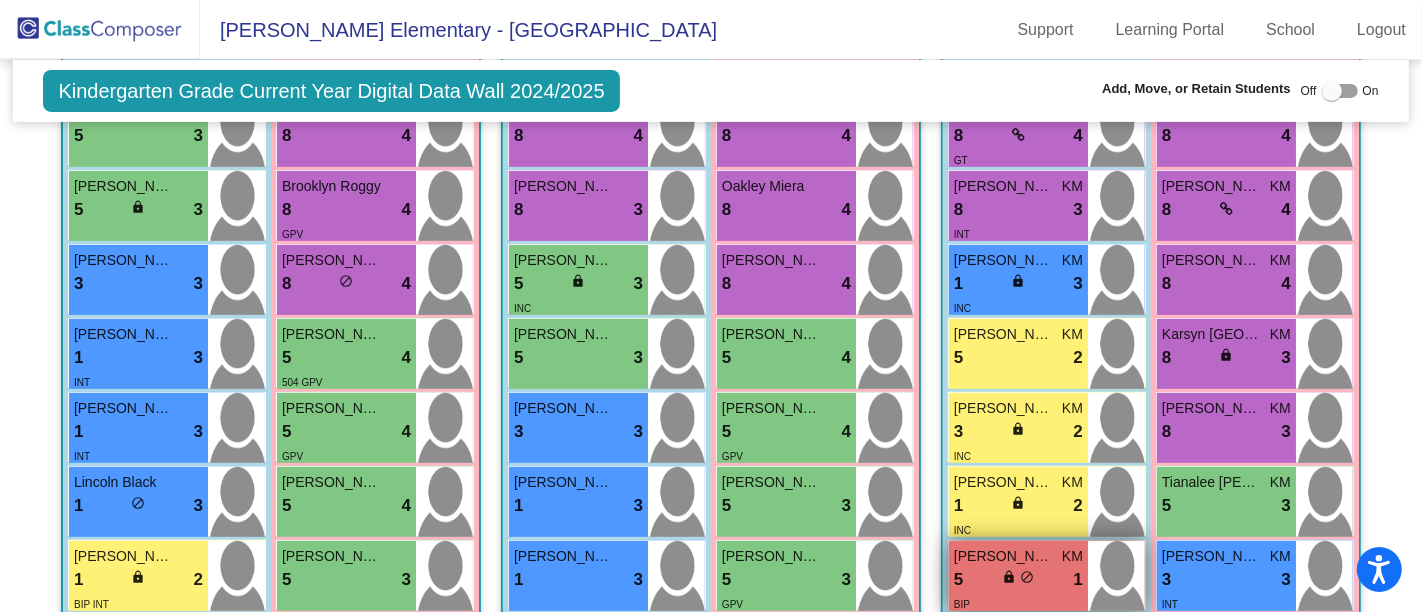 scroll, scrollTop: 588, scrollLeft: 0, axis: vertical 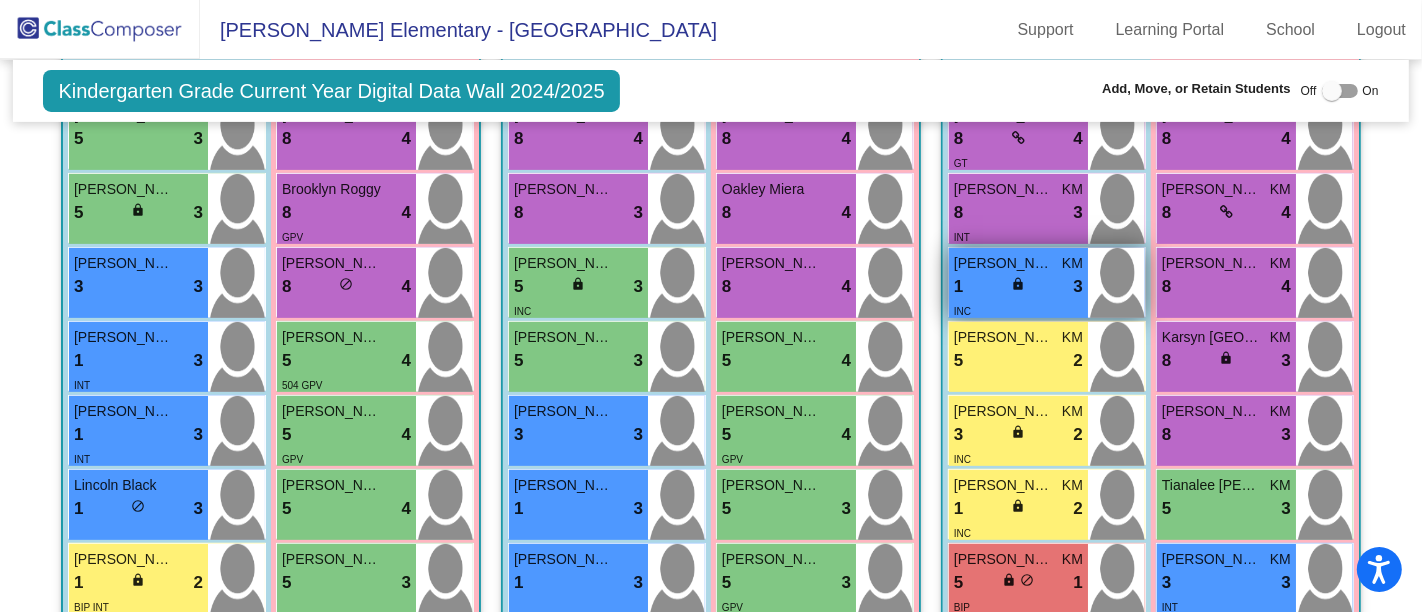 click on "1 lock do_not_disturb_alt 3" at bounding box center [1018, 287] 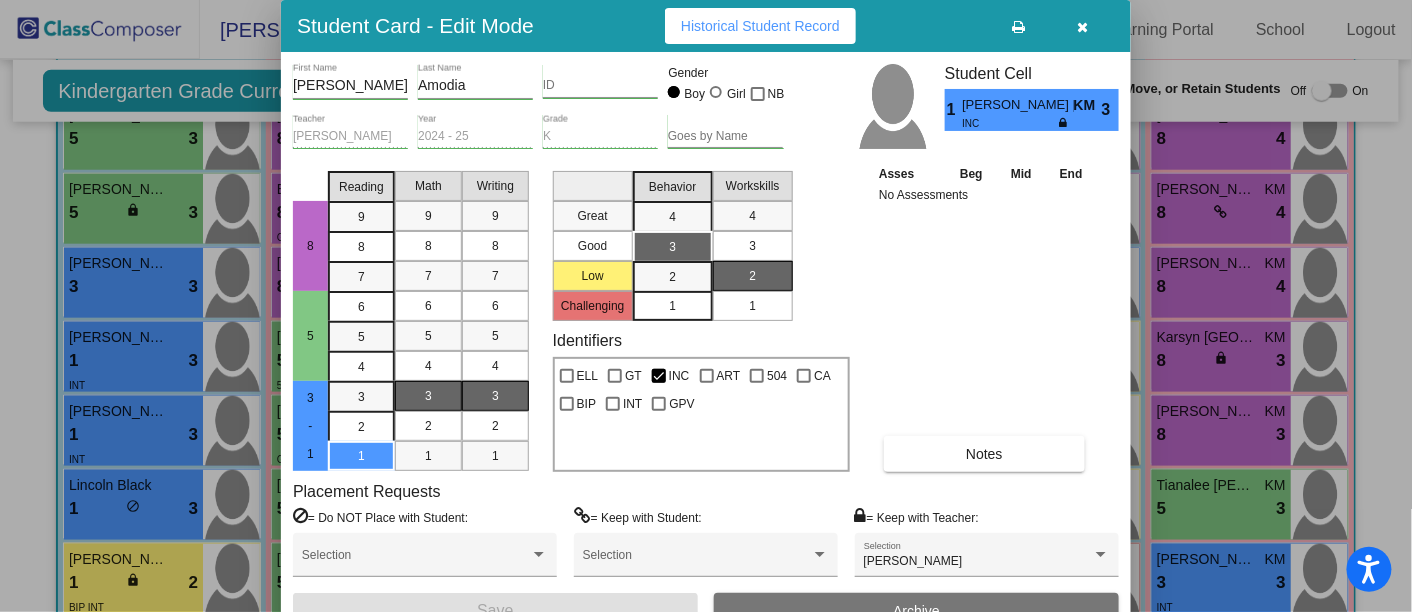 click at bounding box center (1083, 26) 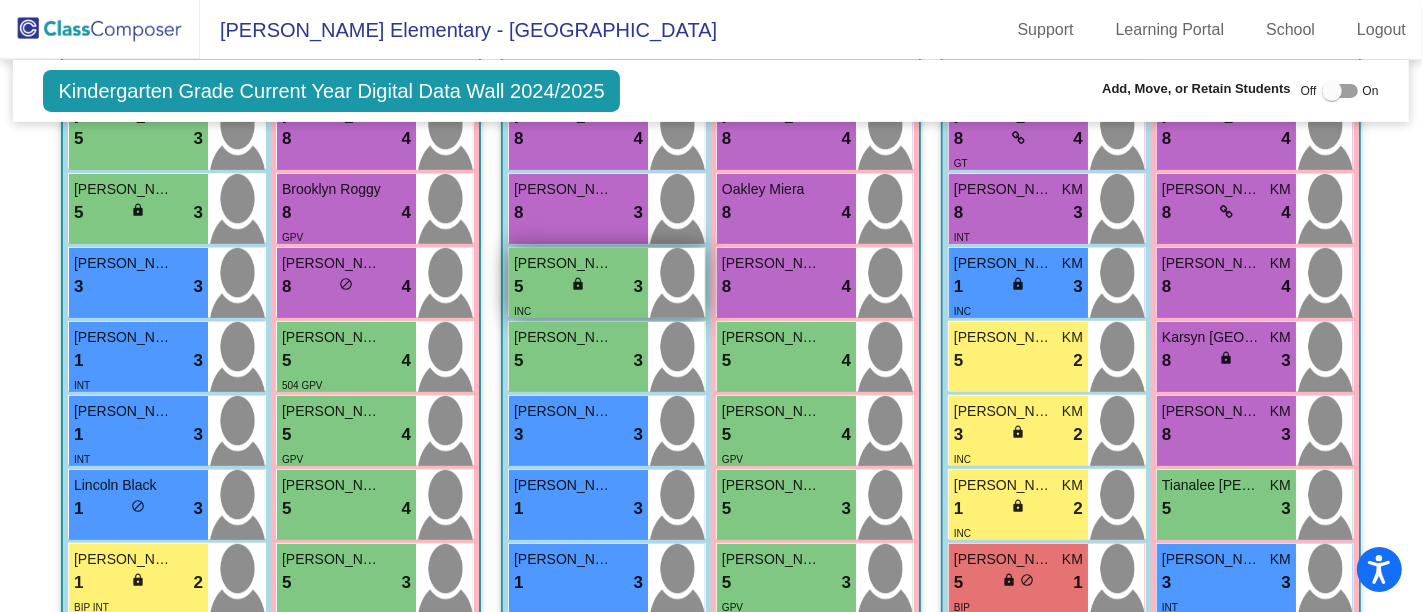 click on "[PERSON_NAME]" at bounding box center (564, 263) 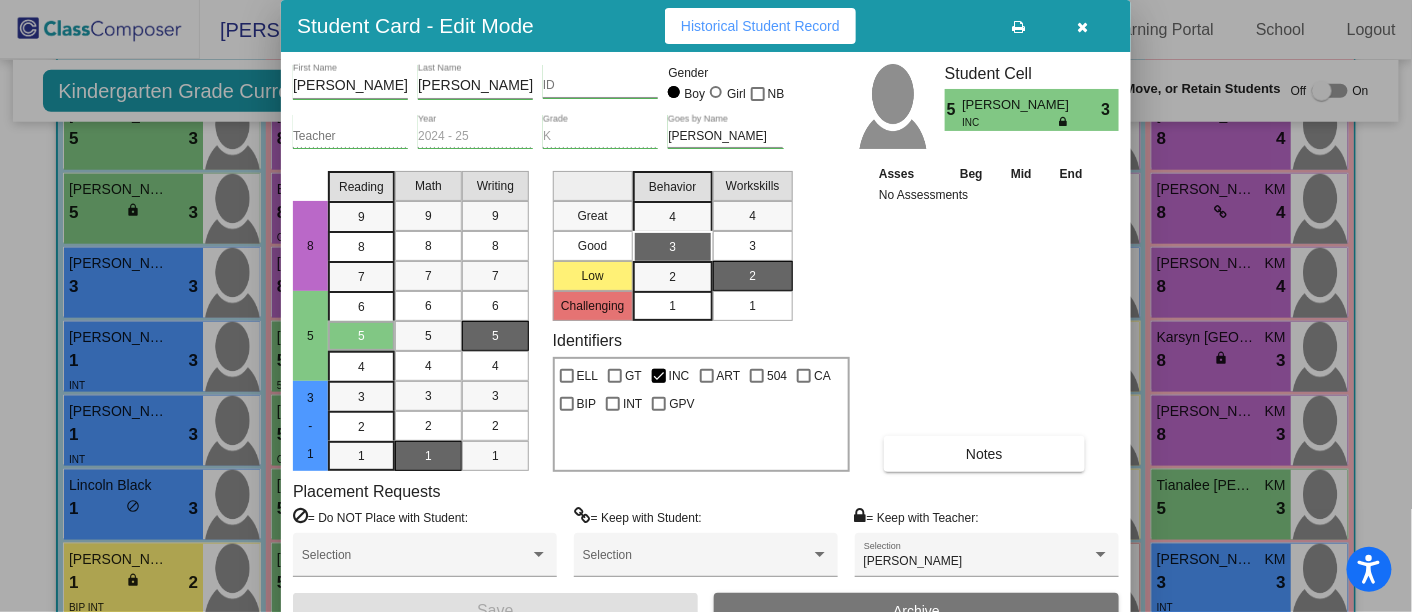 click at bounding box center [1083, 26] 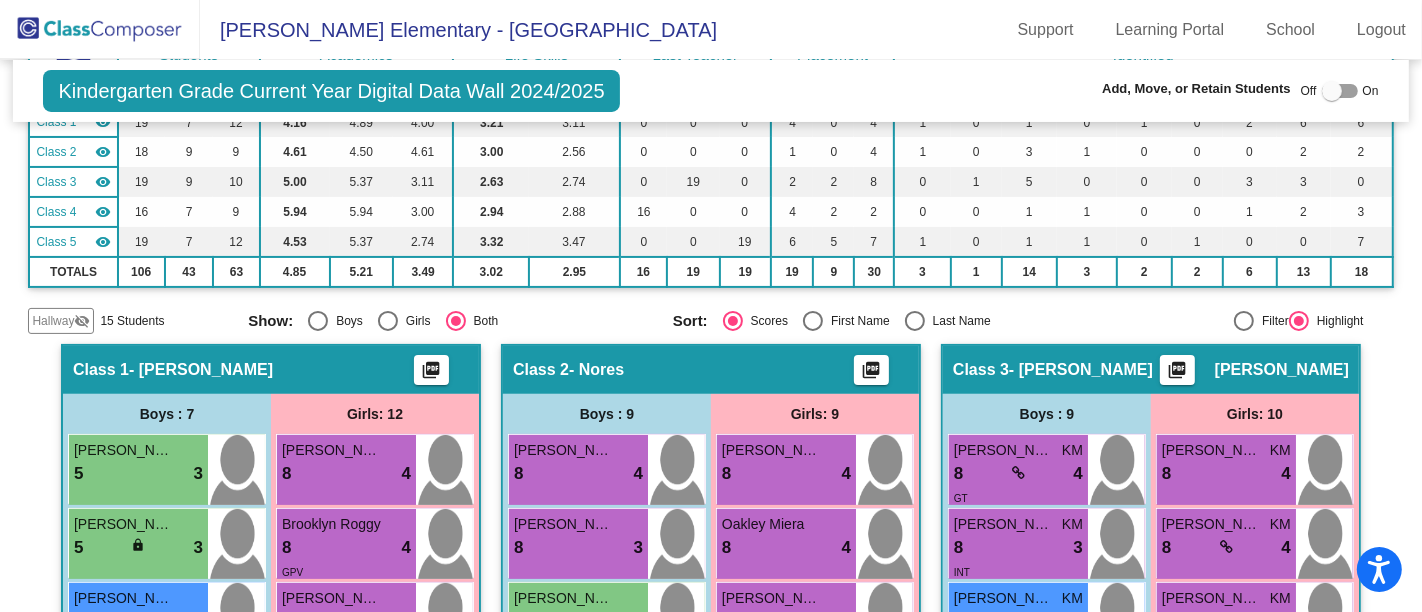 scroll, scrollTop: 40, scrollLeft: 0, axis: vertical 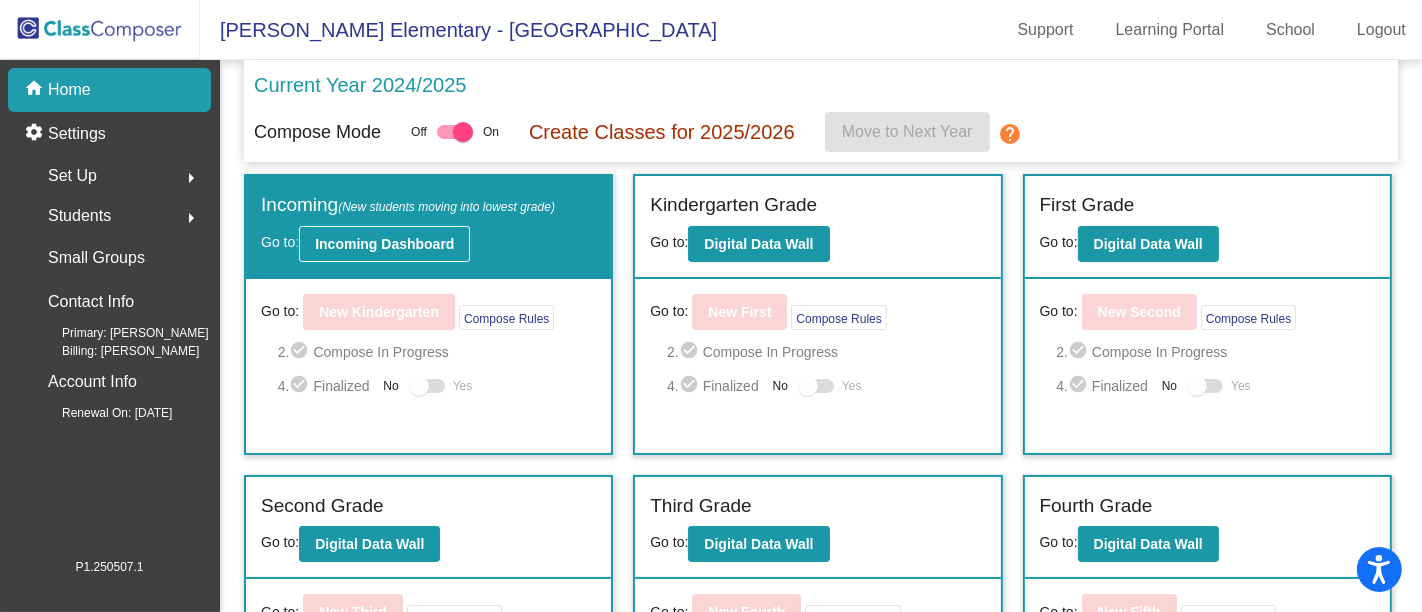 click on "Incoming Dashboard" 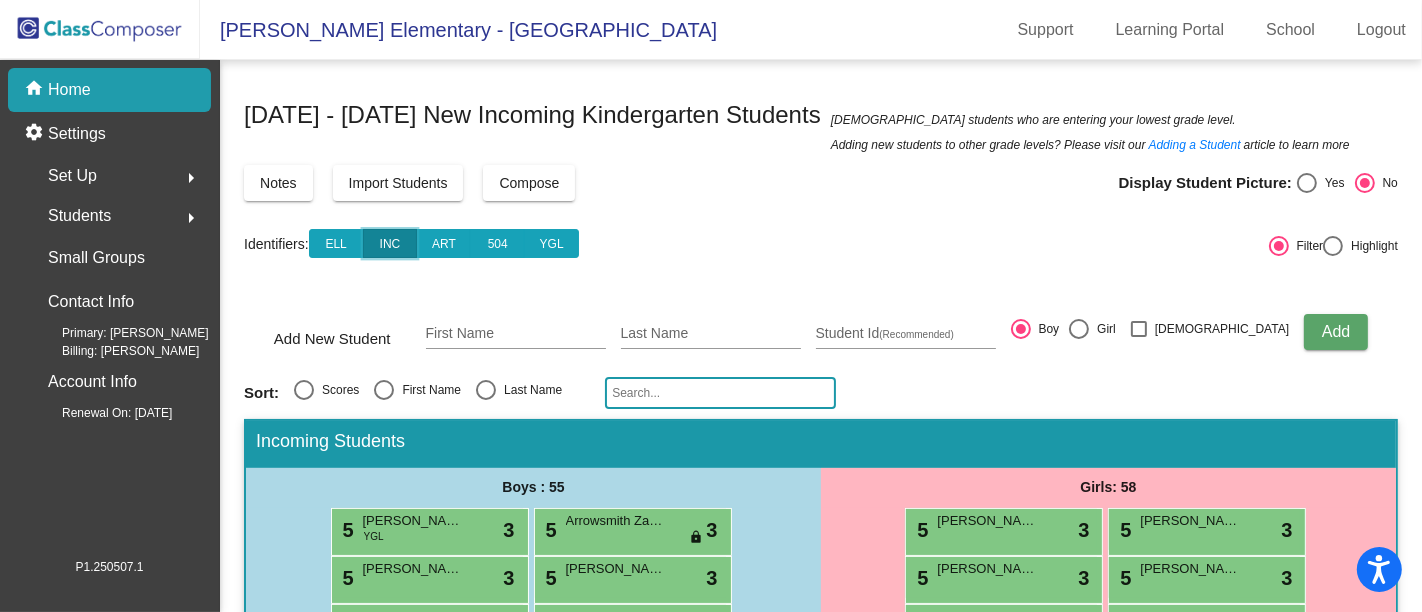 click on "INC" at bounding box center [390, 243] 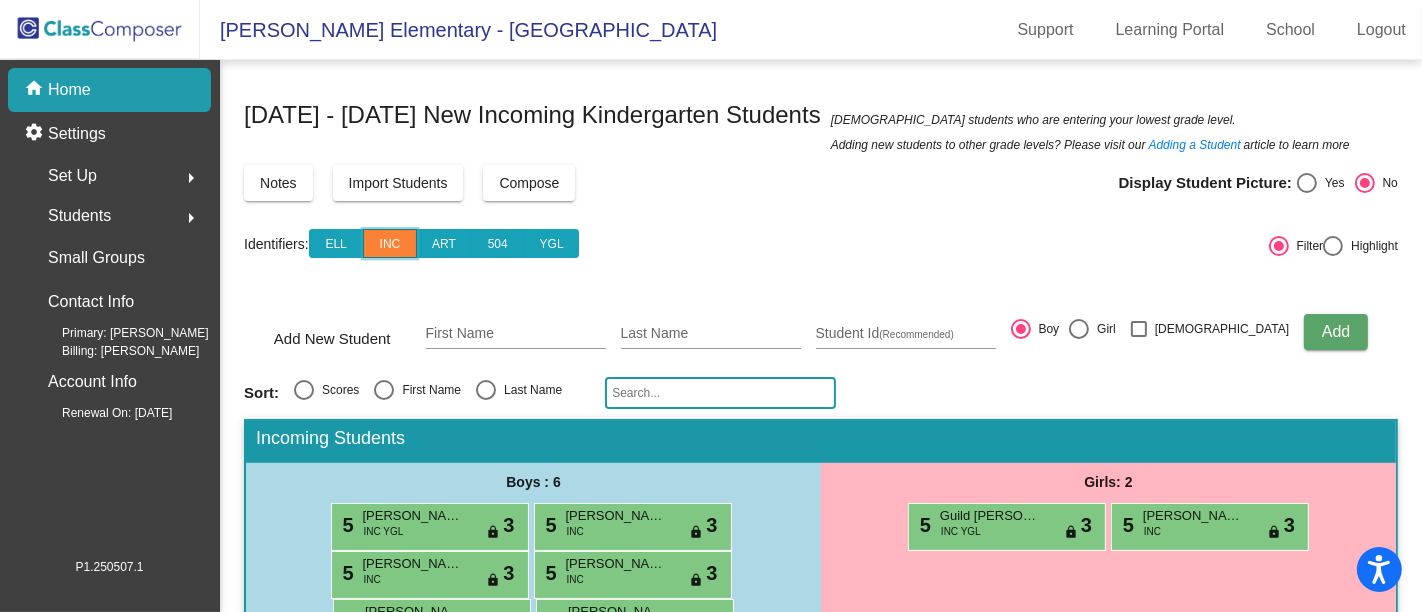 scroll, scrollTop: 125, scrollLeft: 0, axis: vertical 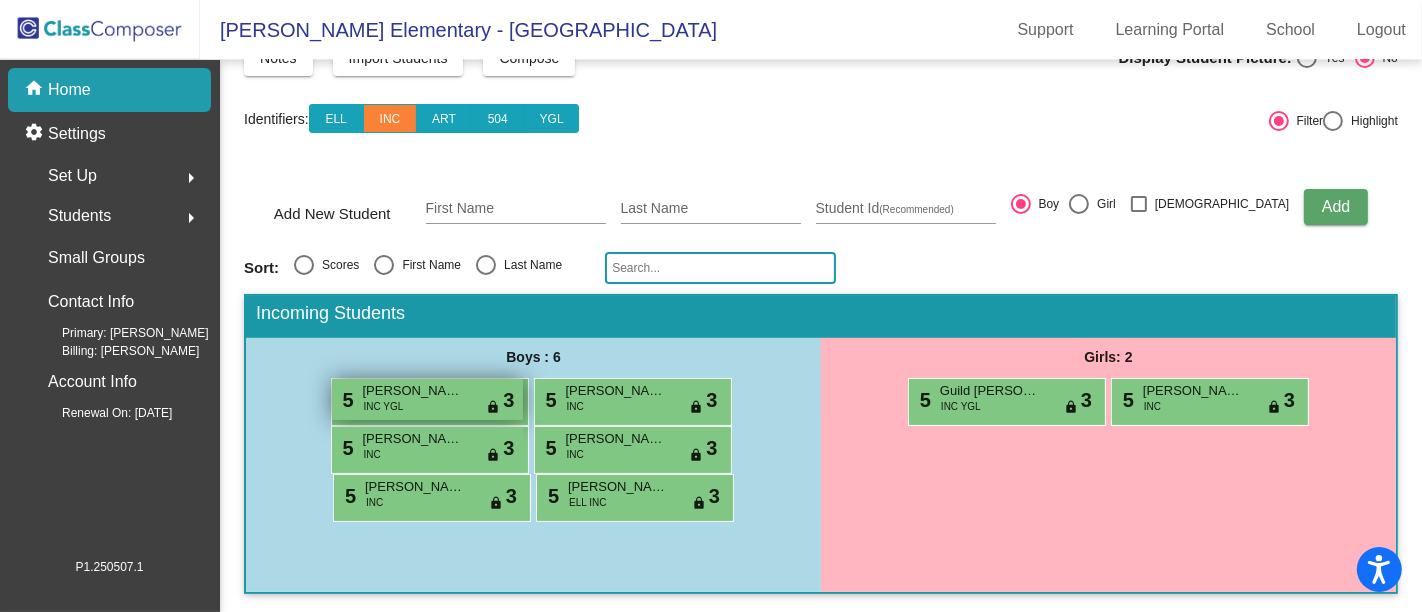 click on "[PERSON_NAME]" at bounding box center (413, 391) 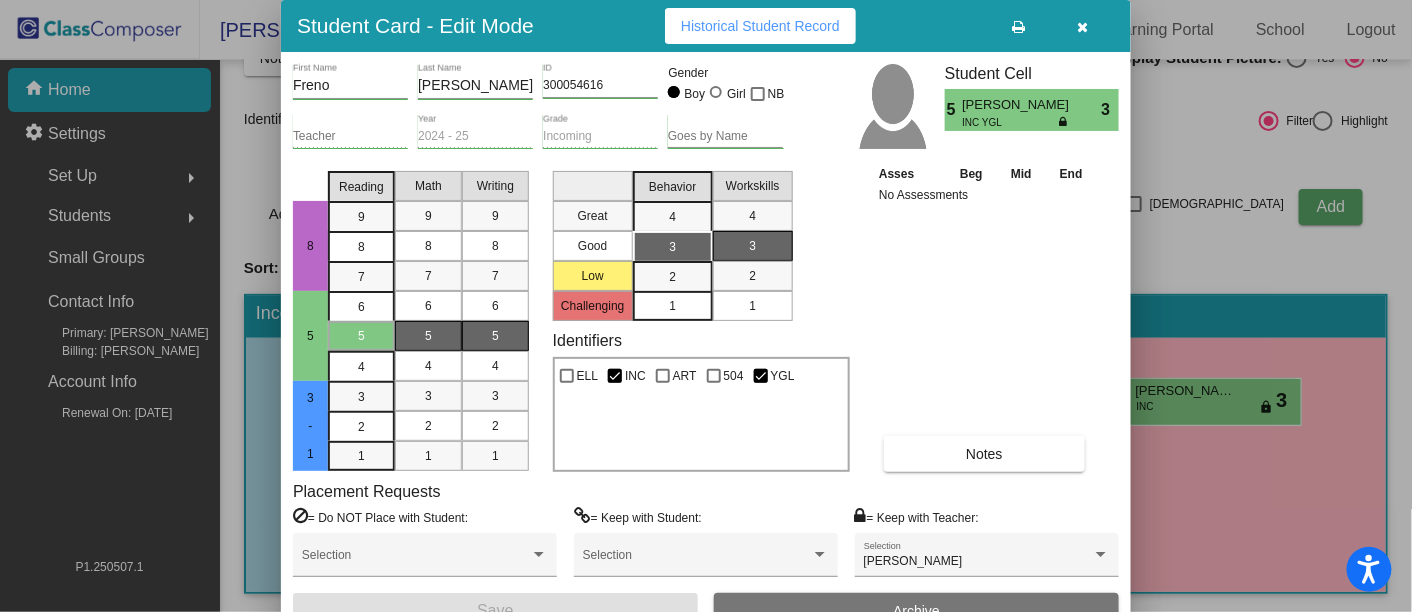 click at bounding box center [1083, 27] 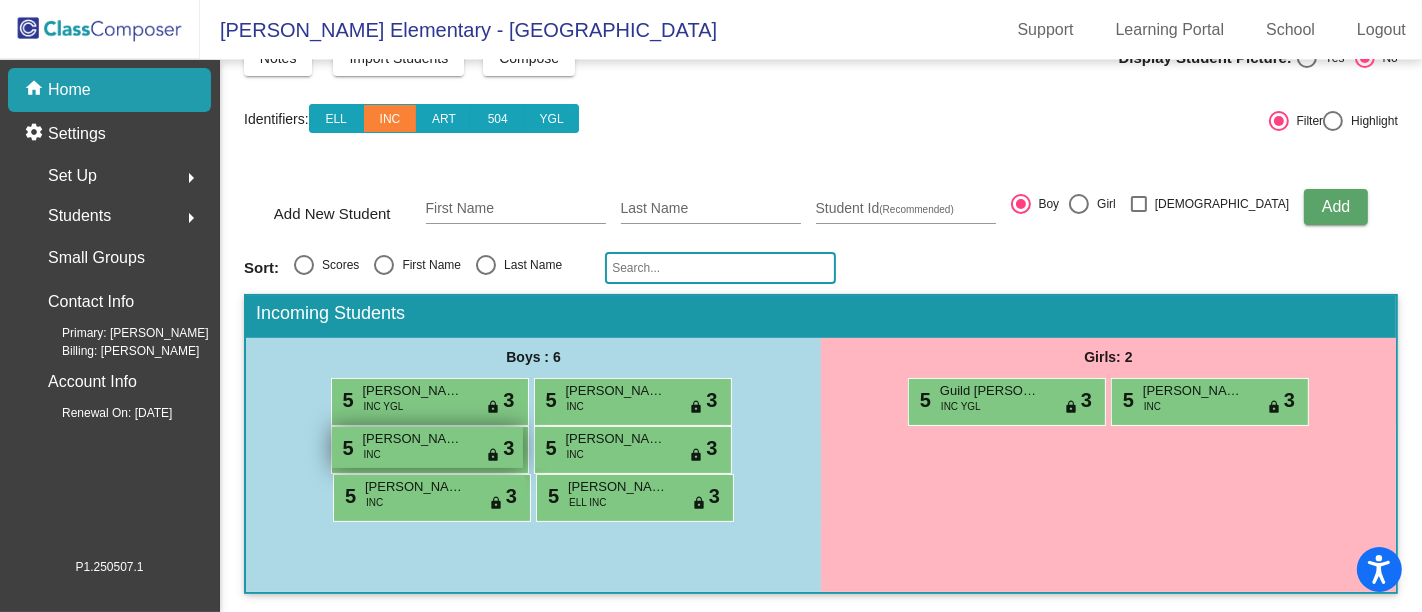 click on "[PERSON_NAME] August" at bounding box center (413, 439) 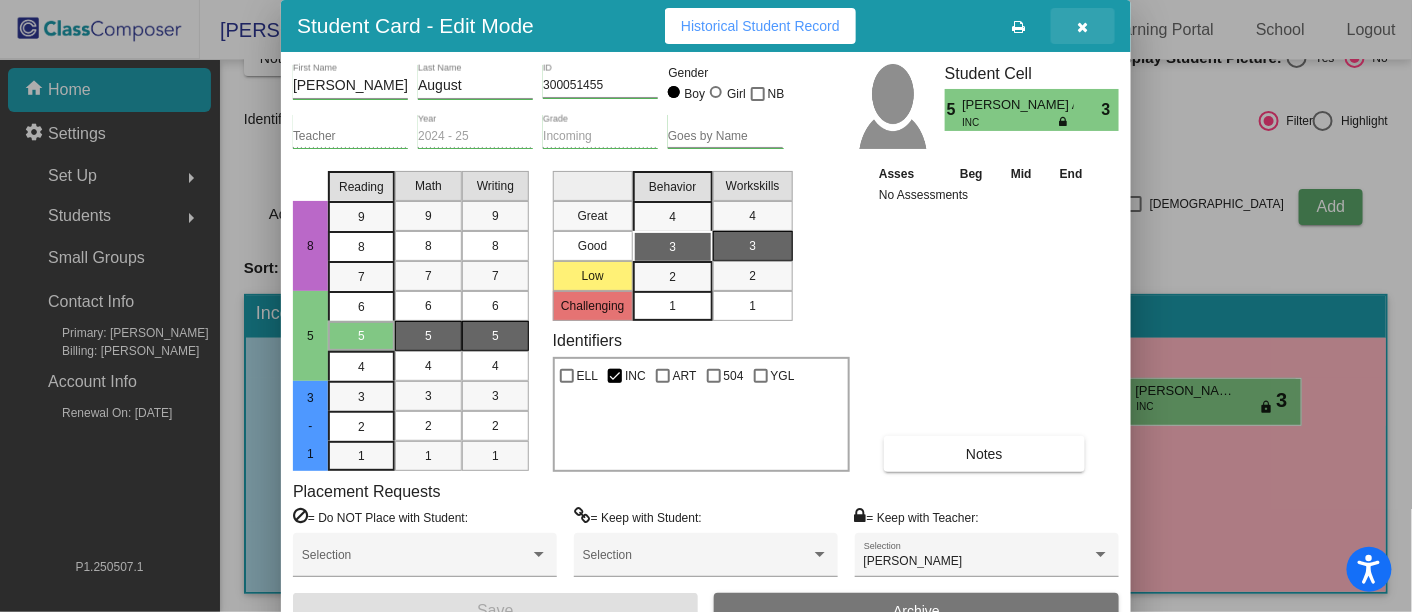 click at bounding box center [1083, 26] 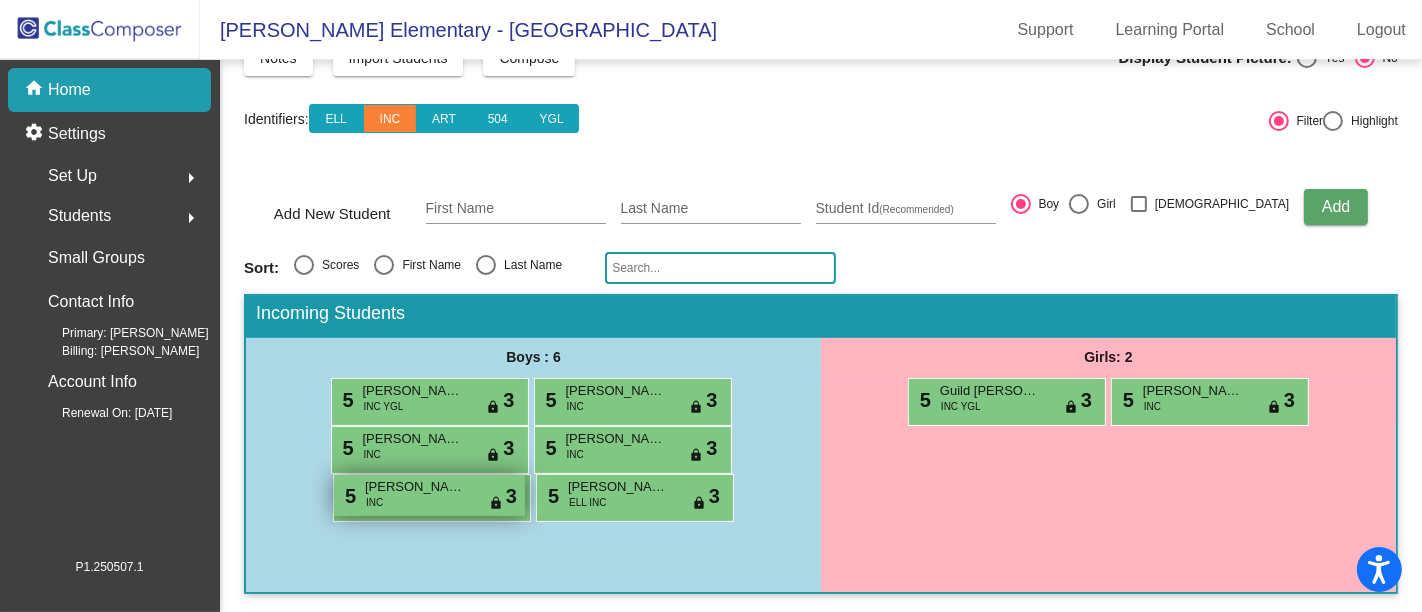 click on "[PERSON_NAME]" at bounding box center (415, 487) 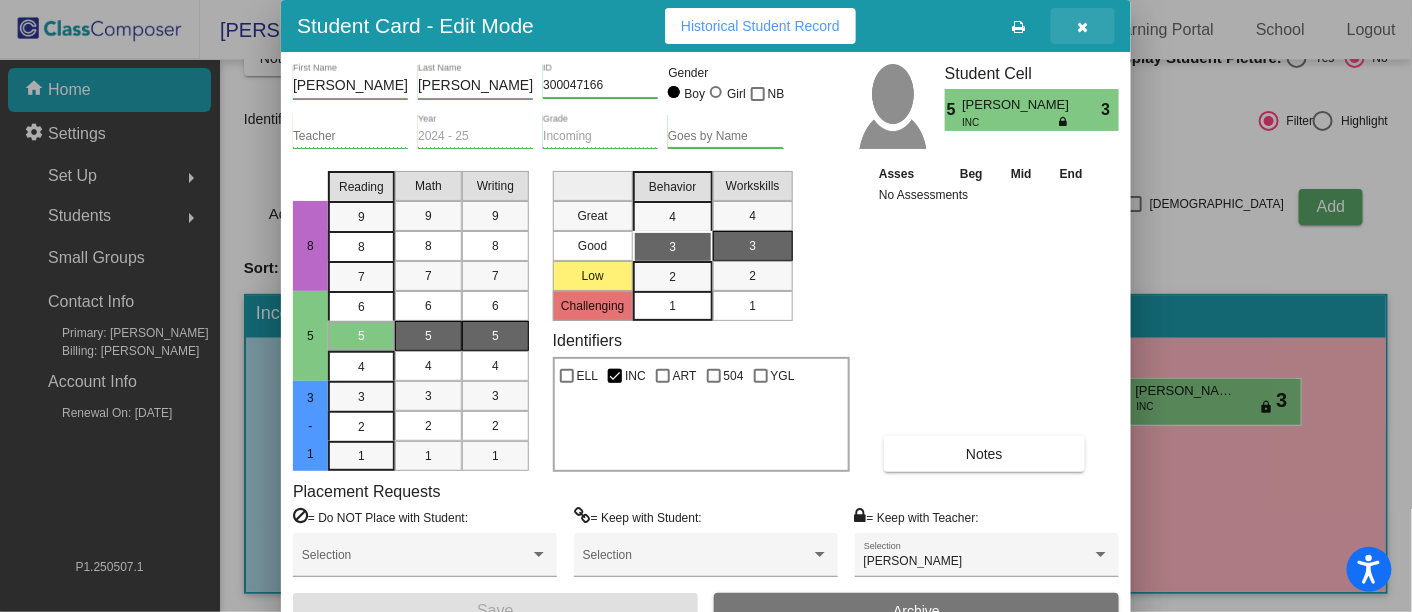 click at bounding box center (1083, 26) 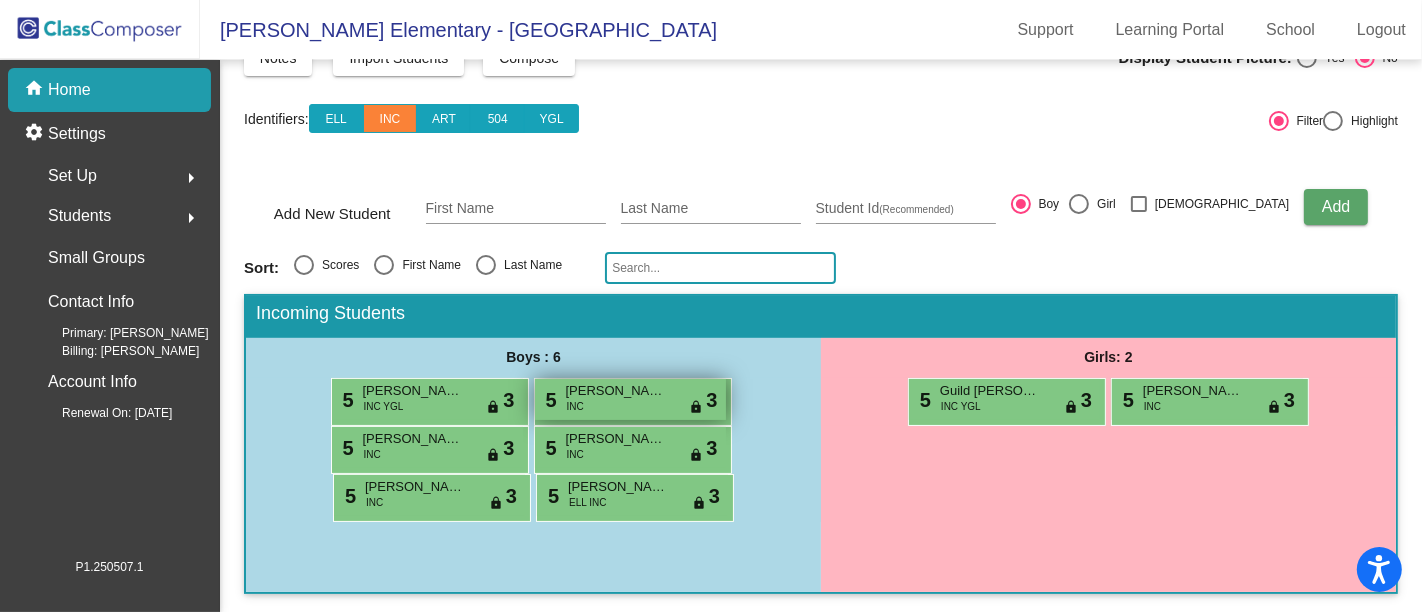 click on "5 [PERSON_NAME] INC lock do_not_disturb_alt 3" at bounding box center [630, 399] 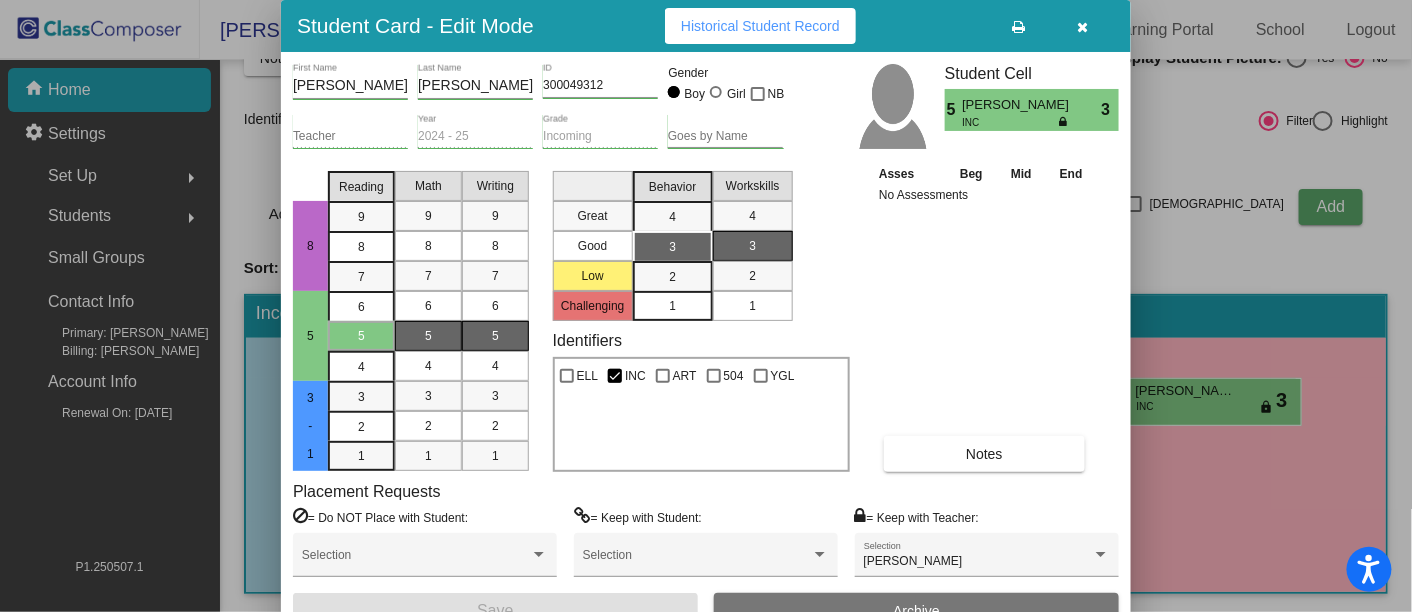 click at bounding box center [1083, 27] 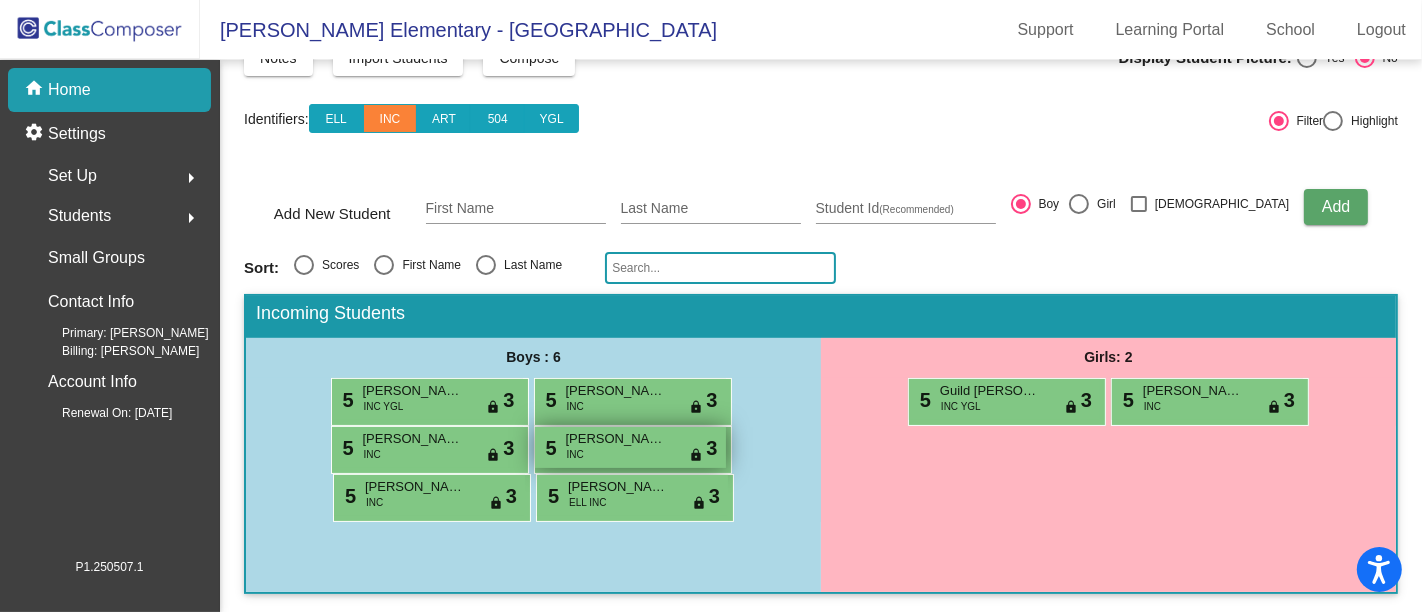 click on "[PERSON_NAME]" at bounding box center [616, 439] 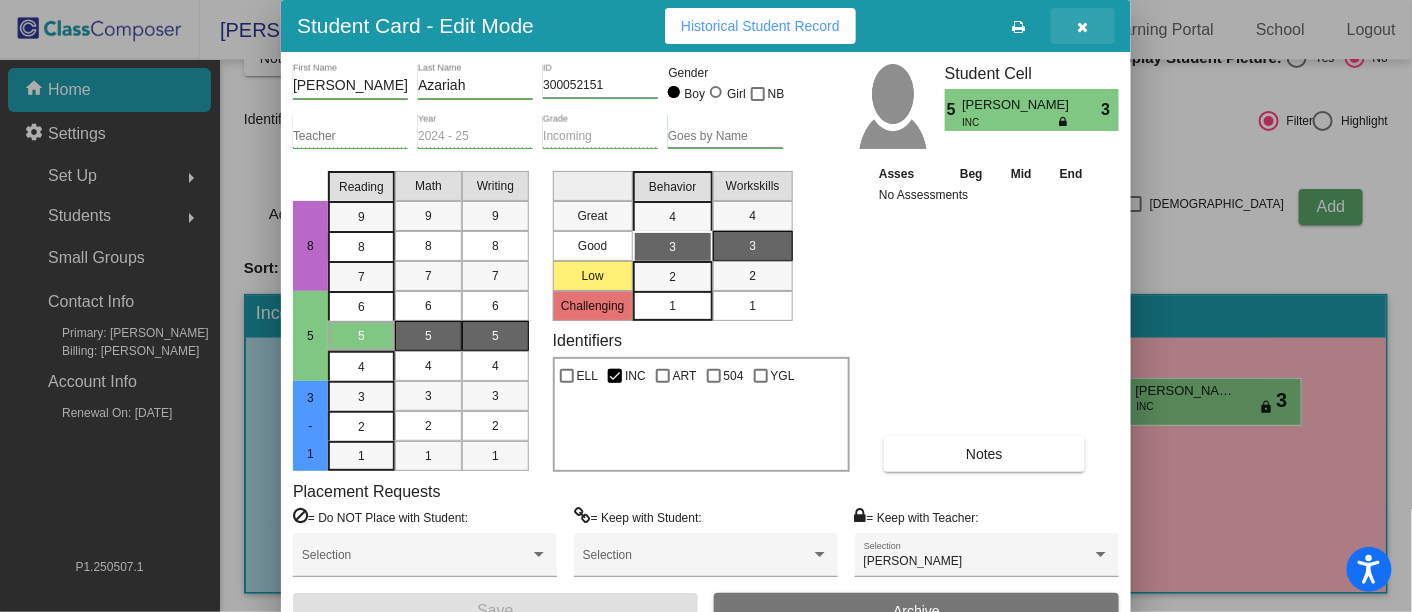 click at bounding box center (1083, 27) 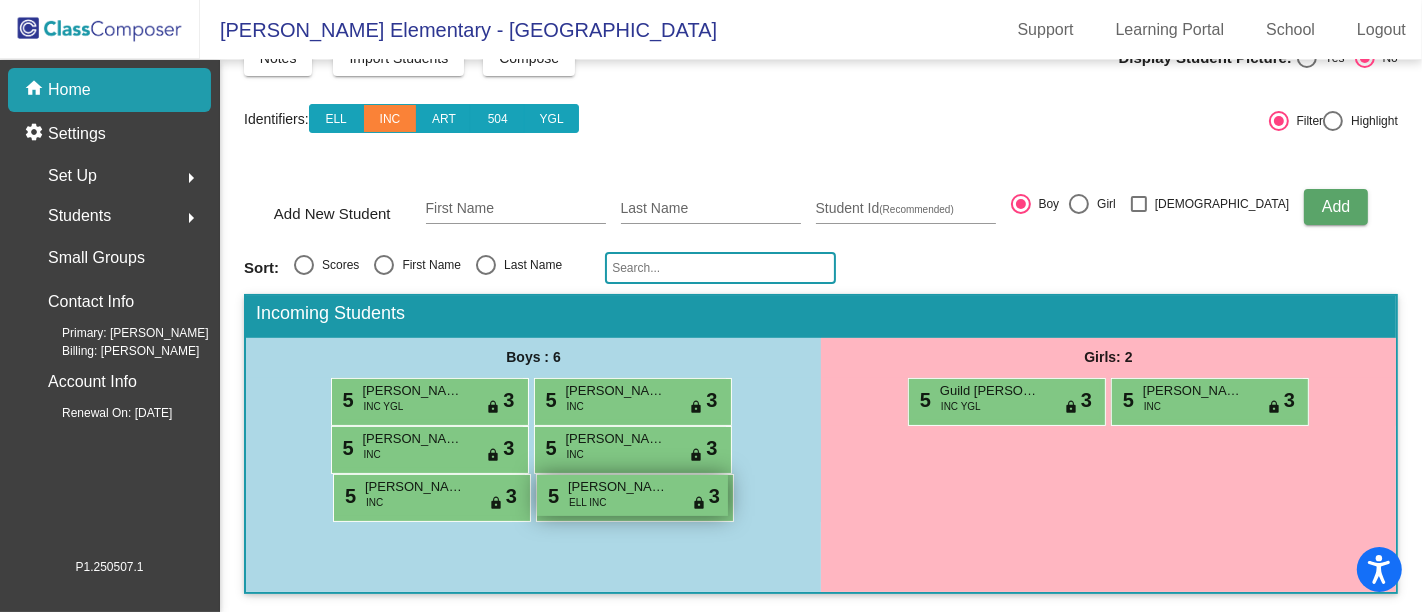 click on "5 [PERSON_NAME] ELL INC lock do_not_disturb_alt 3" at bounding box center (632, 495) 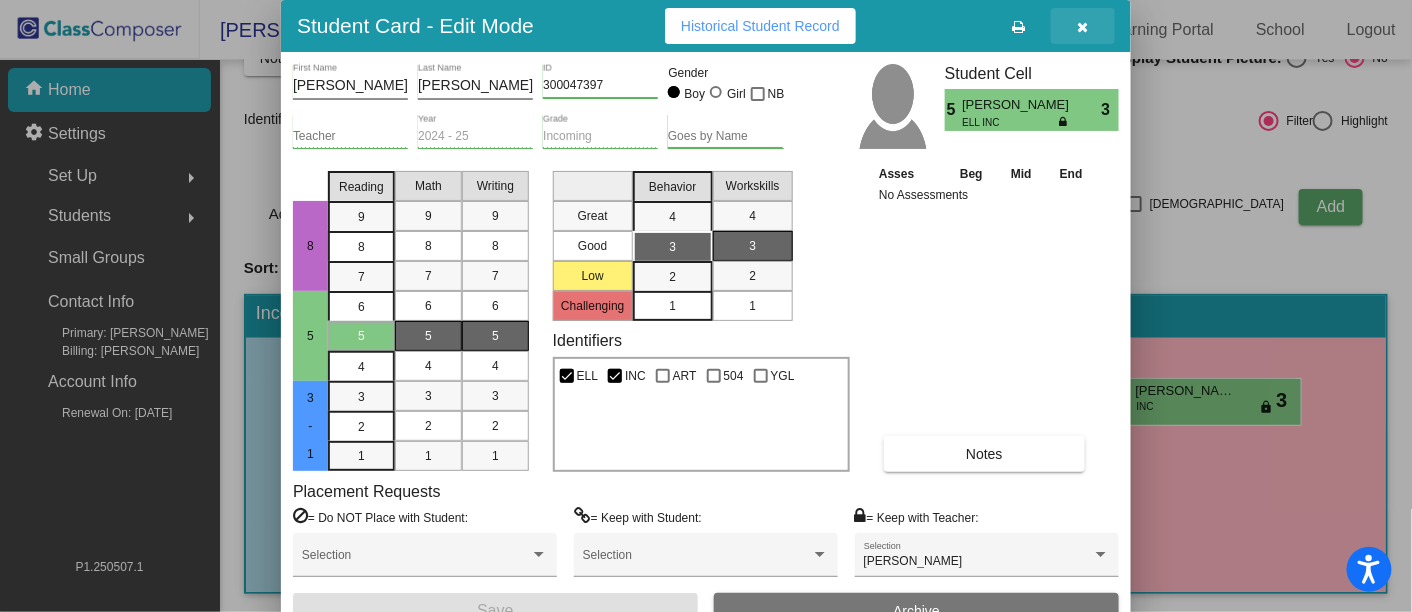 click at bounding box center [1083, 27] 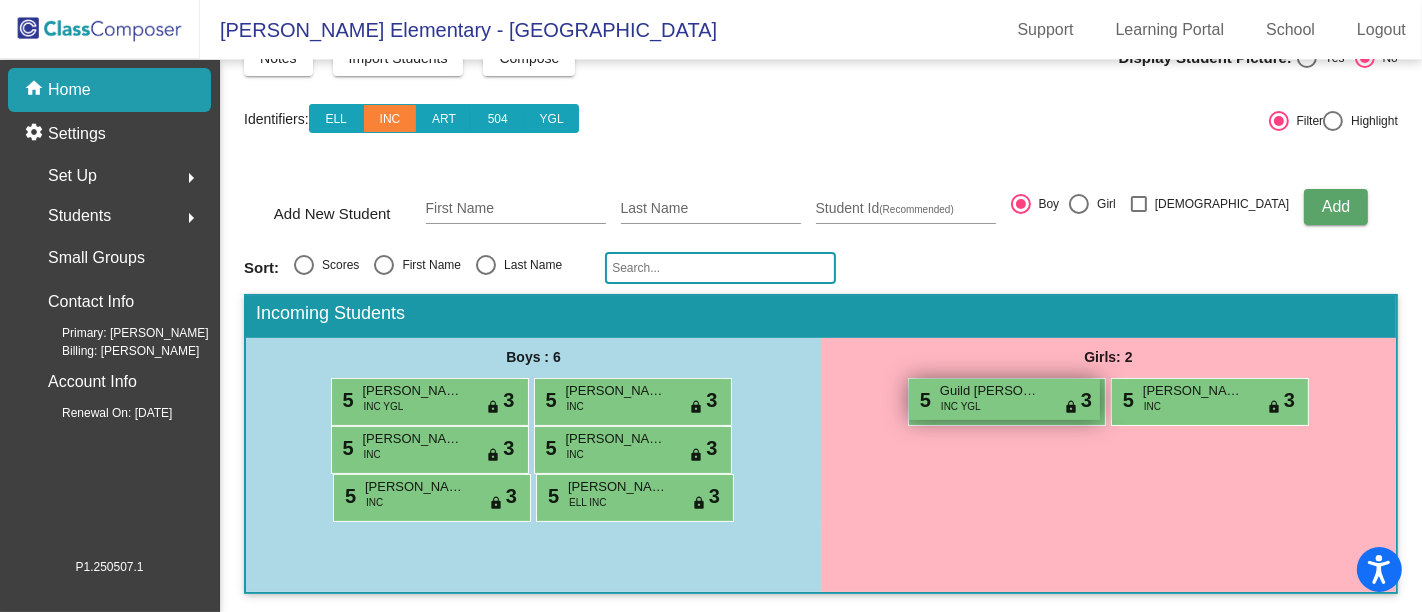 click on "5 Guild [PERSON_NAME] INC YGL lock do_not_disturb_alt 3" at bounding box center [1004, 399] 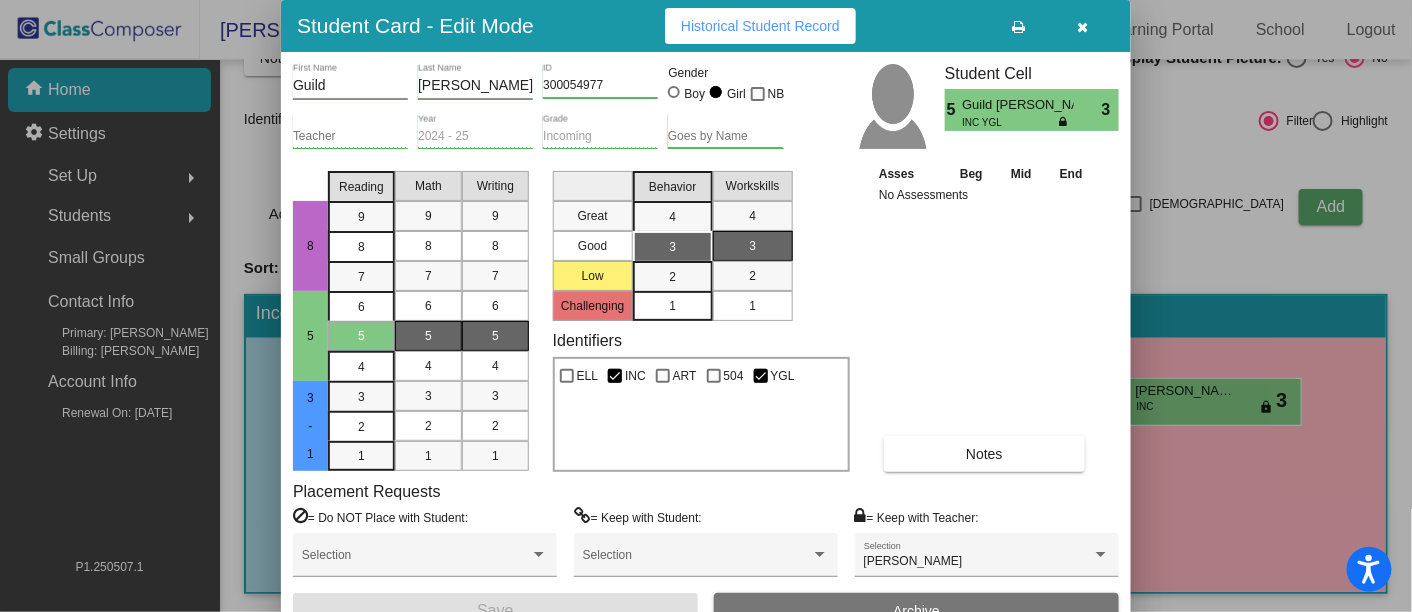 click at bounding box center [1083, 27] 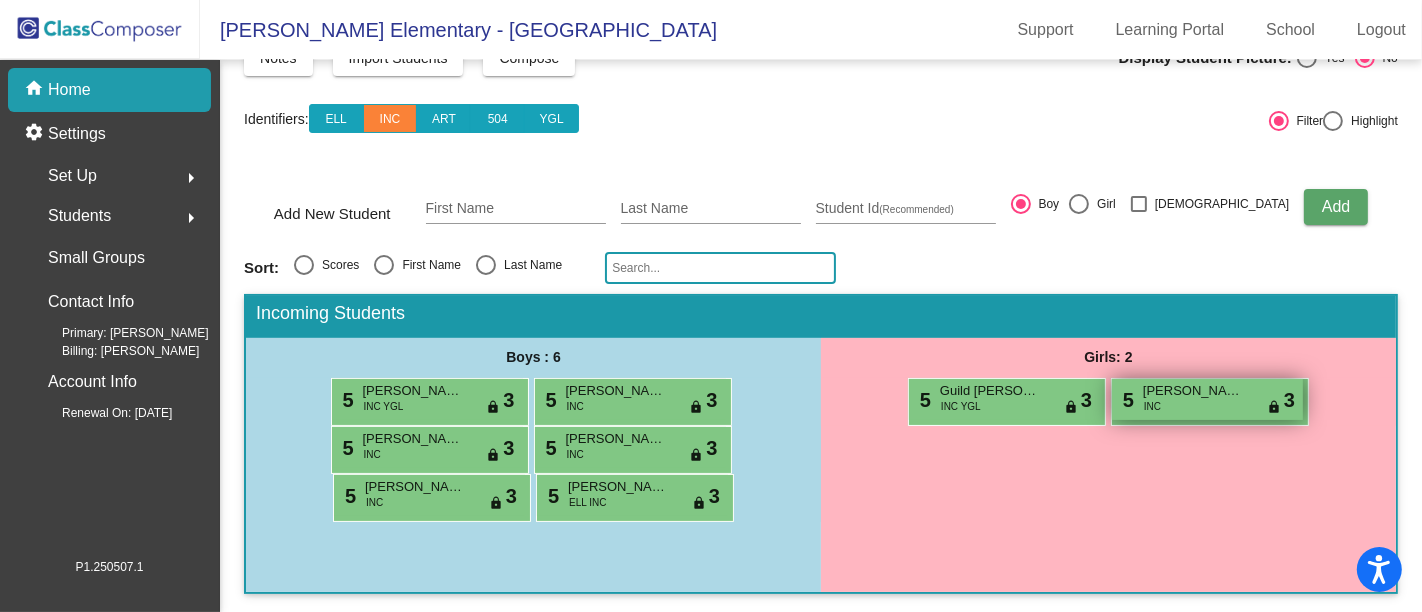 click on "[PERSON_NAME]" at bounding box center (1193, 391) 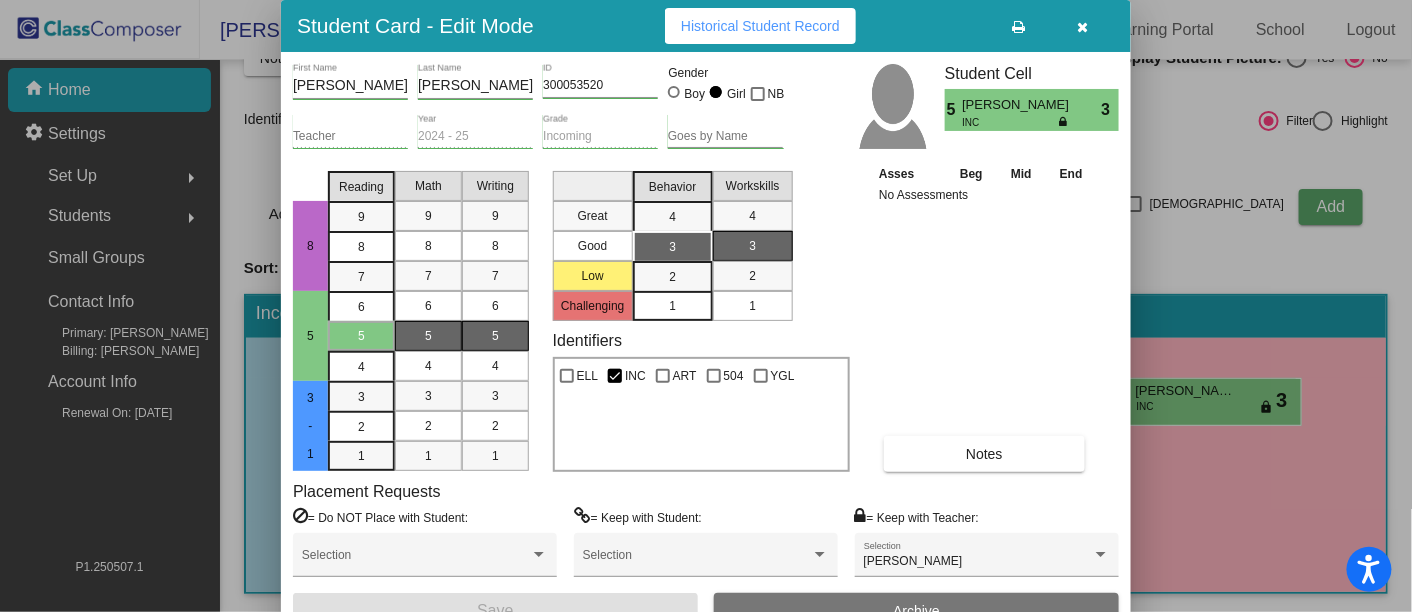 click at bounding box center (1083, 26) 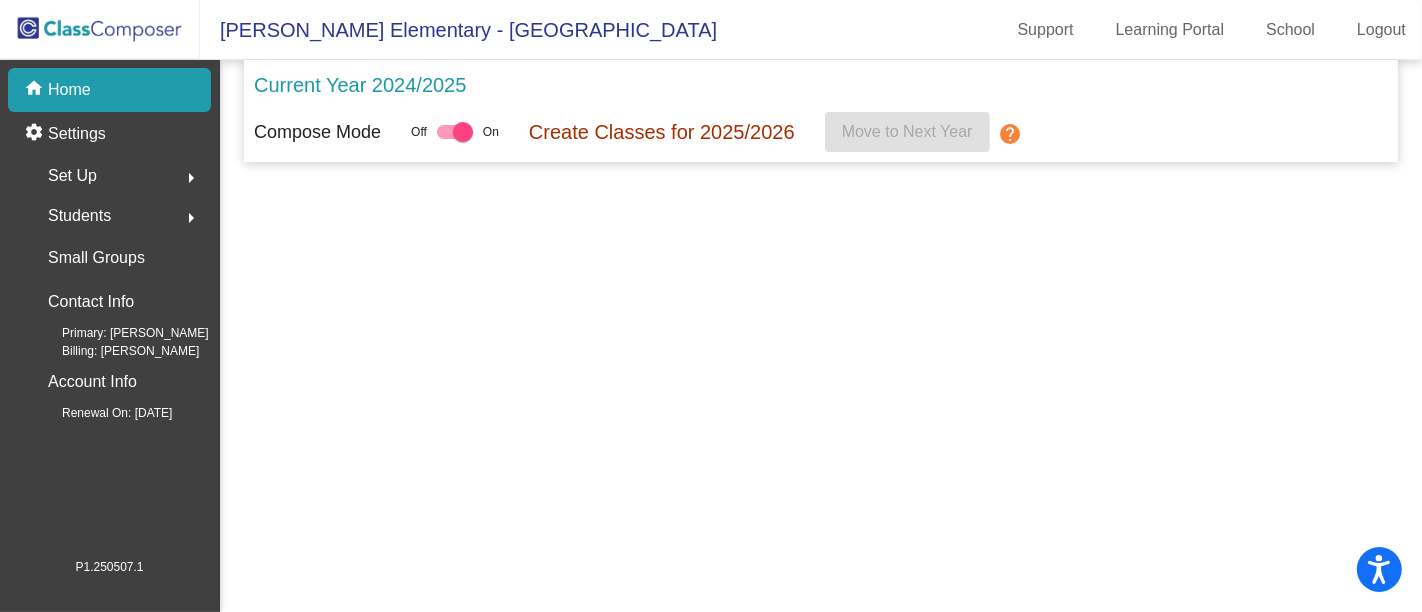 scroll, scrollTop: 0, scrollLeft: 0, axis: both 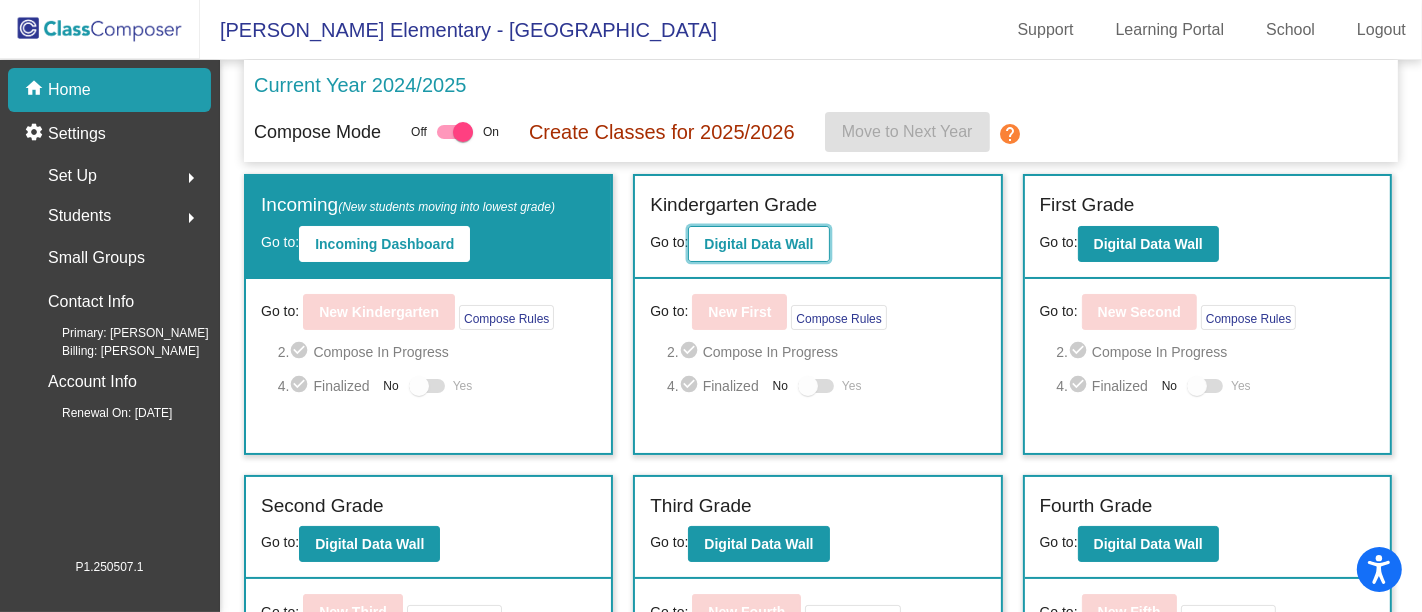 click on "Digital Data Wall" 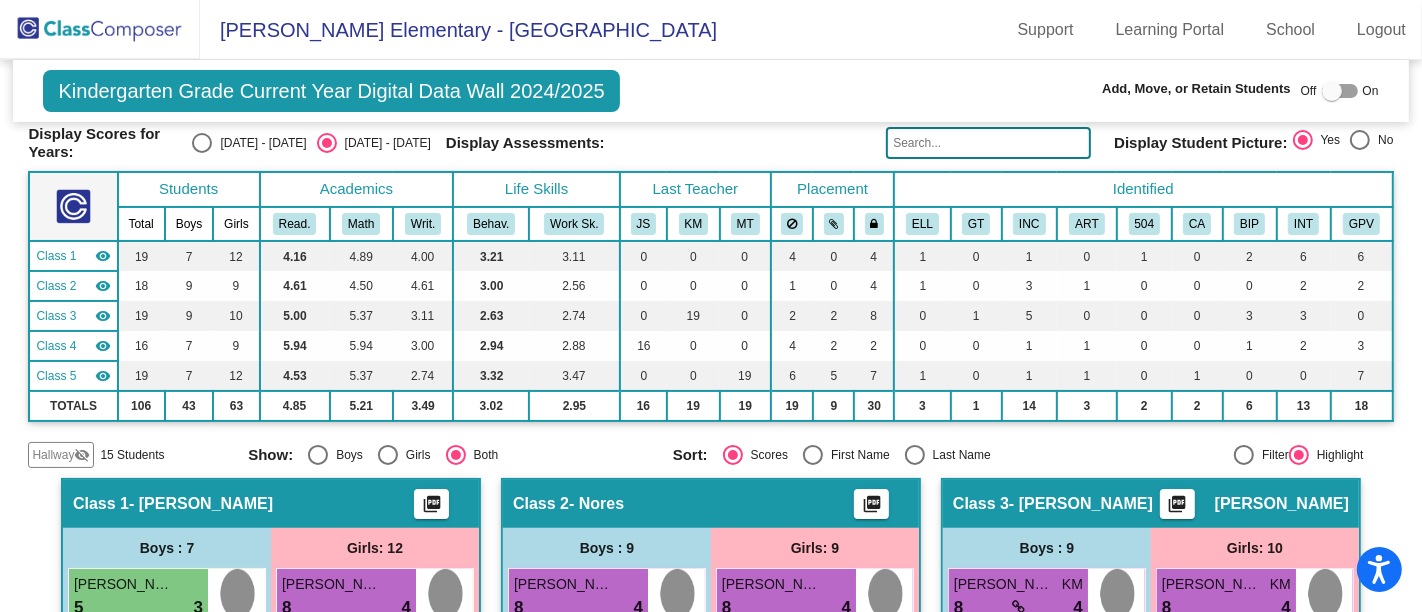 scroll, scrollTop: 0, scrollLeft: 0, axis: both 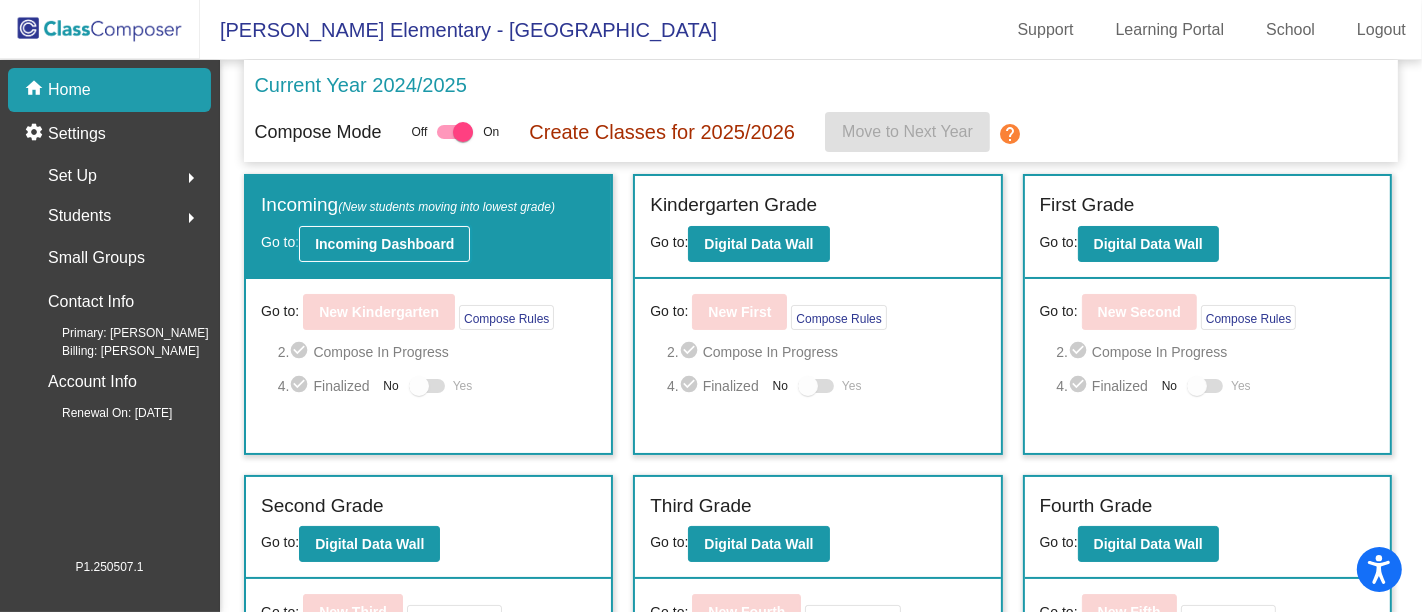 click on "Incoming Dashboard" 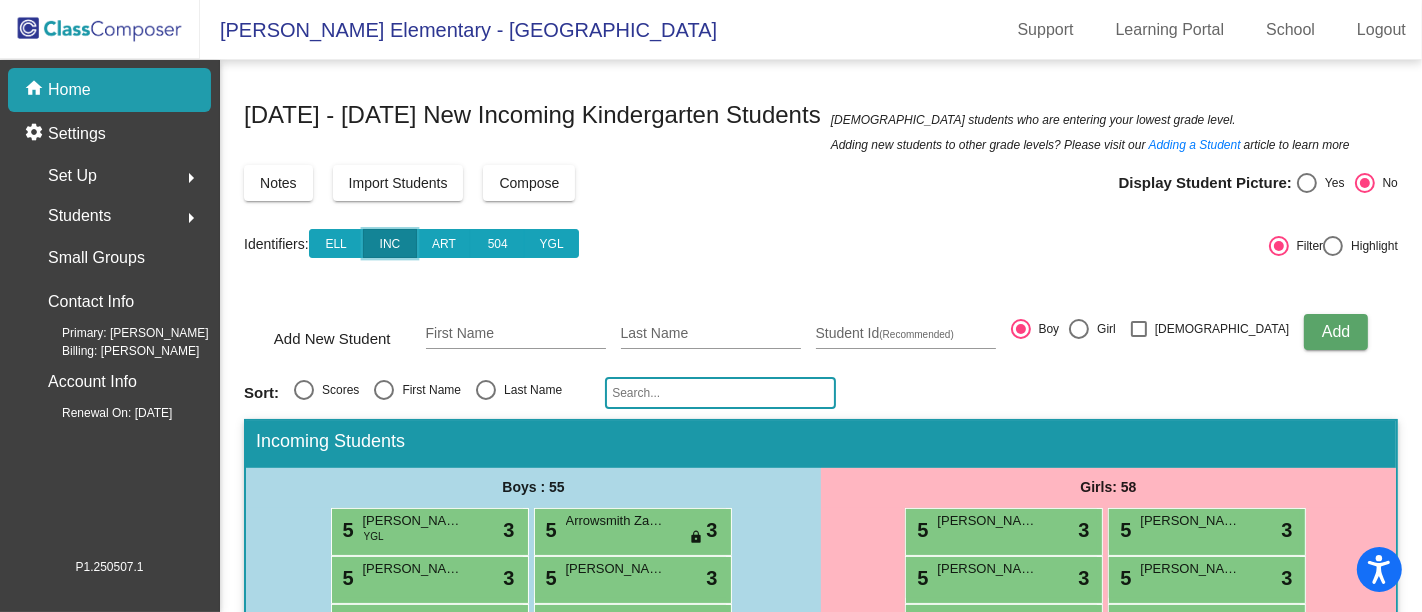 click on "INC" at bounding box center (390, 243) 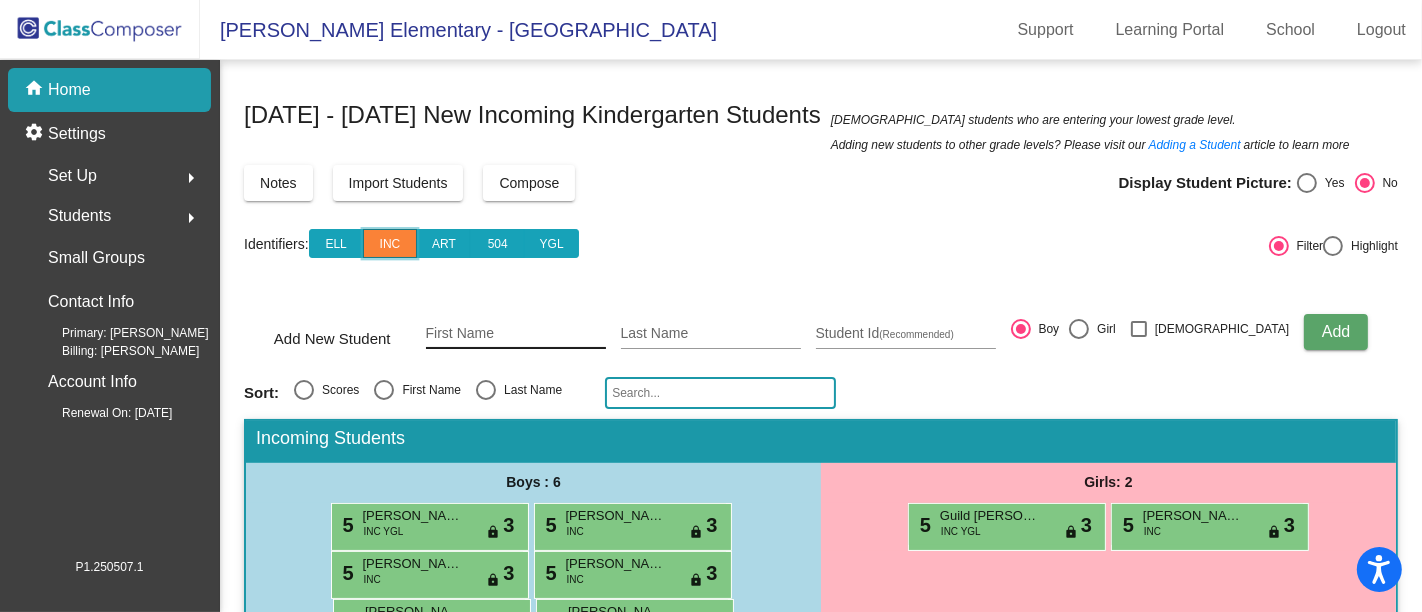 scroll, scrollTop: 125, scrollLeft: 0, axis: vertical 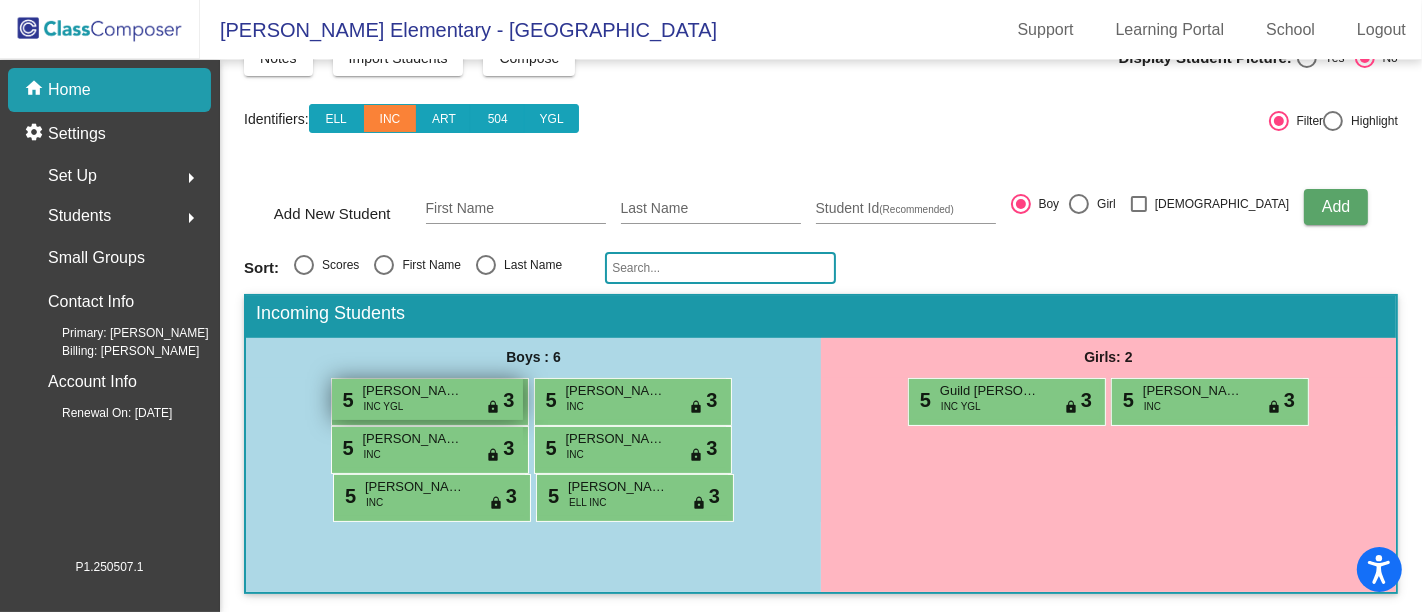 click on "[PERSON_NAME]" at bounding box center (413, 391) 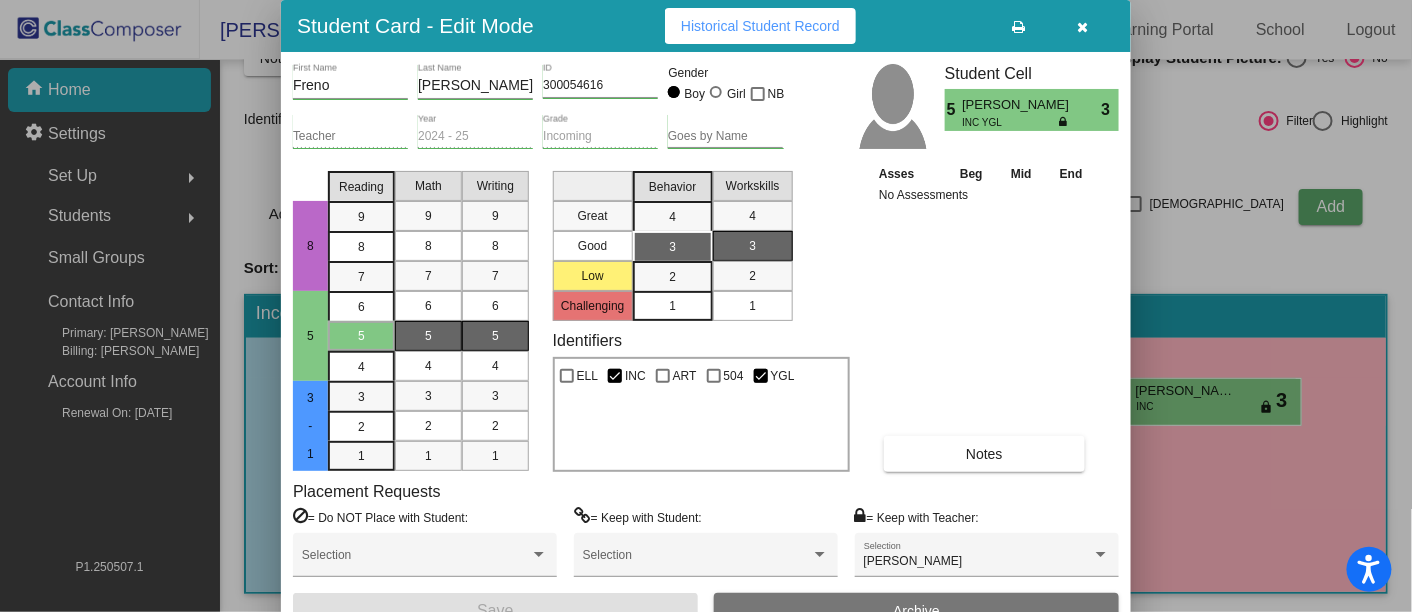 click at bounding box center [1083, 26] 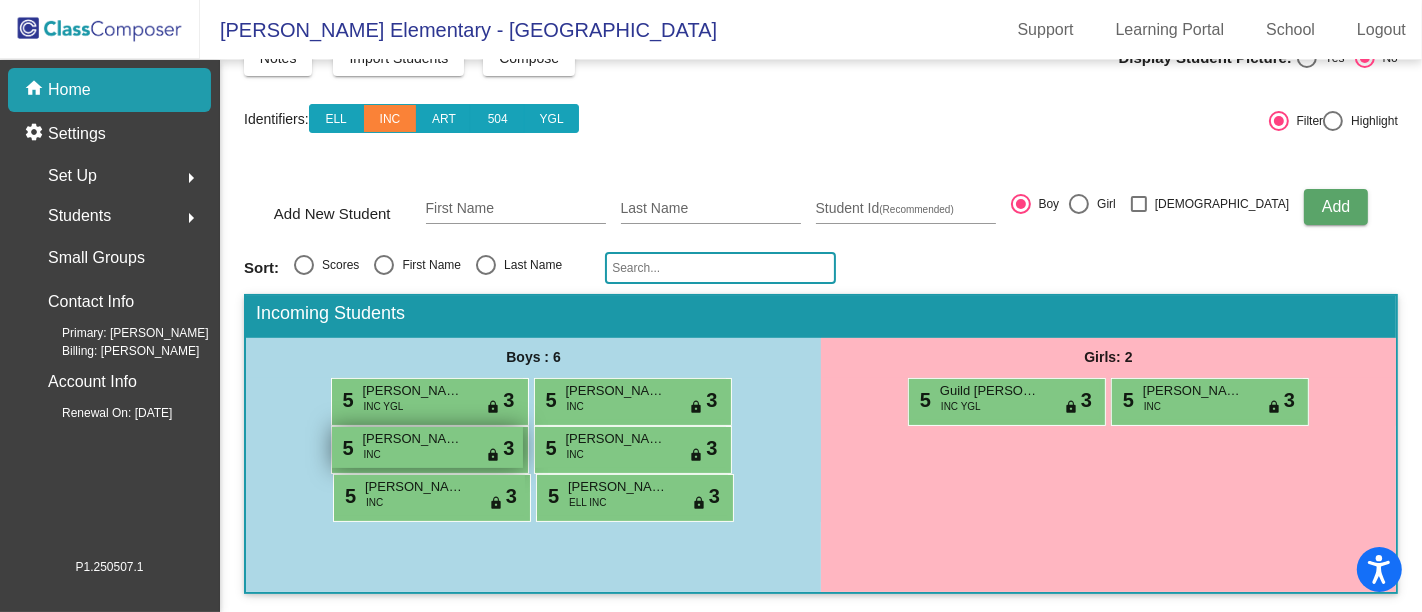 click on "[PERSON_NAME] August" at bounding box center (413, 439) 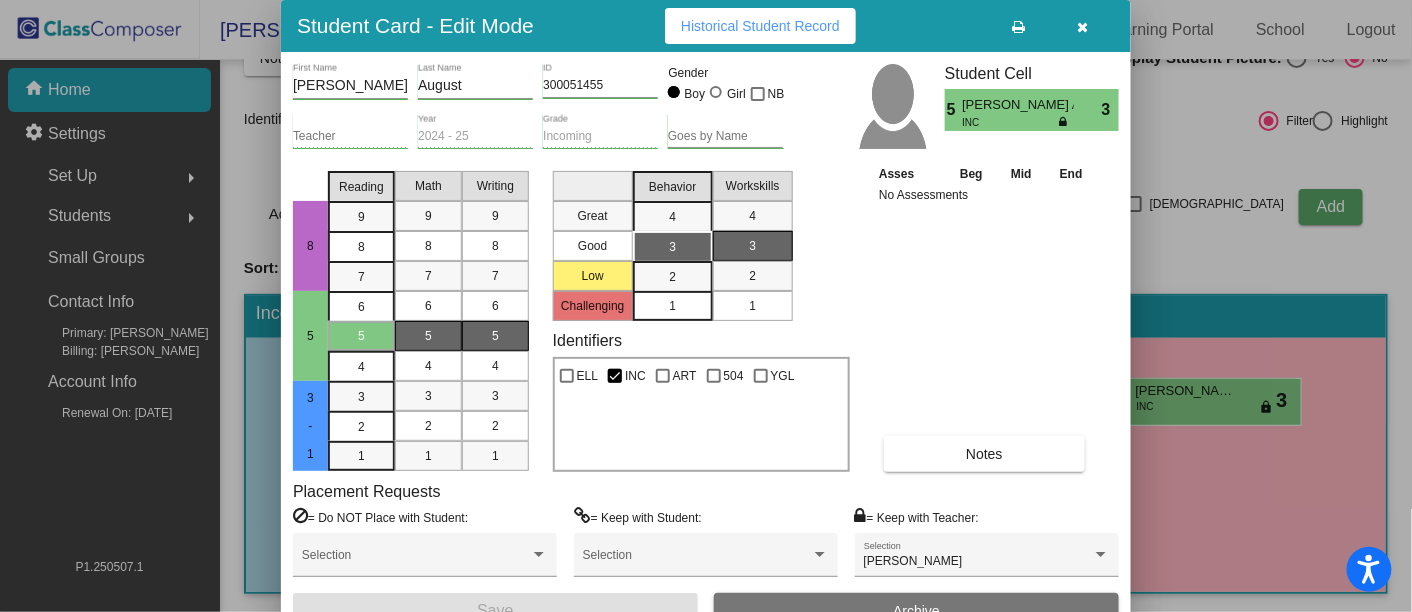 click at bounding box center [1083, 26] 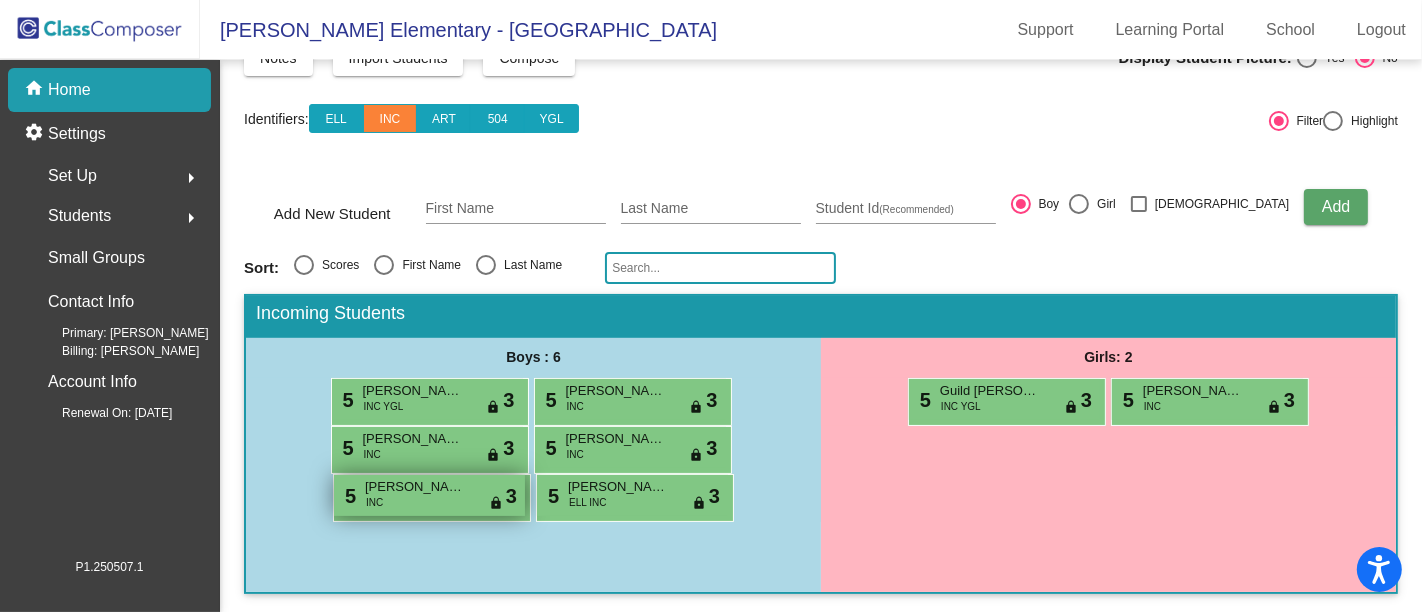 click on "5 [PERSON_NAME] INC lock do_not_disturb_alt 3" at bounding box center (429, 495) 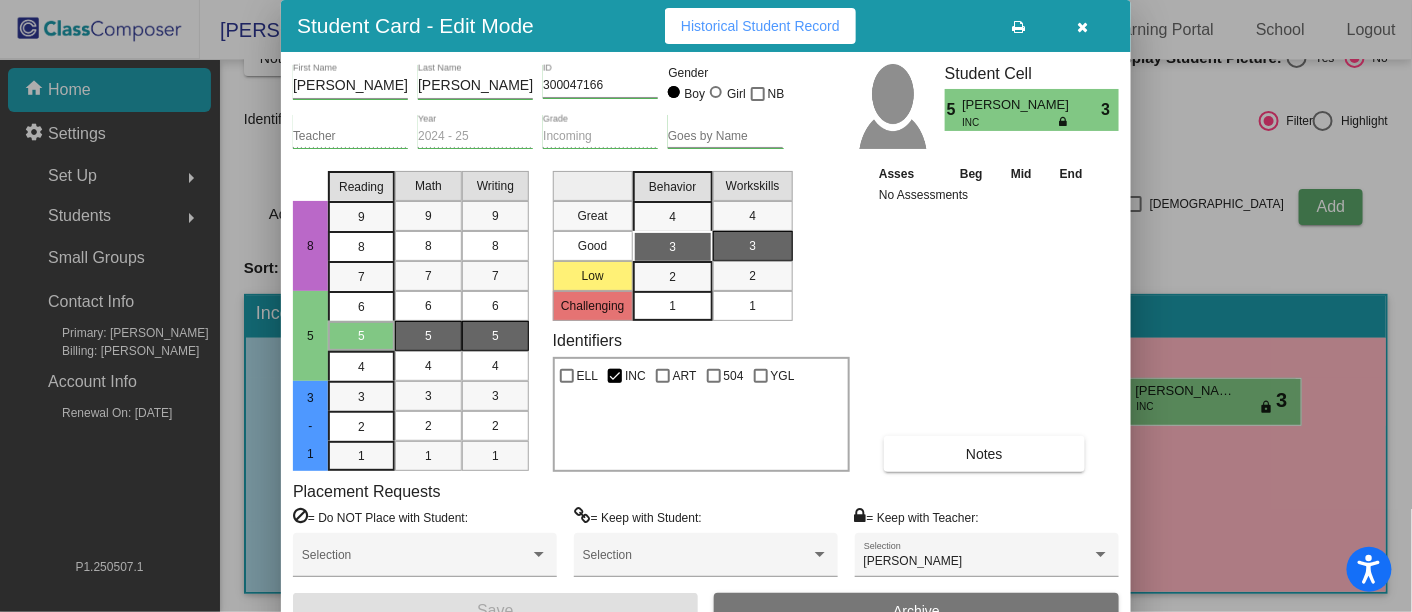 click at bounding box center (1083, 27) 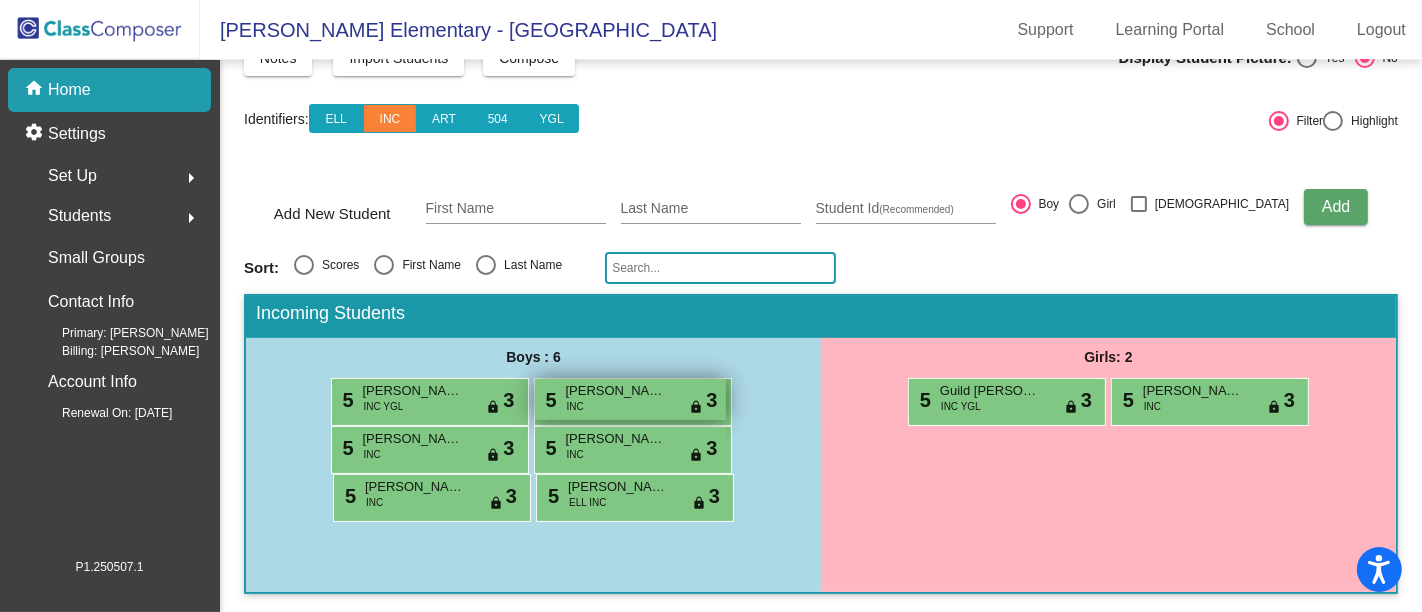 click on "5 [PERSON_NAME] INC lock do_not_disturb_alt 3" at bounding box center [630, 399] 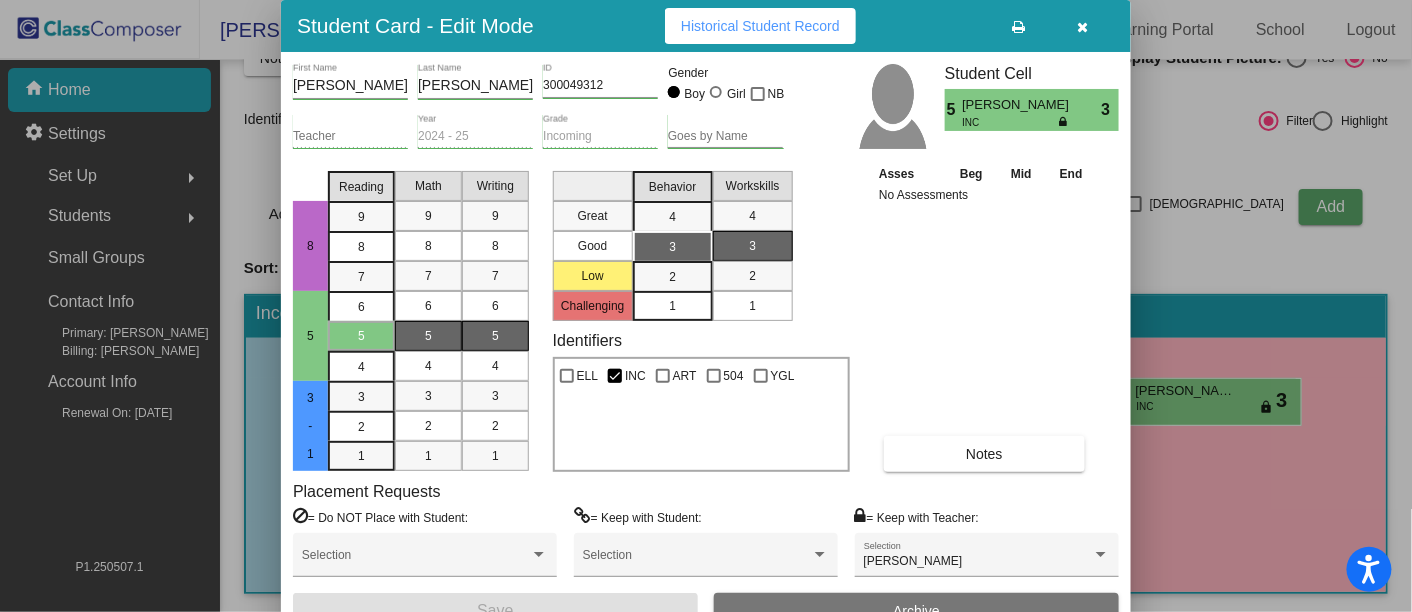 click at bounding box center [1083, 27] 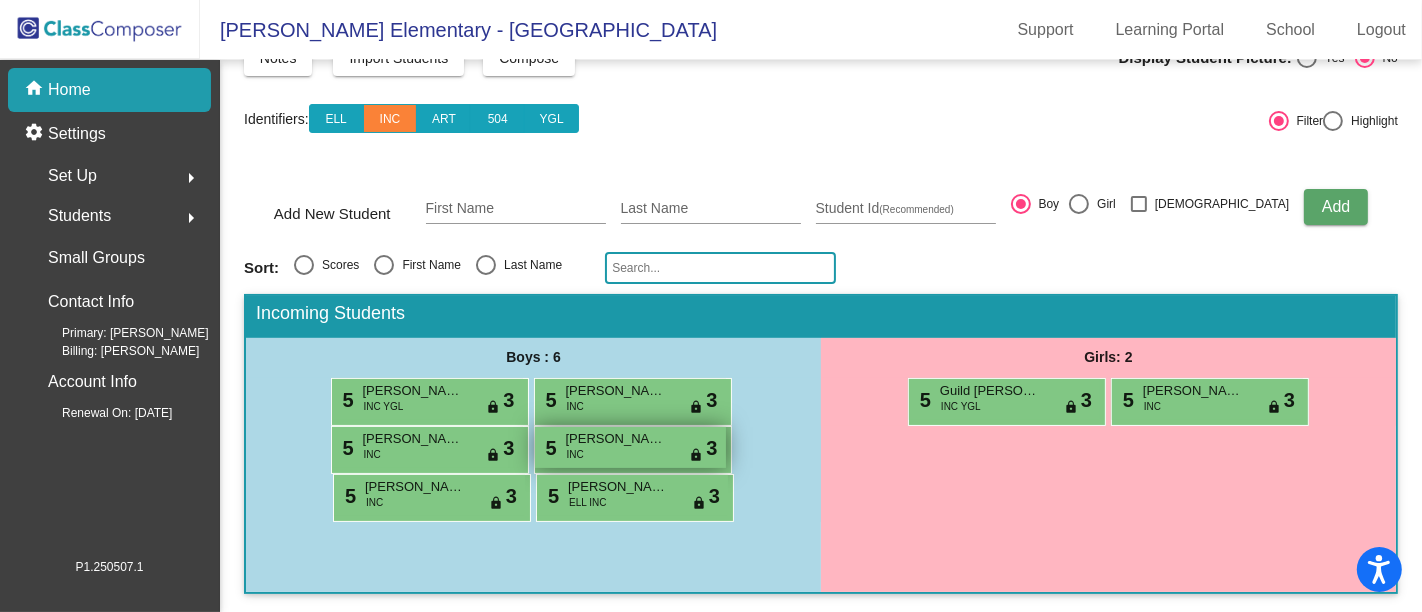 click on "INC" at bounding box center (575, 454) 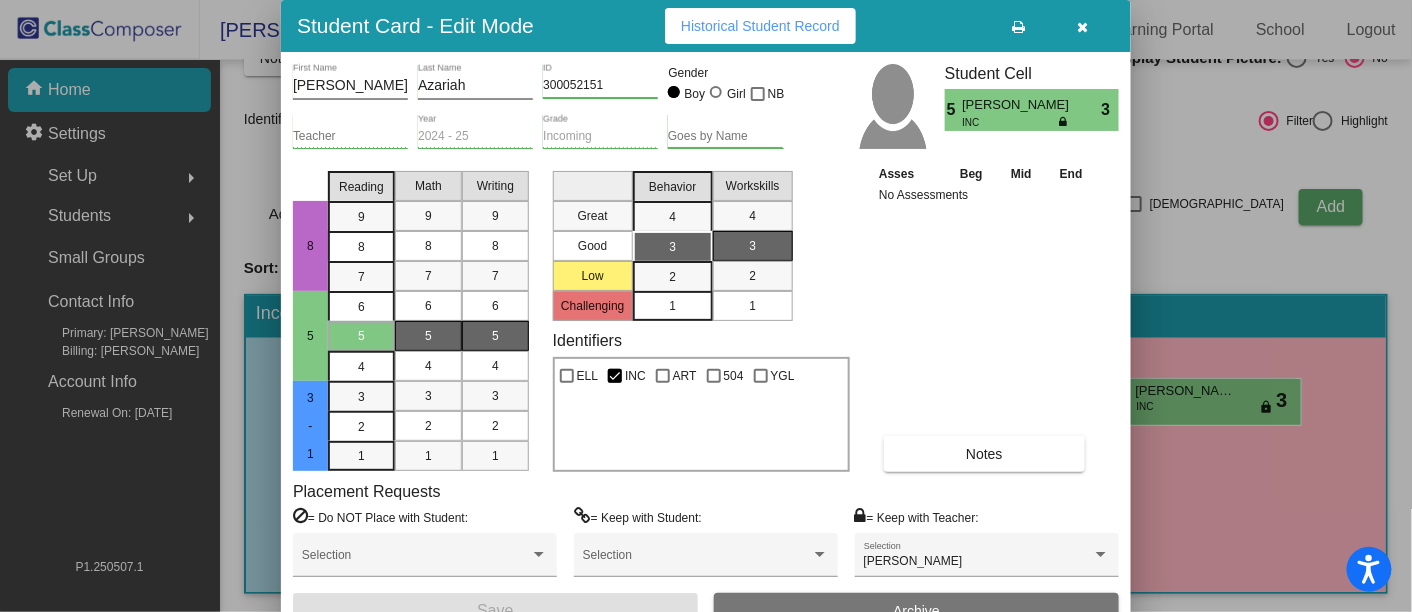 click at bounding box center (1083, 27) 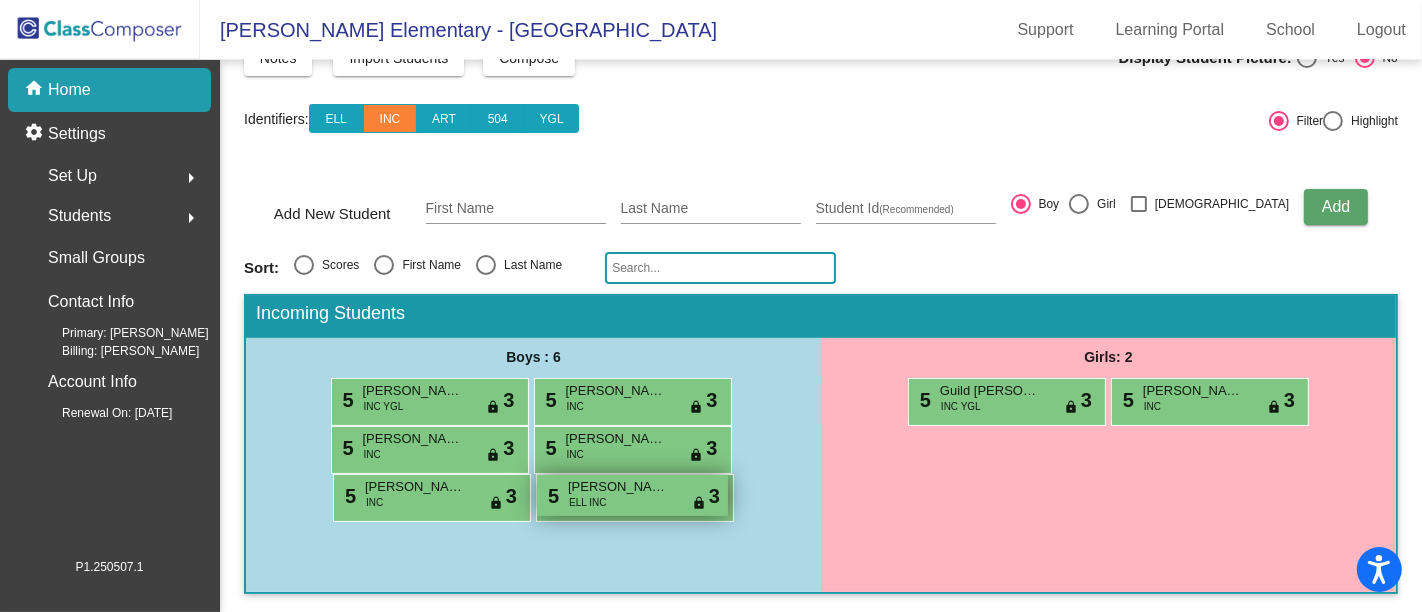 click on "[PERSON_NAME]" at bounding box center (618, 487) 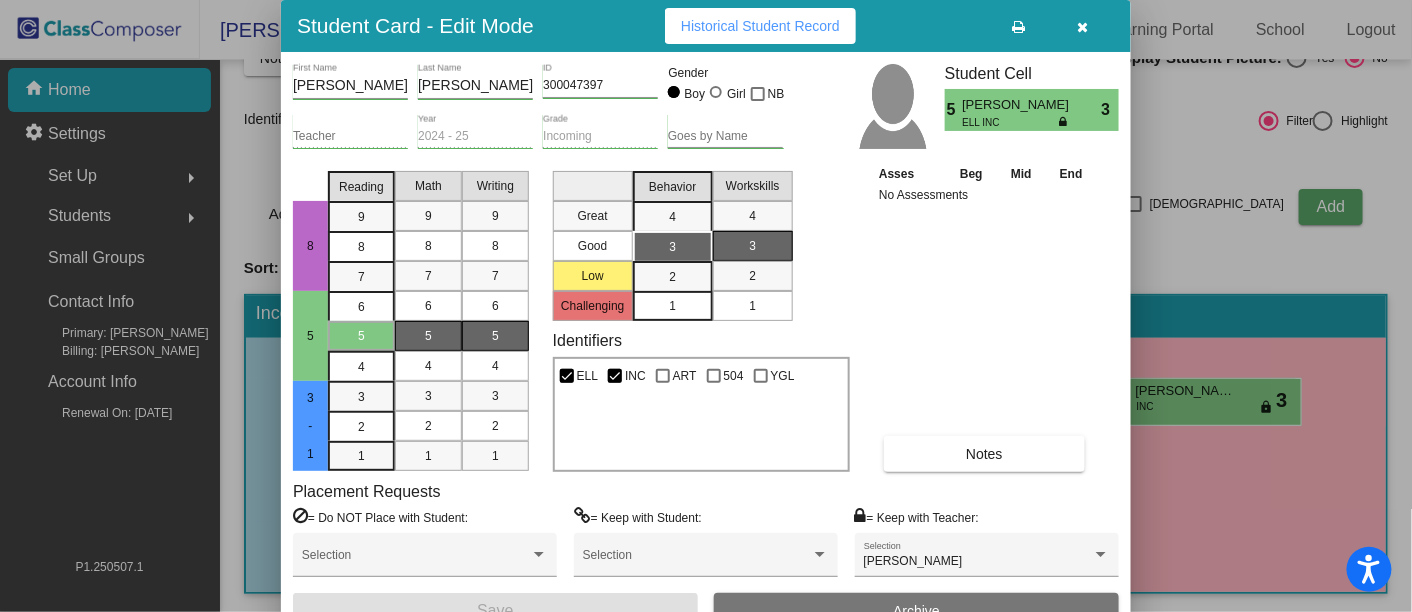 click at bounding box center (1083, 27) 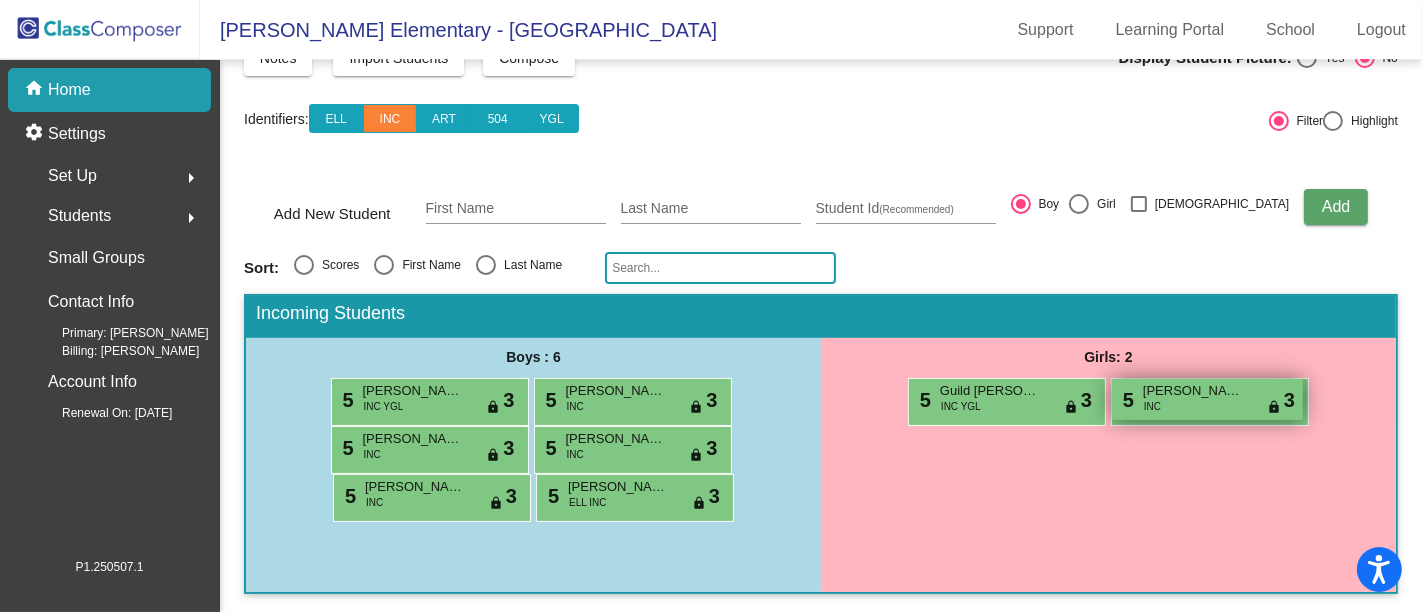 click on "5 [PERSON_NAME] INC lock do_not_disturb_alt 3" at bounding box center [1207, 399] 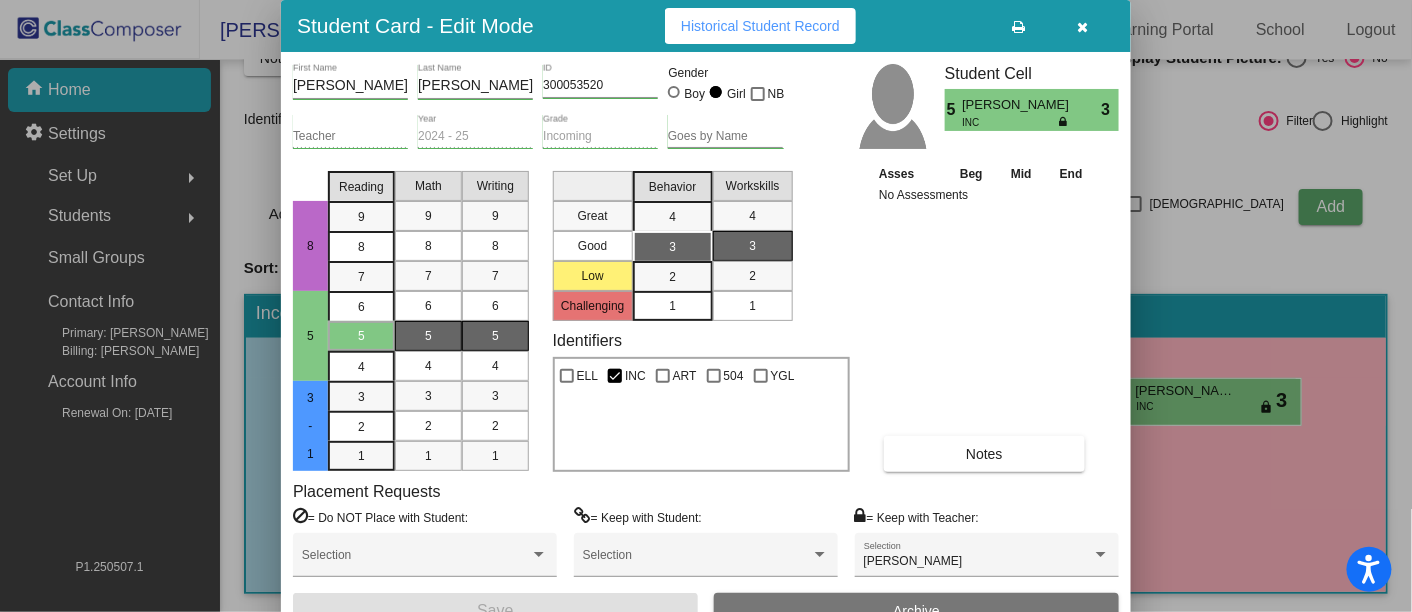 click at bounding box center (1083, 27) 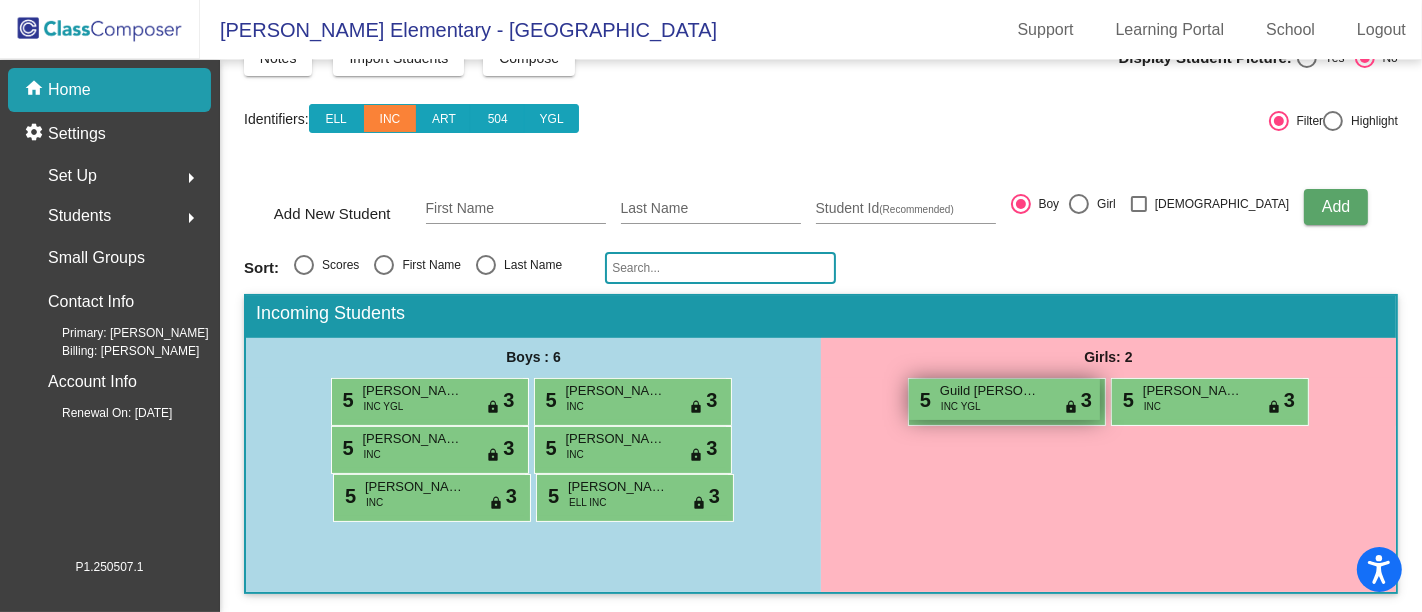 click on "Guild [PERSON_NAME]" at bounding box center (990, 391) 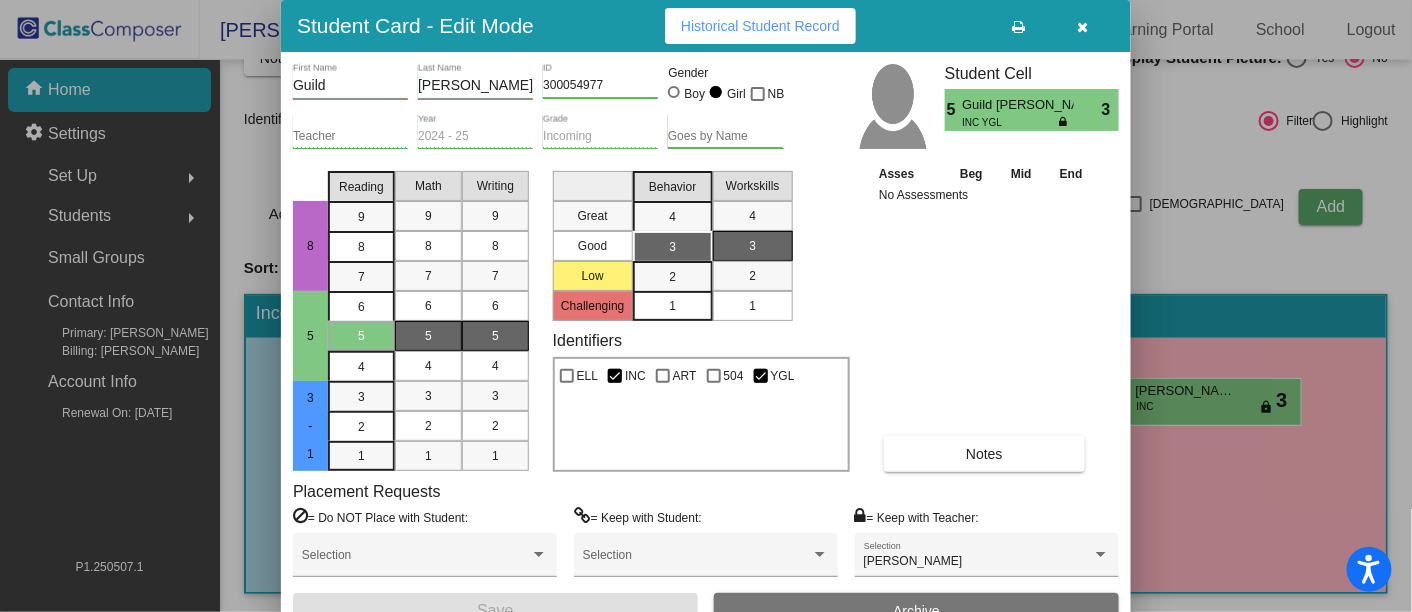 click at bounding box center (1083, 27) 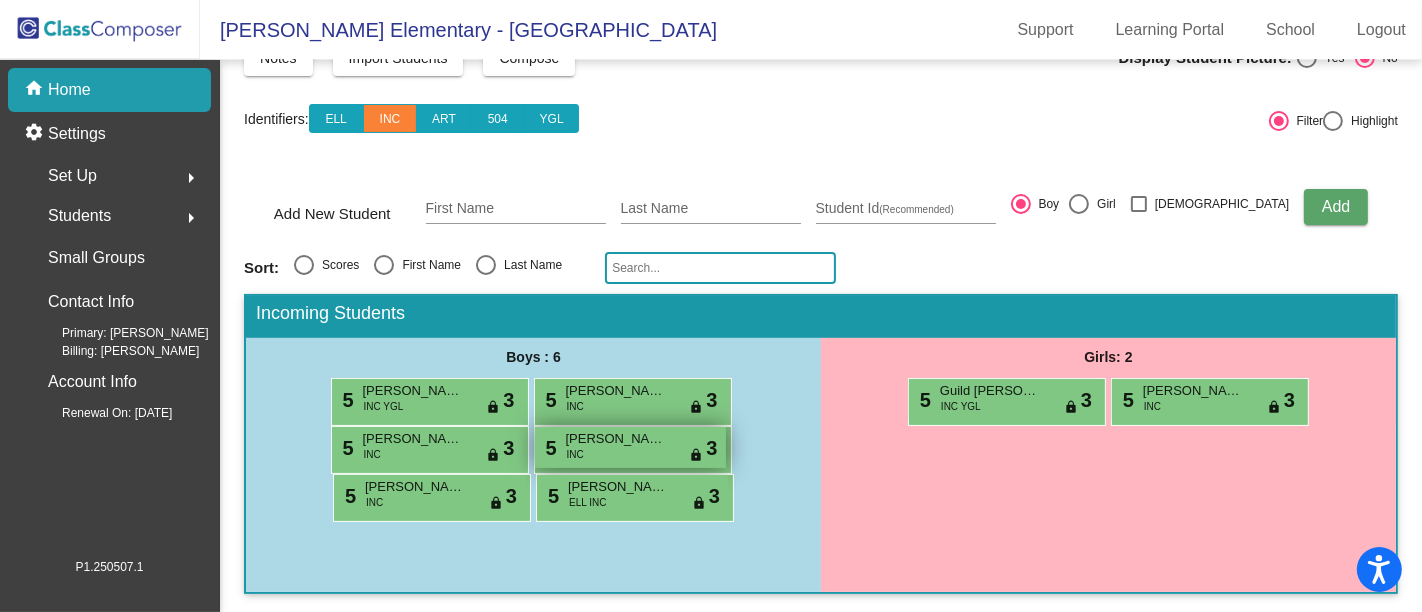 click on "5 [PERSON_NAME] INC lock do_not_disturb_alt 3" at bounding box center [630, 447] 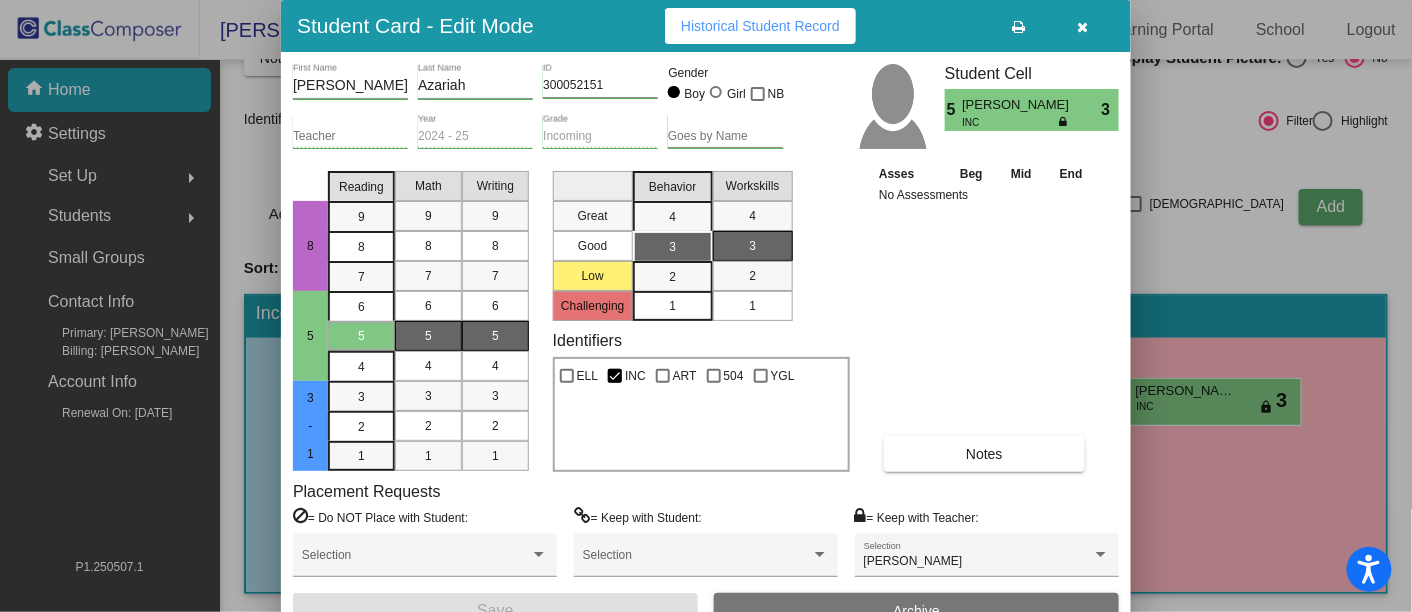 click at bounding box center (1083, 27) 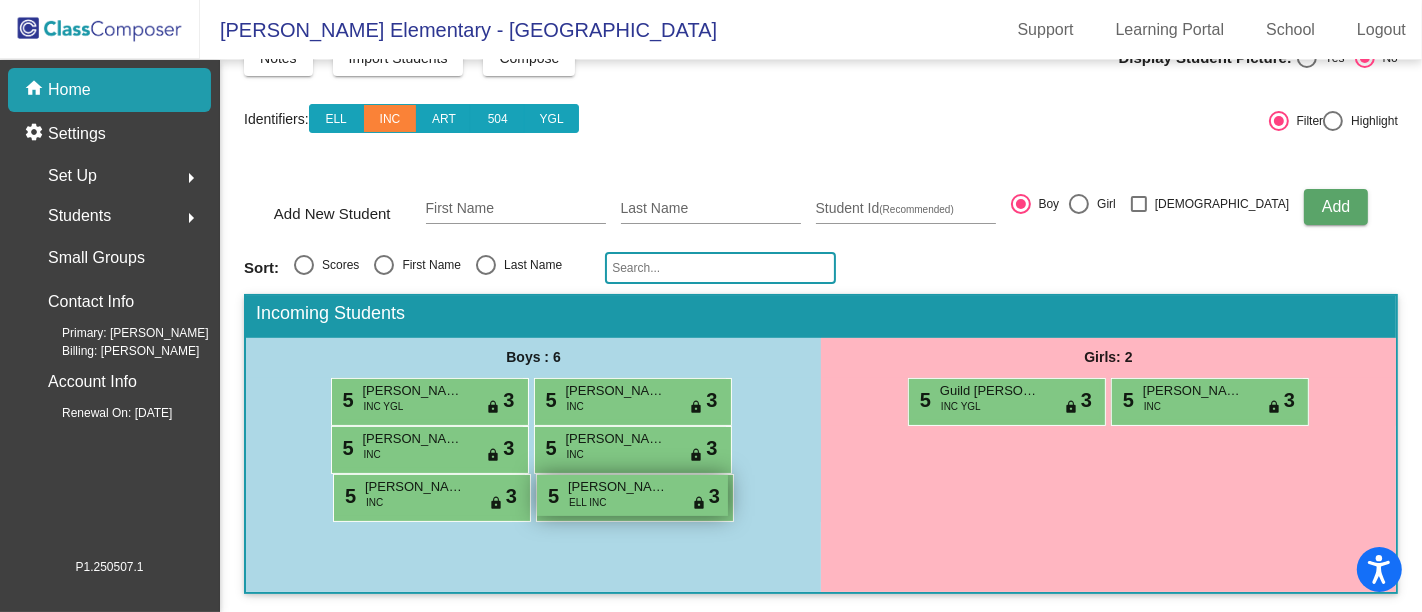 click on "ELL INC" at bounding box center [587, 502] 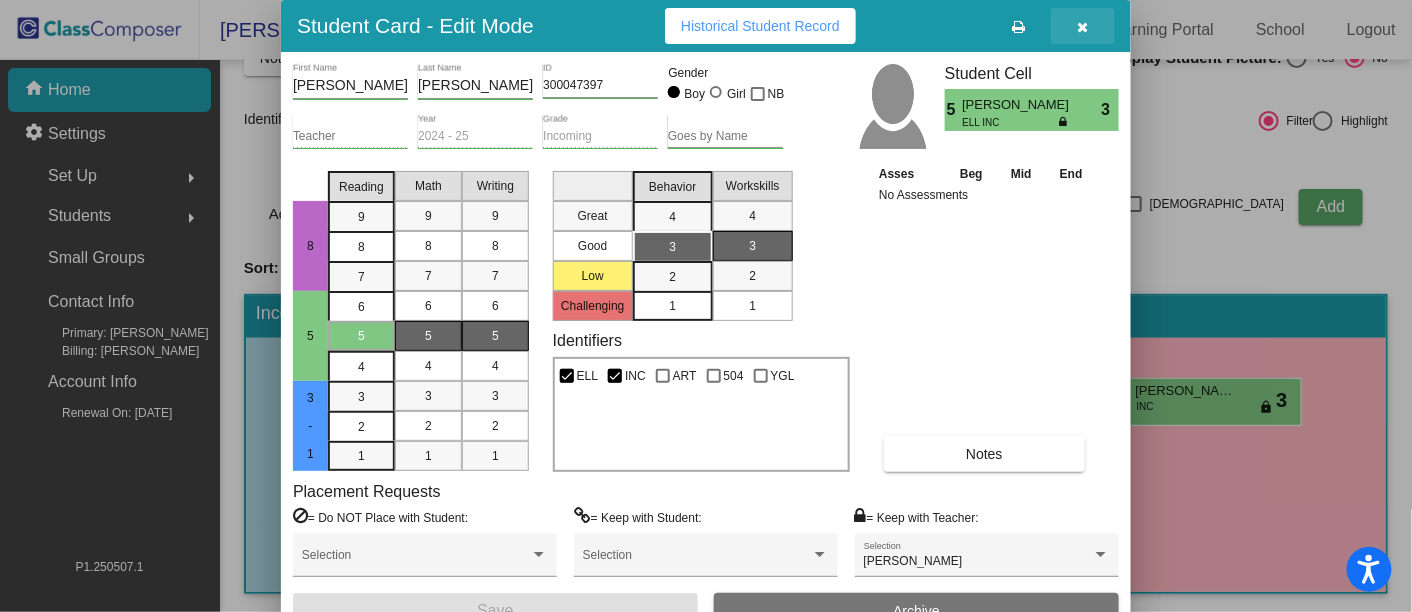 click at bounding box center (1083, 27) 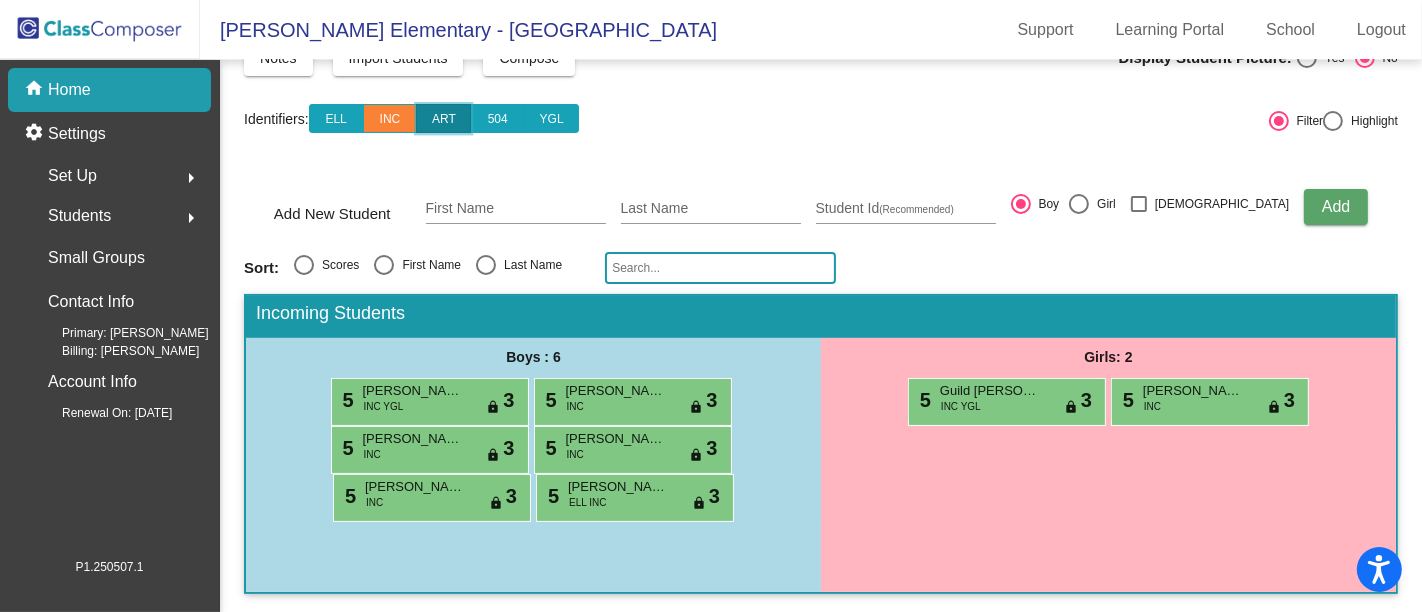 click on "ART" at bounding box center [443, 118] 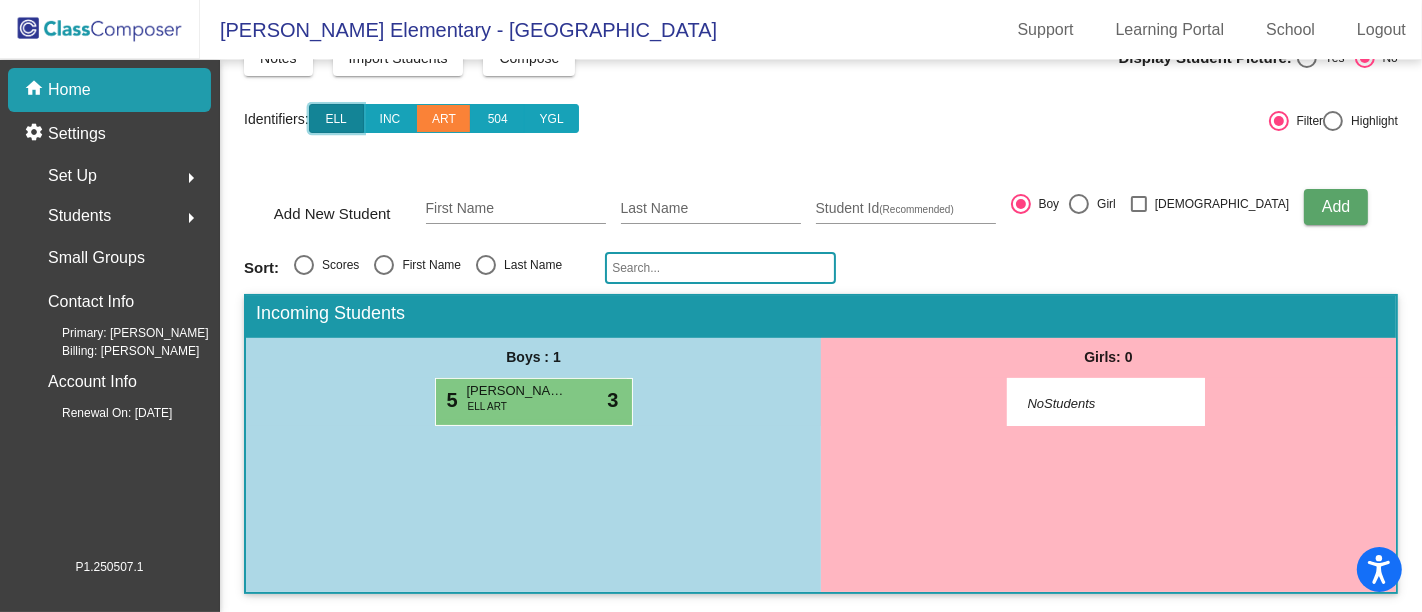 click on "ELL" at bounding box center (336, 118) 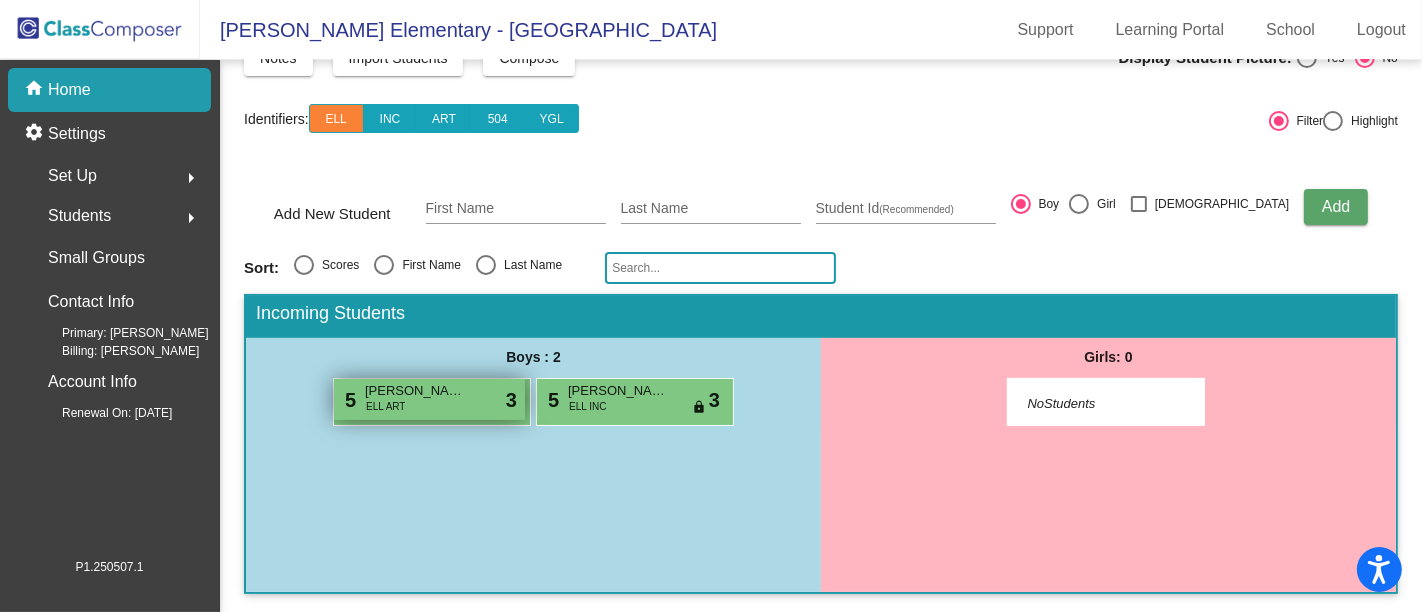 click on "5 [PERSON_NAME] Mago [PERSON_NAME] ART lock do_not_disturb_alt 3" at bounding box center [429, 399] 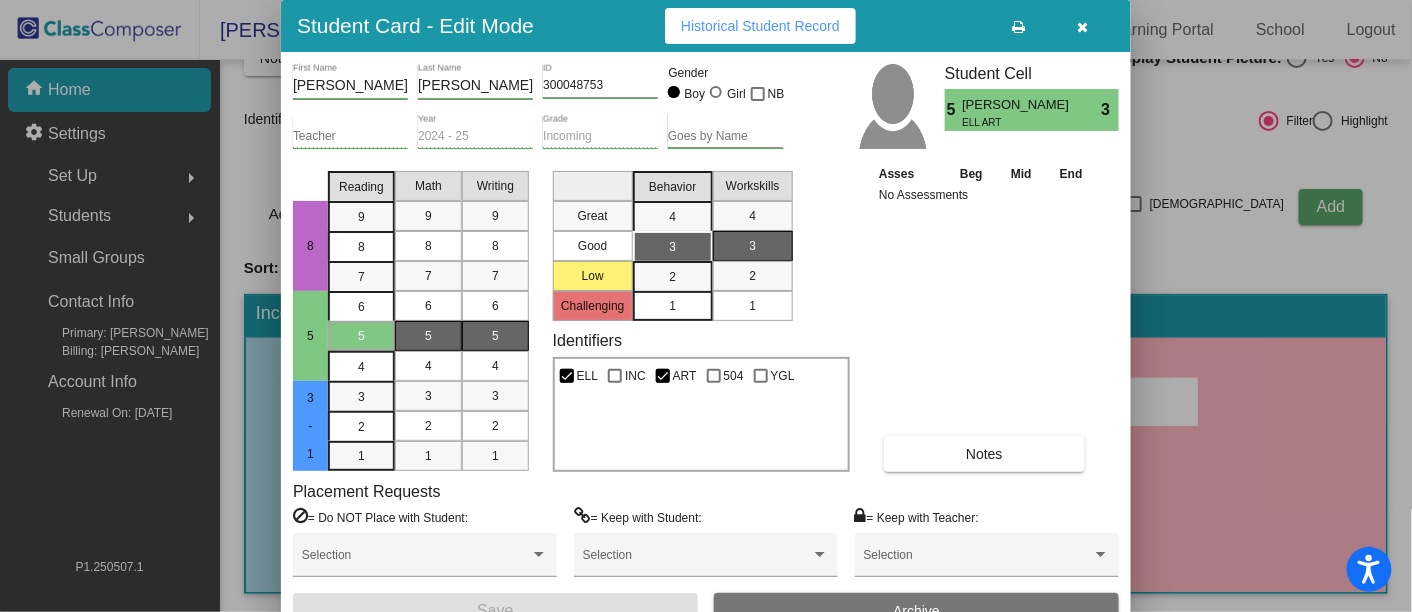 click at bounding box center [1083, 26] 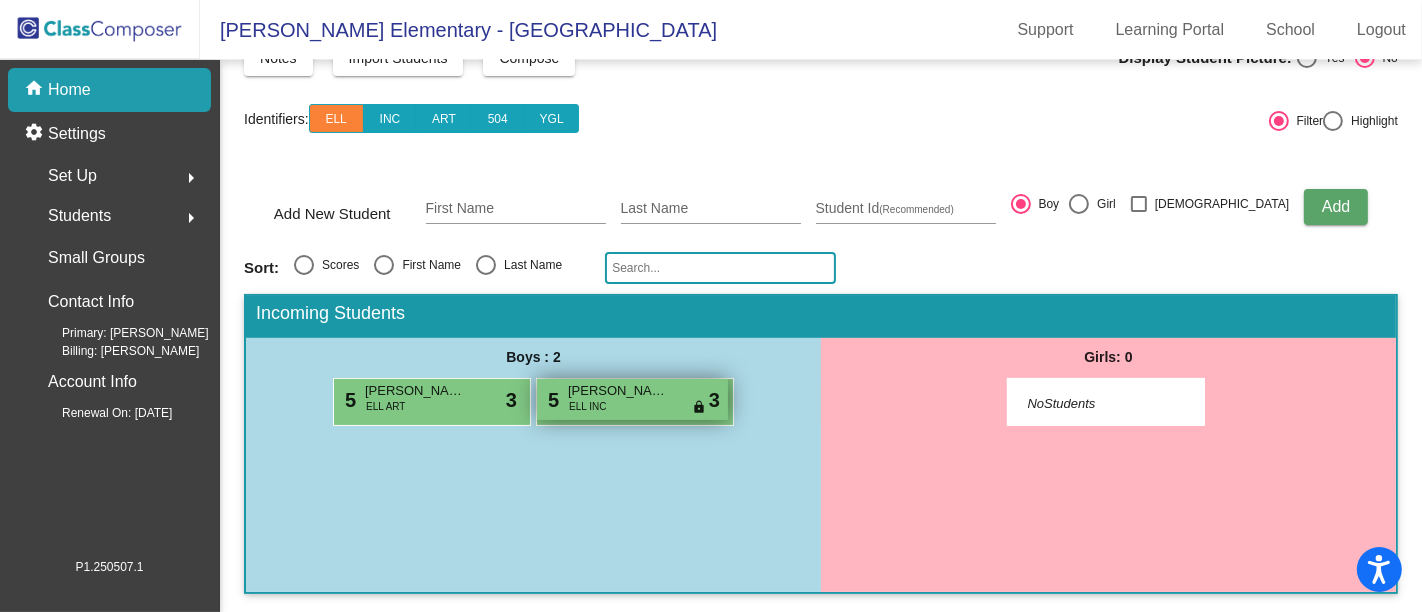 click on "[PERSON_NAME]" at bounding box center [618, 391] 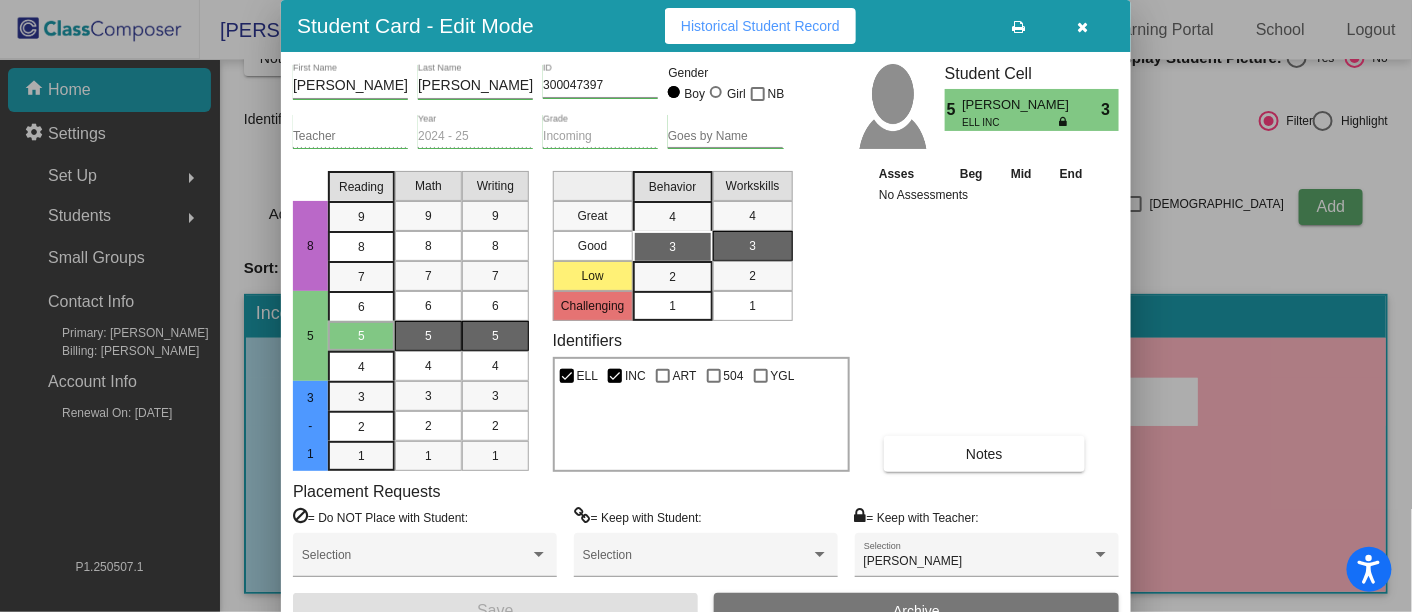 click at bounding box center [1083, 27] 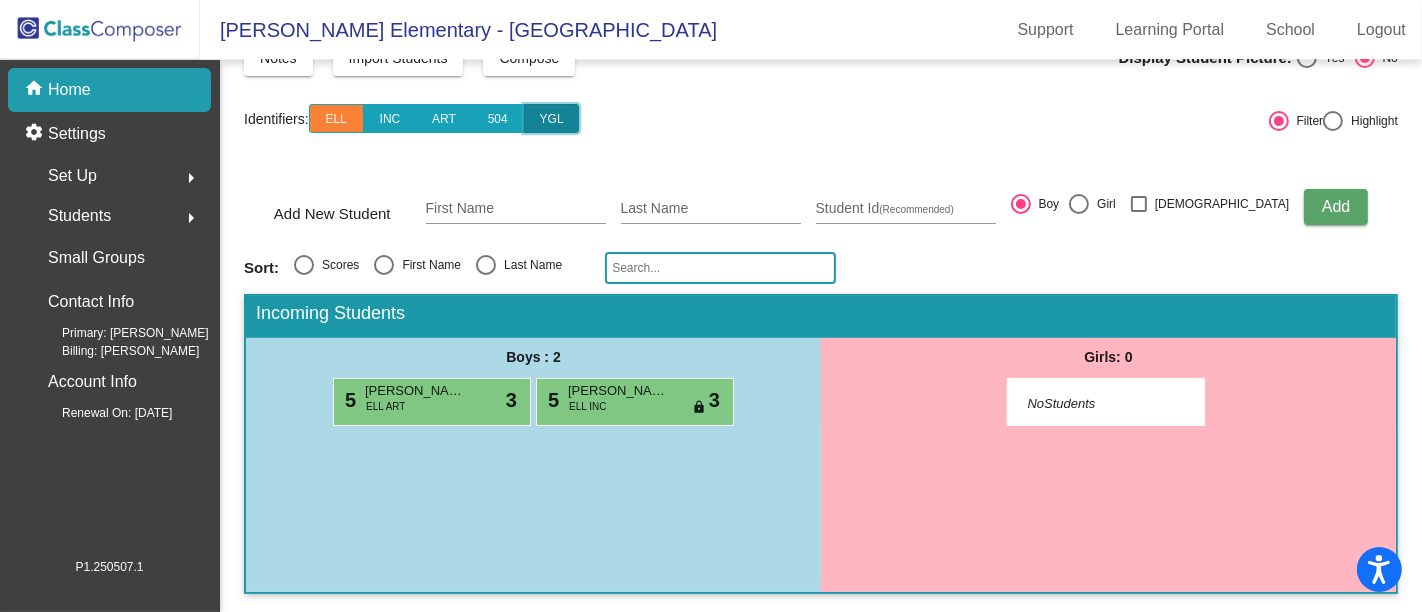 click on "YGL" at bounding box center (551, 118) 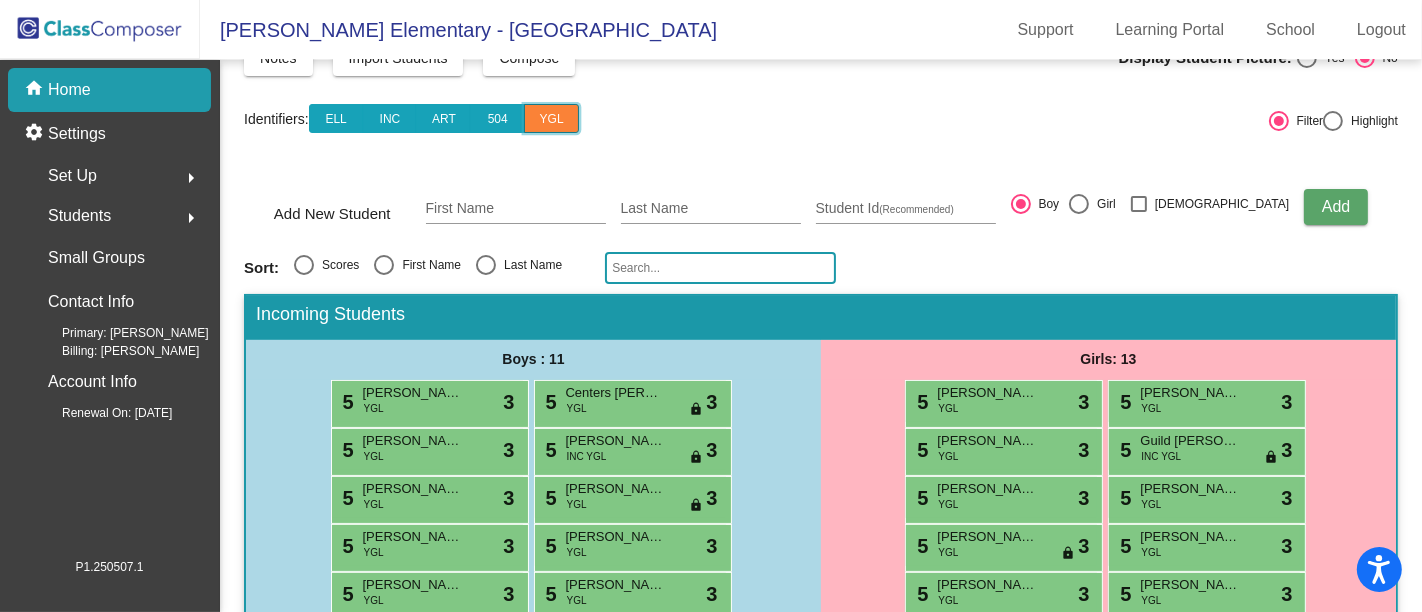 scroll, scrollTop: 262, scrollLeft: 0, axis: vertical 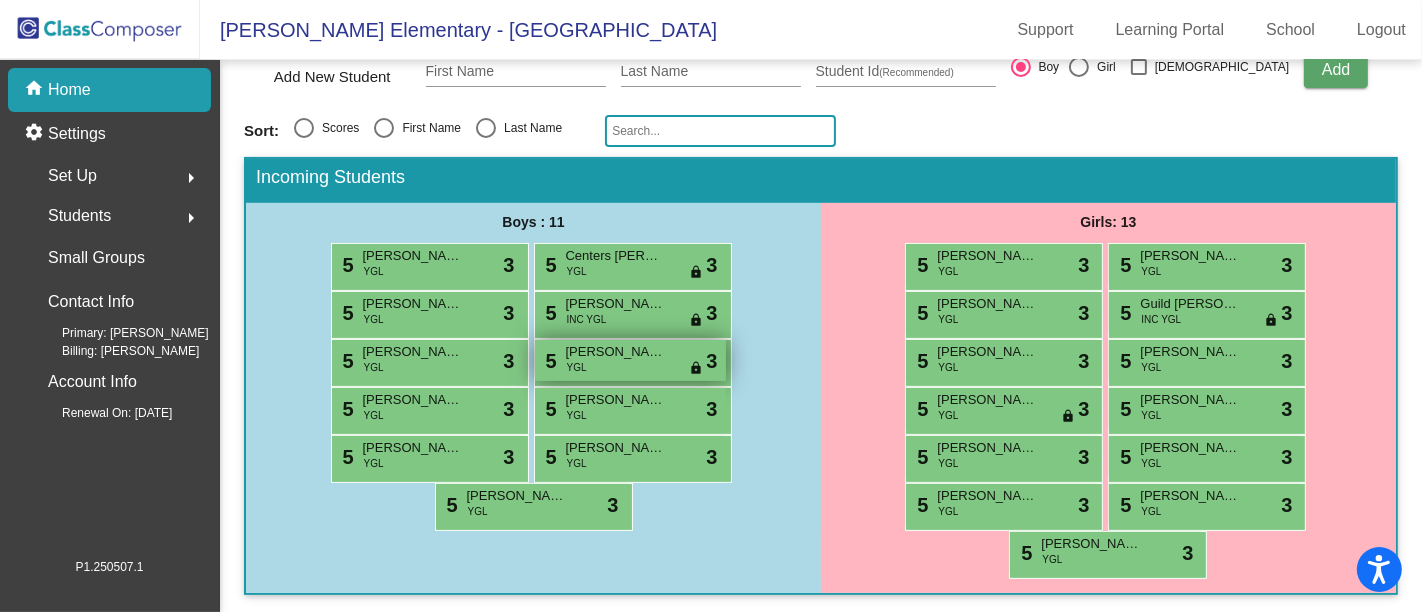 click on "[PERSON_NAME]" at bounding box center [616, 352] 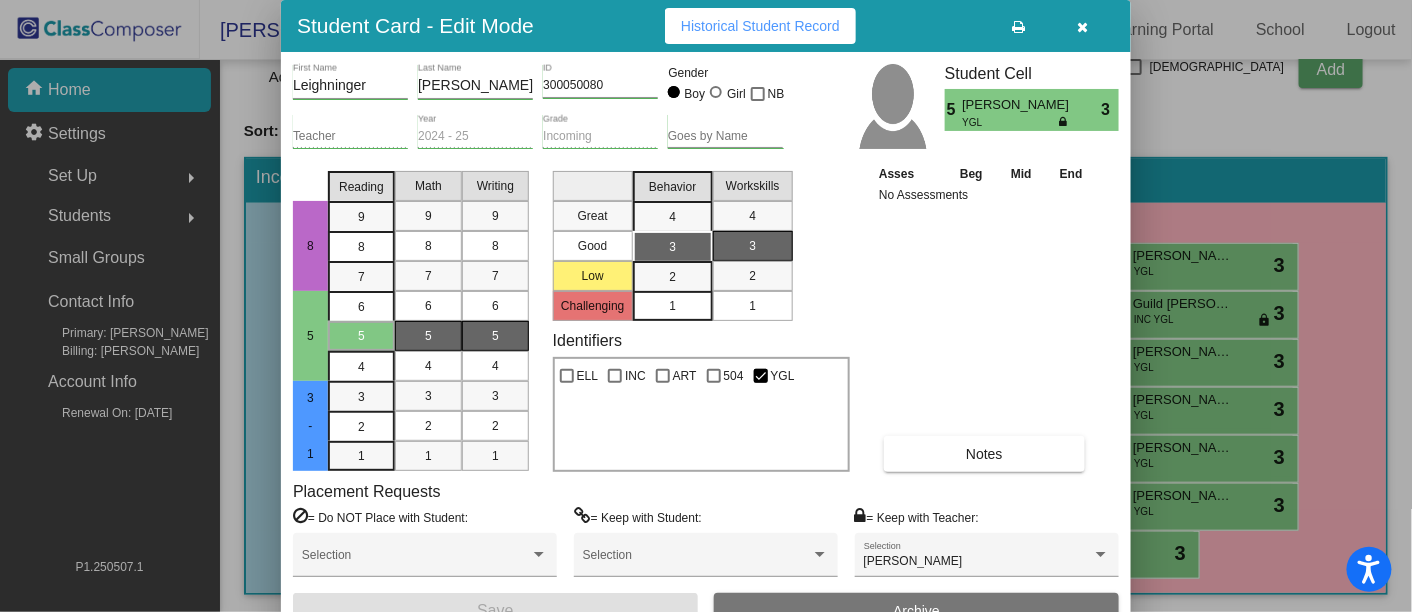 click at bounding box center (1083, 27) 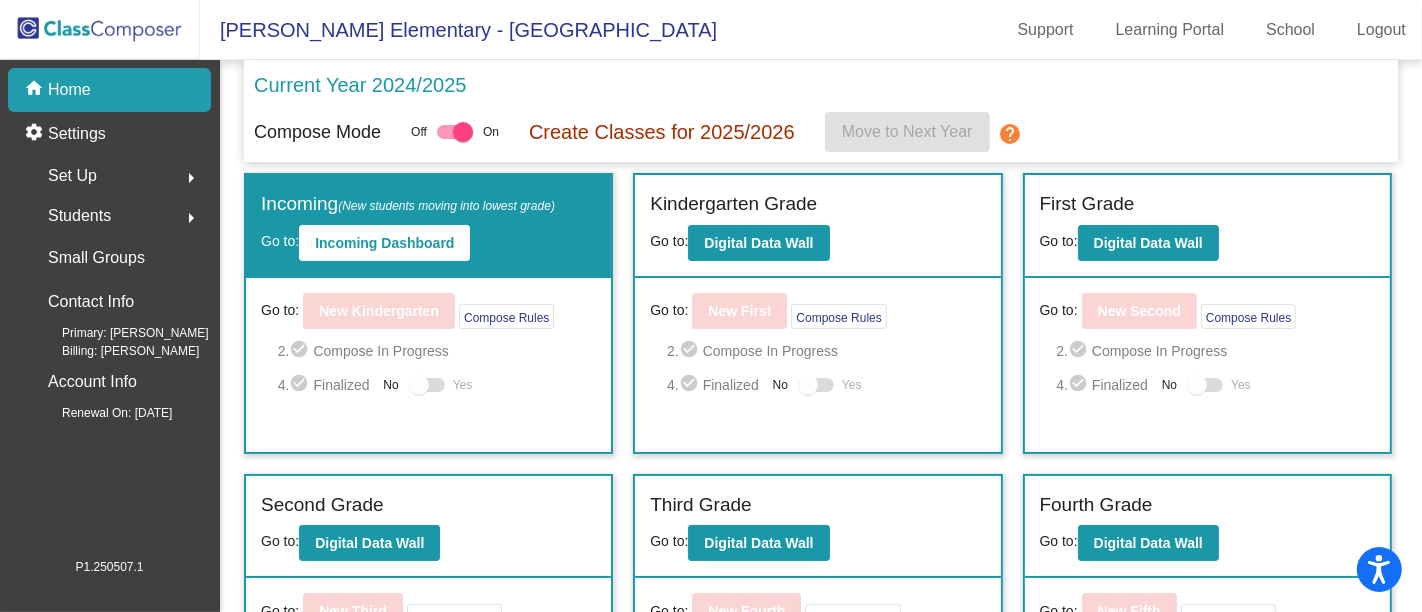scroll, scrollTop: 0, scrollLeft: 0, axis: both 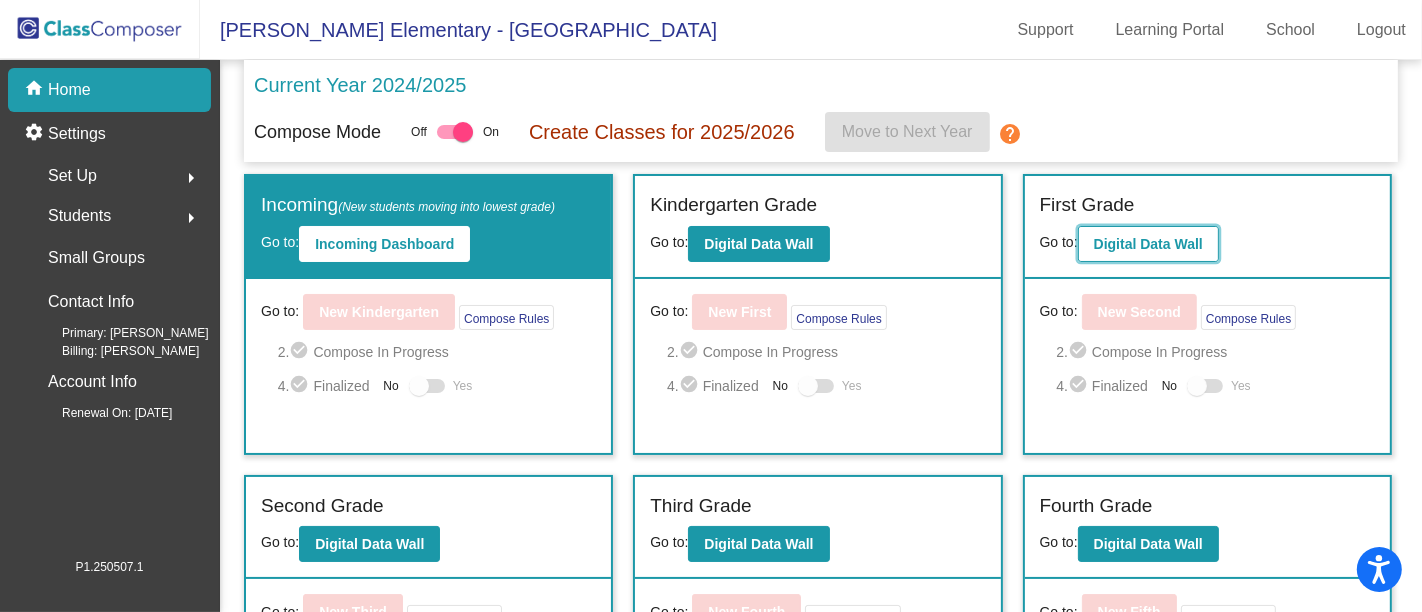 click on "Digital Data Wall" 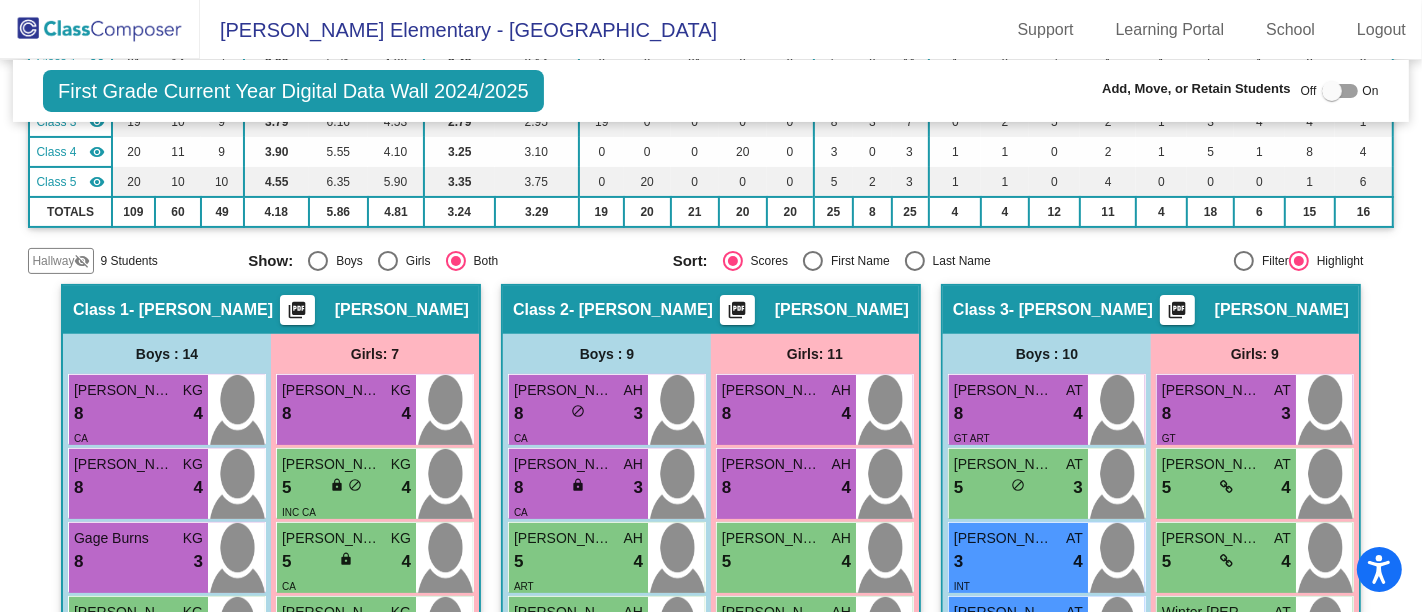 scroll, scrollTop: 314, scrollLeft: 0, axis: vertical 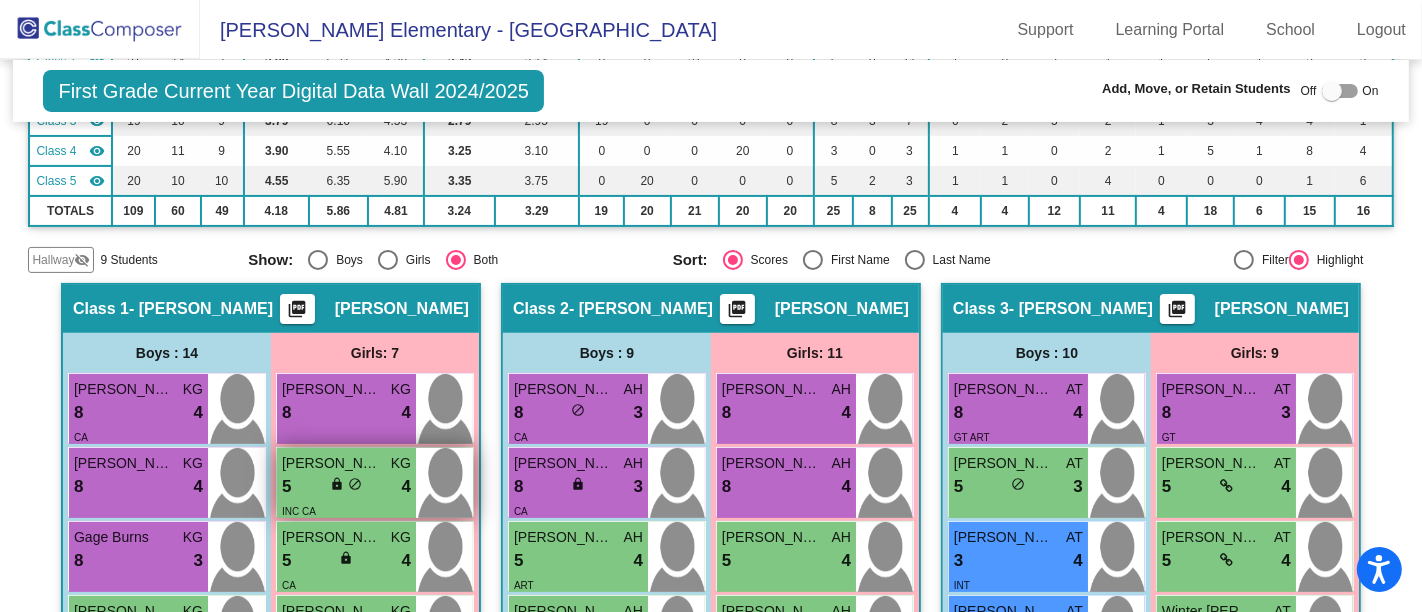 click on "5 lock do_not_disturb_alt 4" at bounding box center (346, 487) 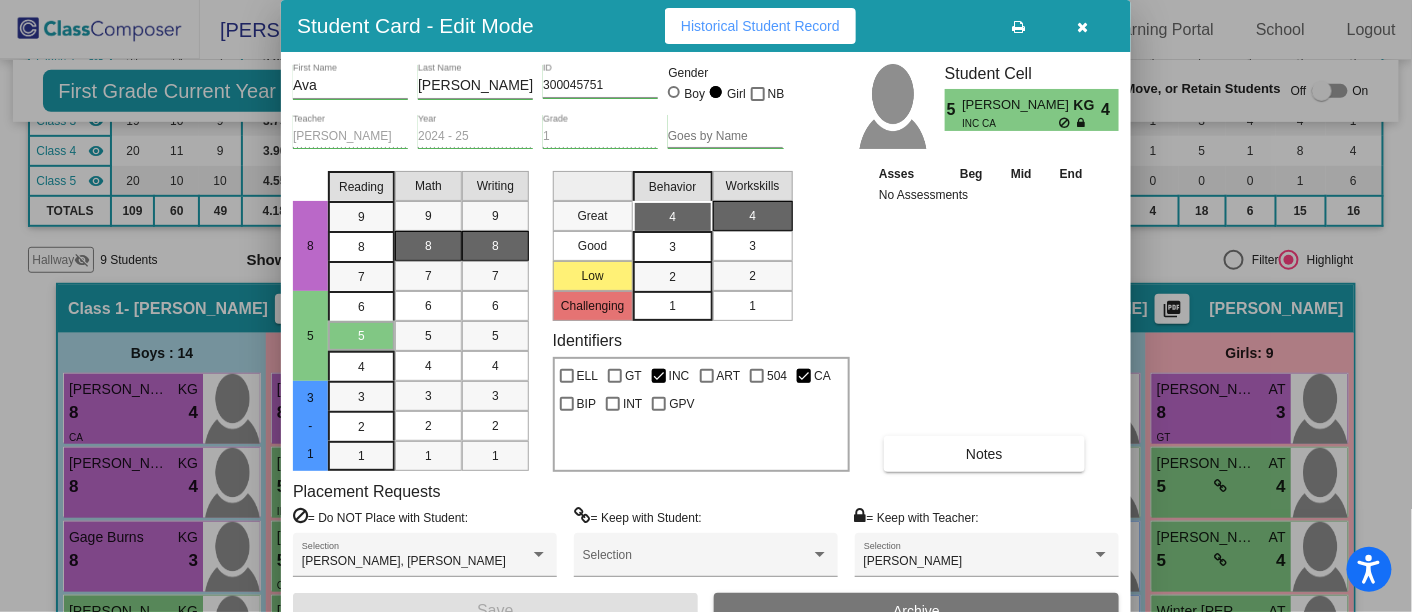 click at bounding box center [1083, 27] 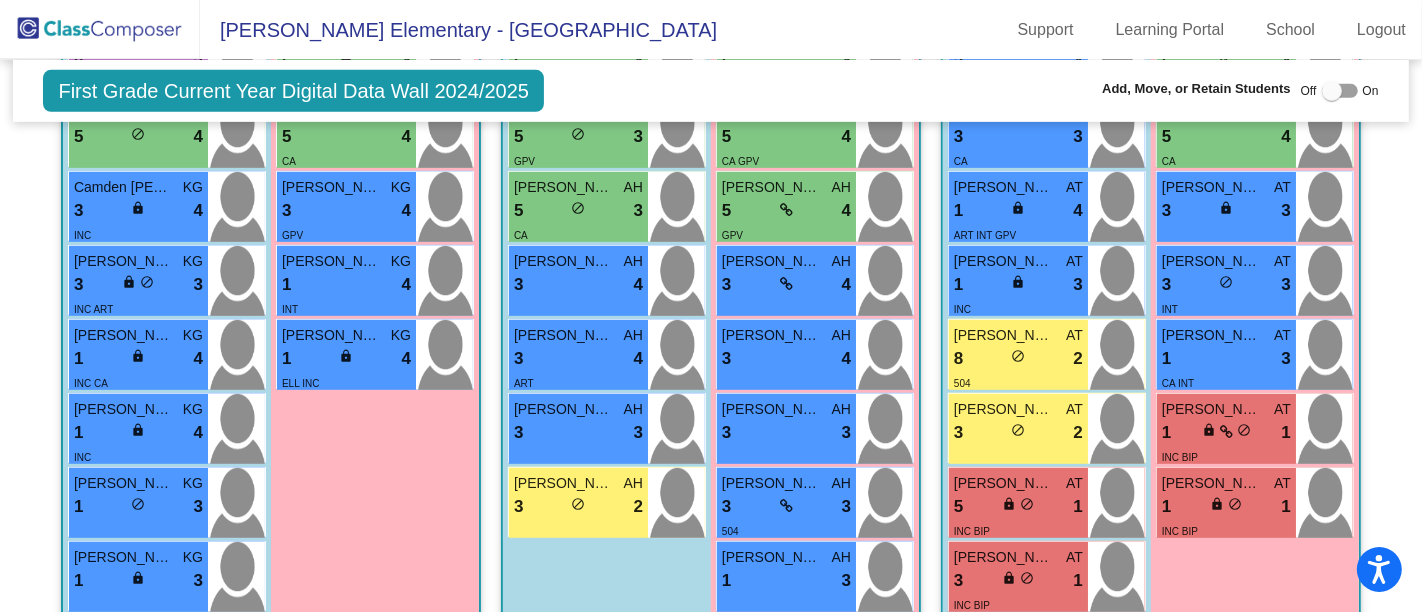 scroll, scrollTop: 817, scrollLeft: 0, axis: vertical 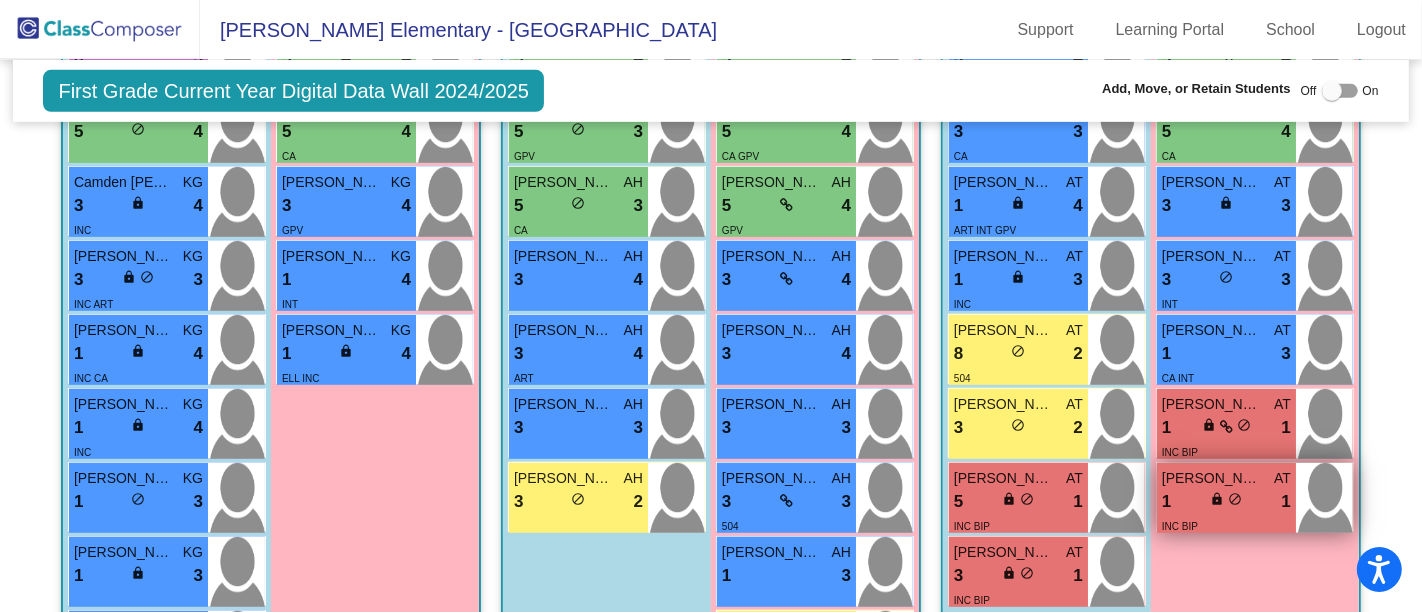 click on "[PERSON_NAME]" at bounding box center [1212, 478] 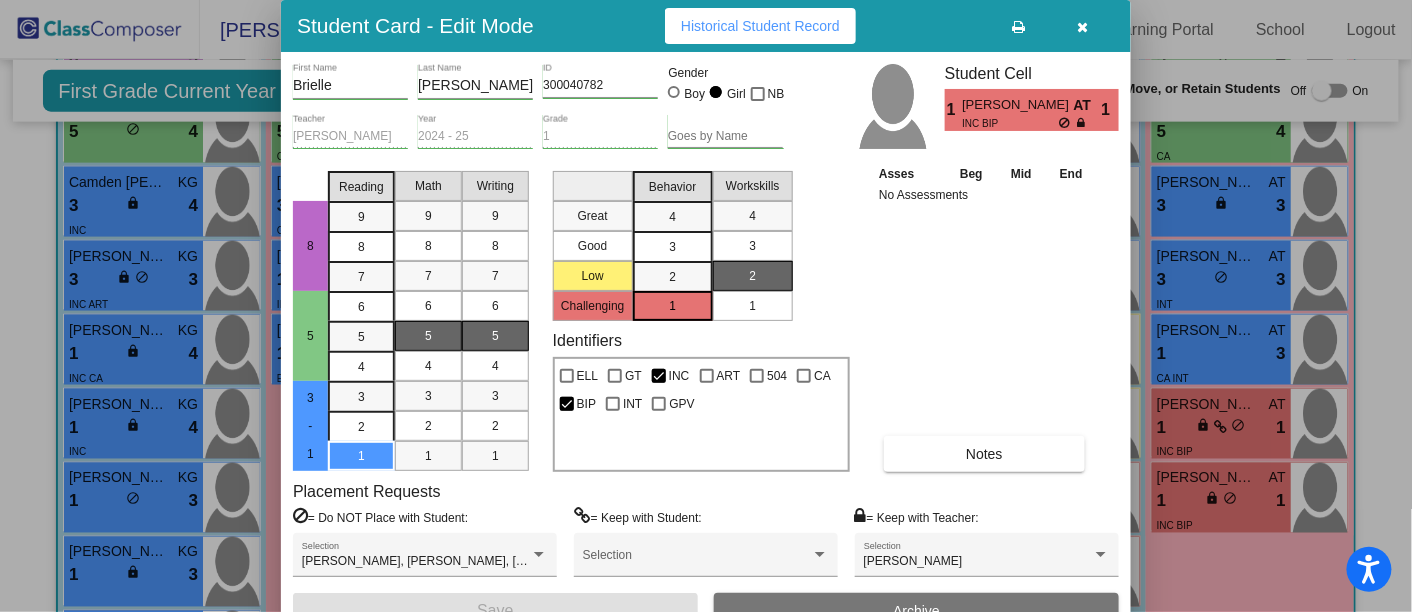 click at bounding box center [1083, 26] 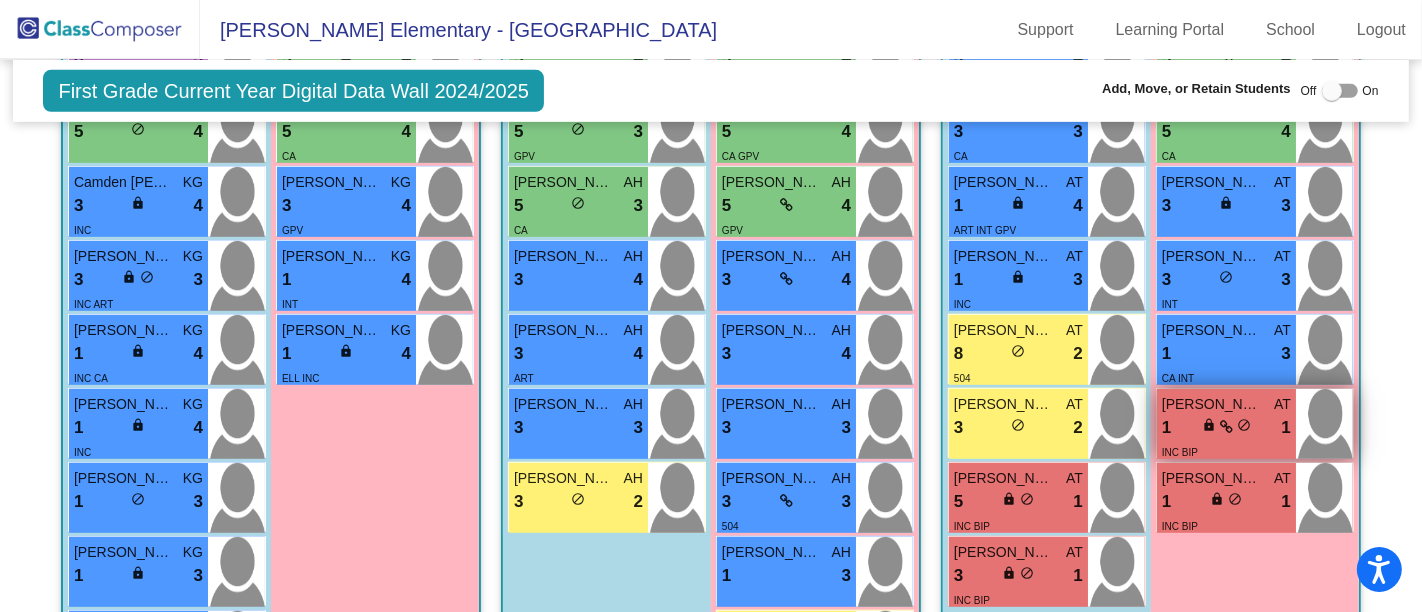 click on "1 lock do_not_disturb_alt 1" at bounding box center [1226, 428] 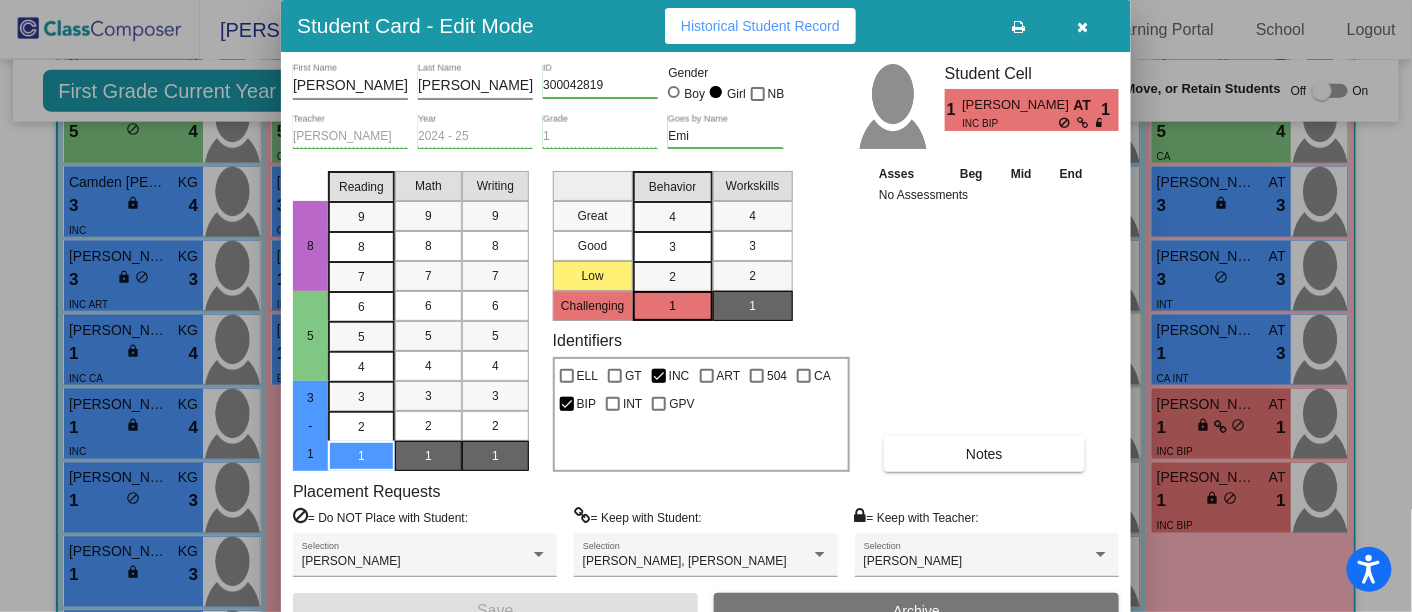 click at bounding box center [1083, 26] 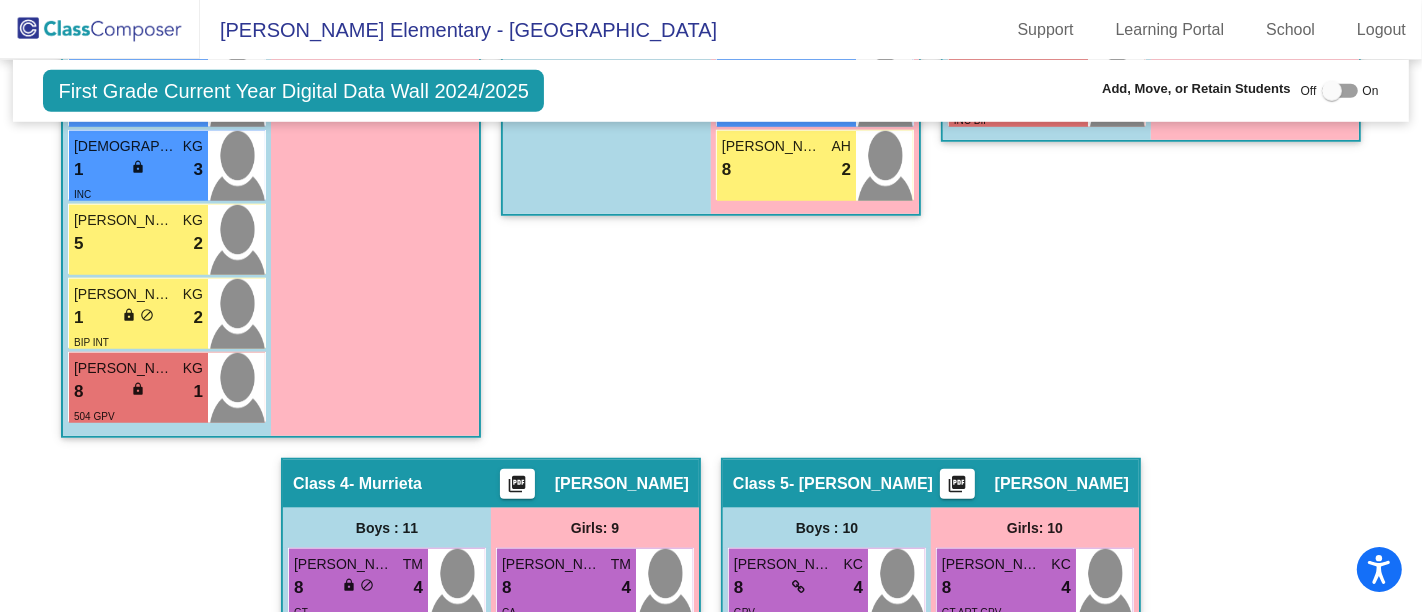 scroll, scrollTop: 1319, scrollLeft: 0, axis: vertical 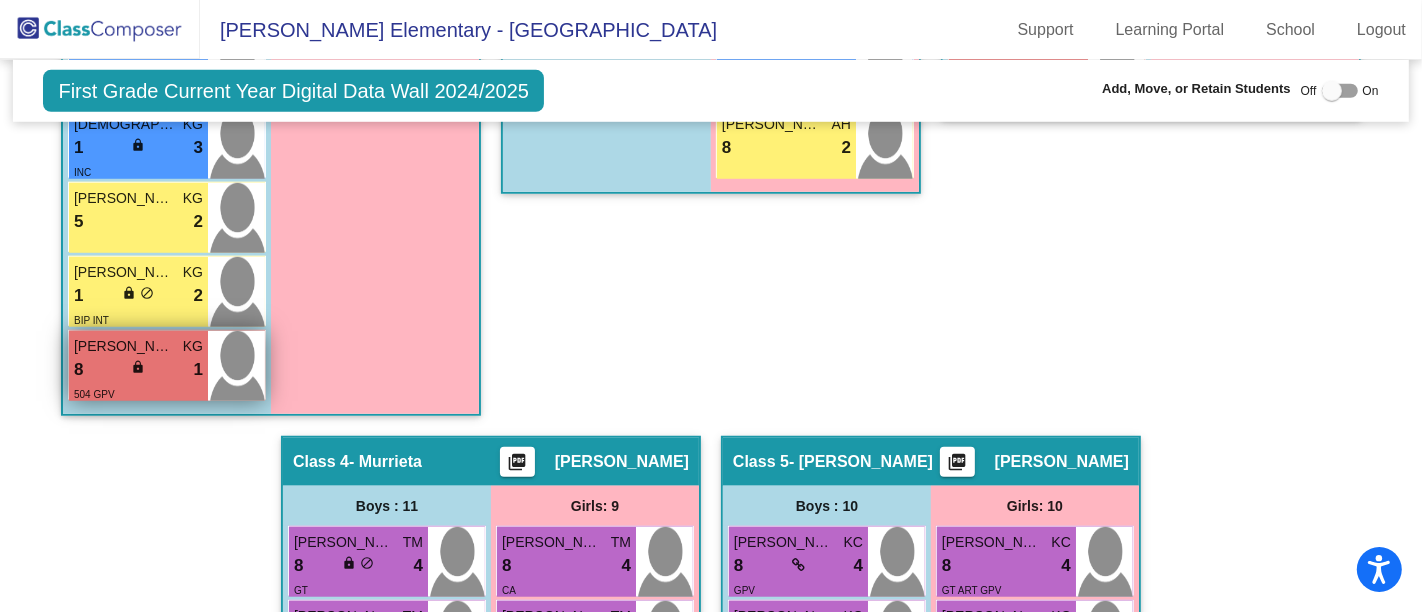 click on "8 lock do_not_disturb_alt 1" at bounding box center (138, 370) 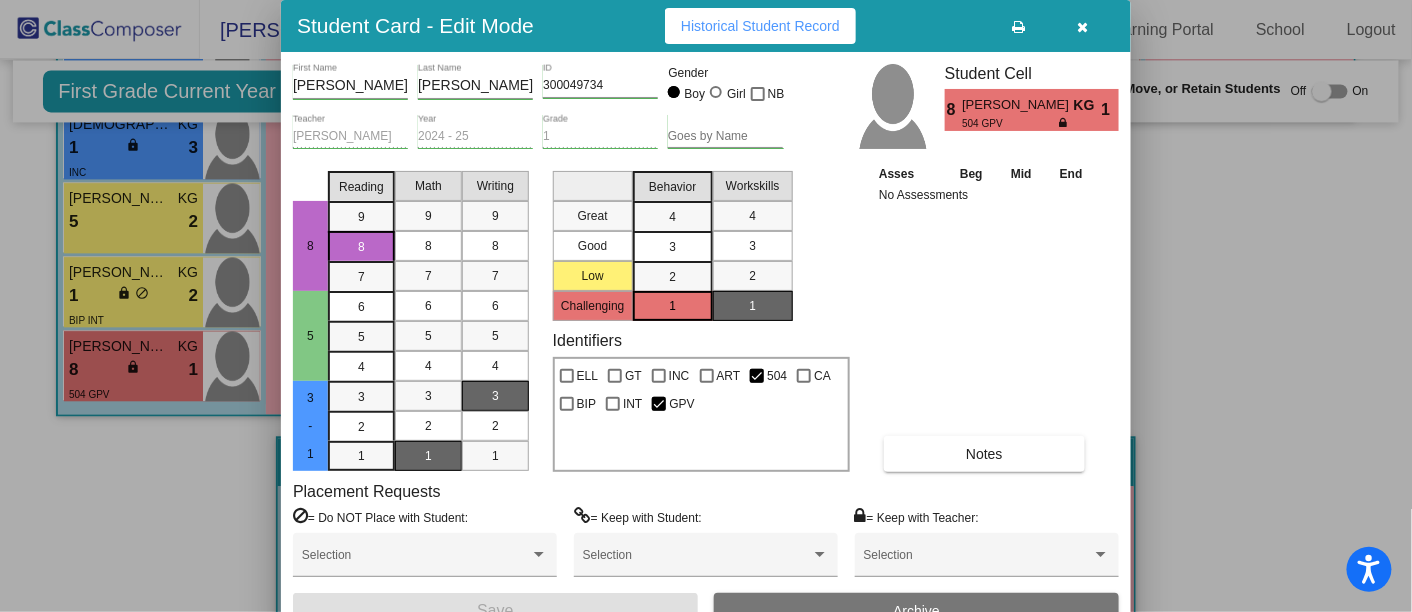 click at bounding box center [1083, 26] 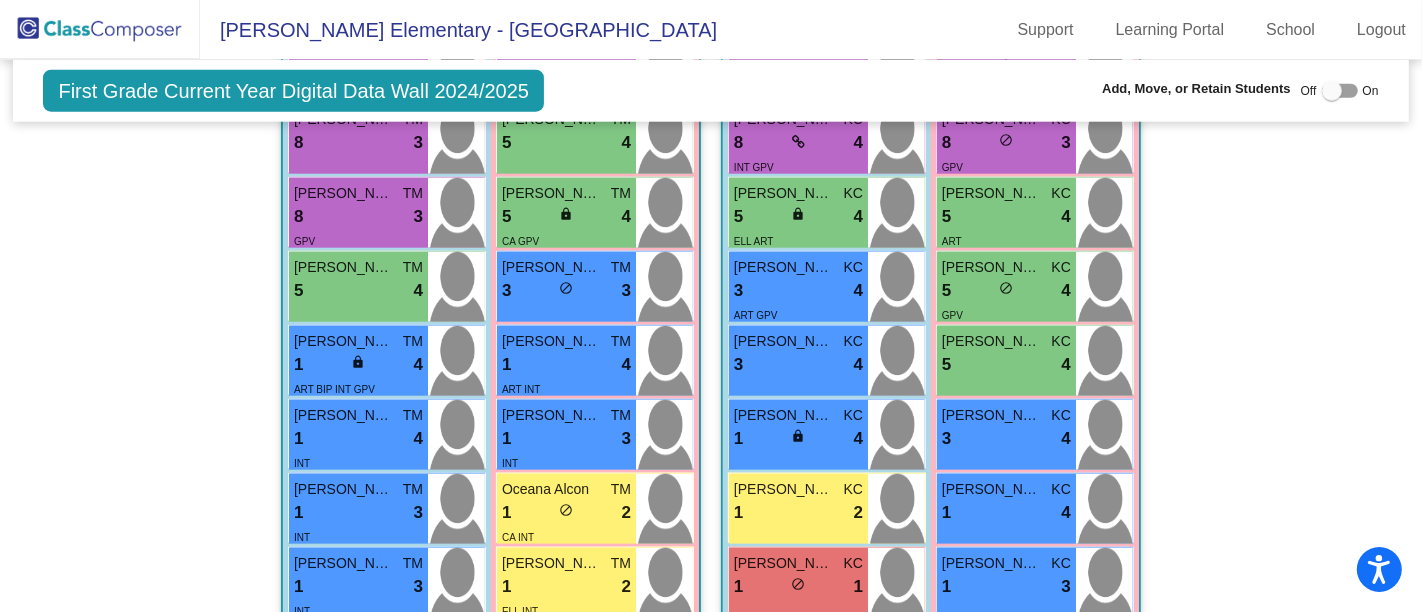 scroll, scrollTop: 2067, scrollLeft: 0, axis: vertical 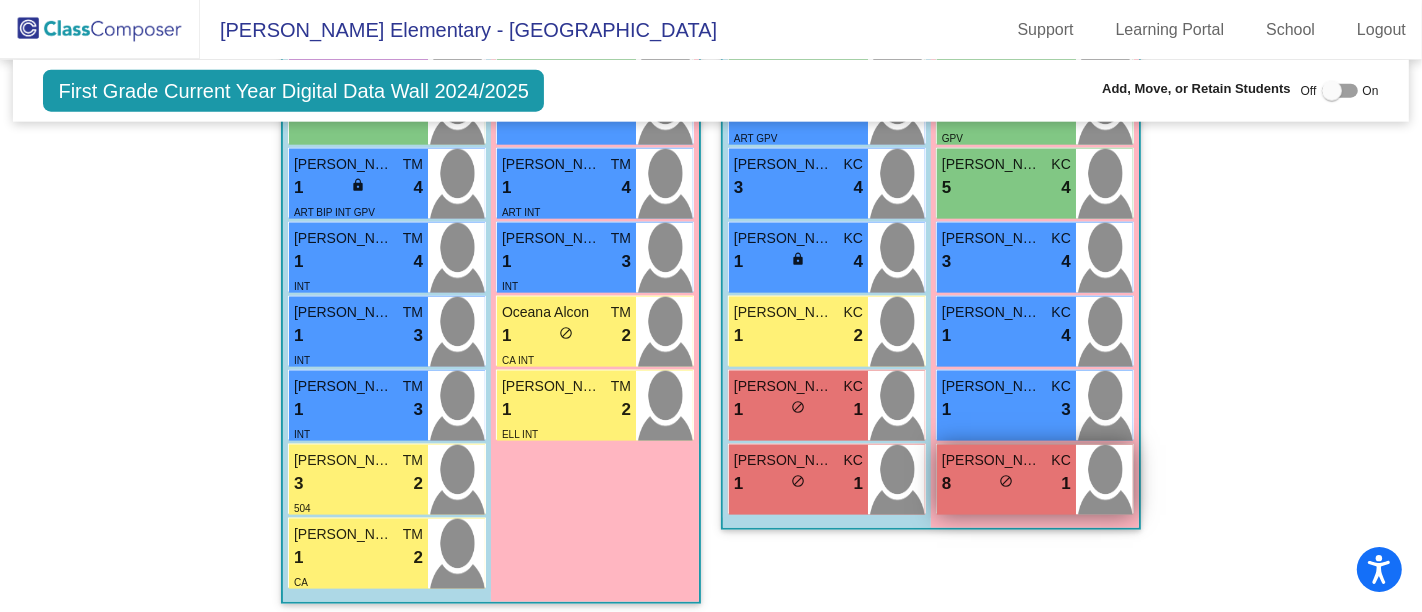 click on "8 lock do_not_disturb_alt 1" at bounding box center (1006, 484) 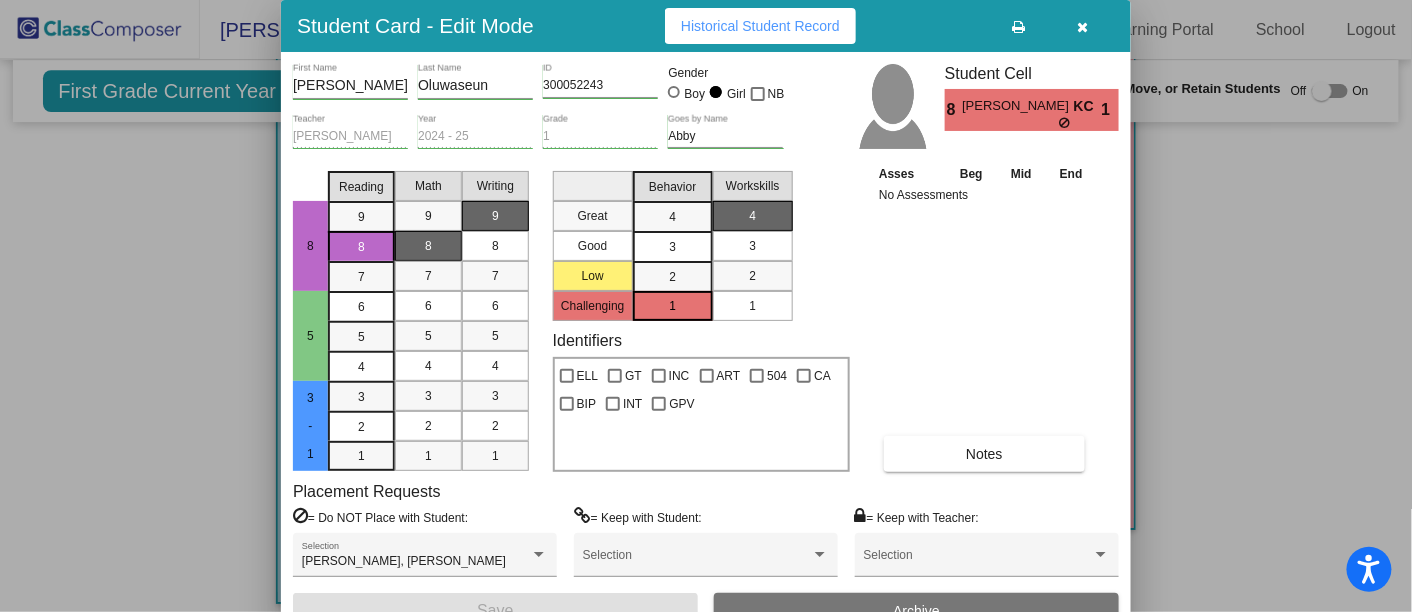 click at bounding box center (1083, 27) 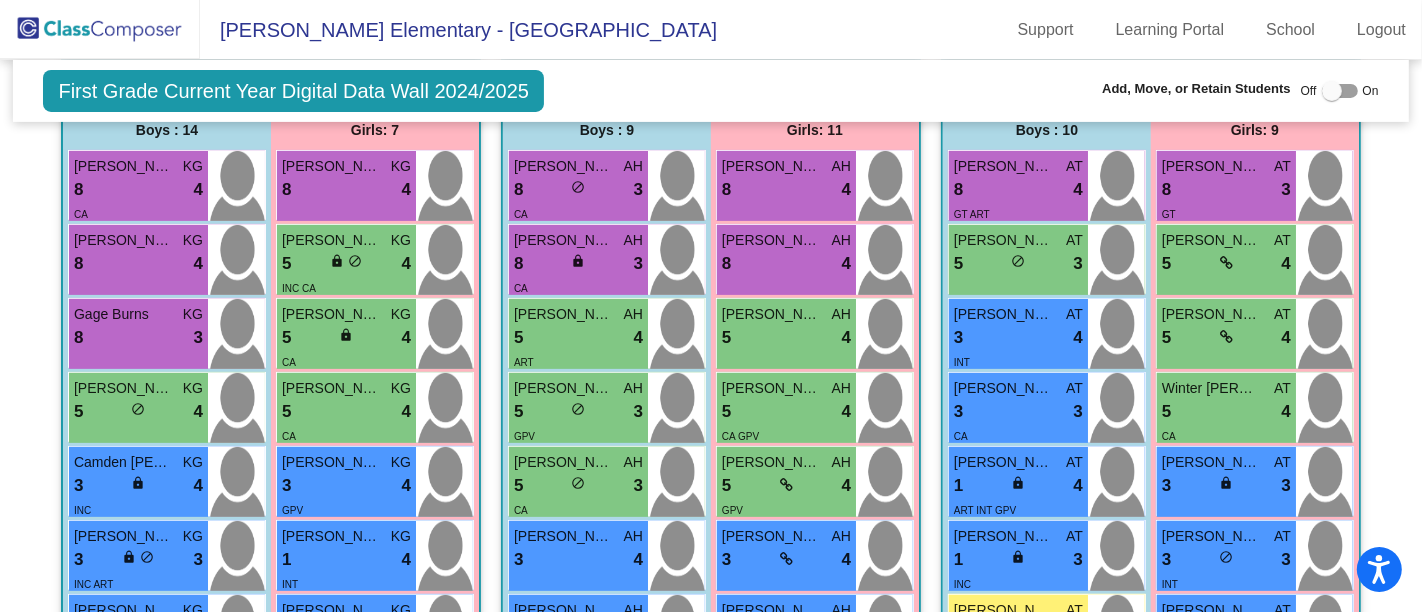 scroll, scrollTop: 0, scrollLeft: 0, axis: both 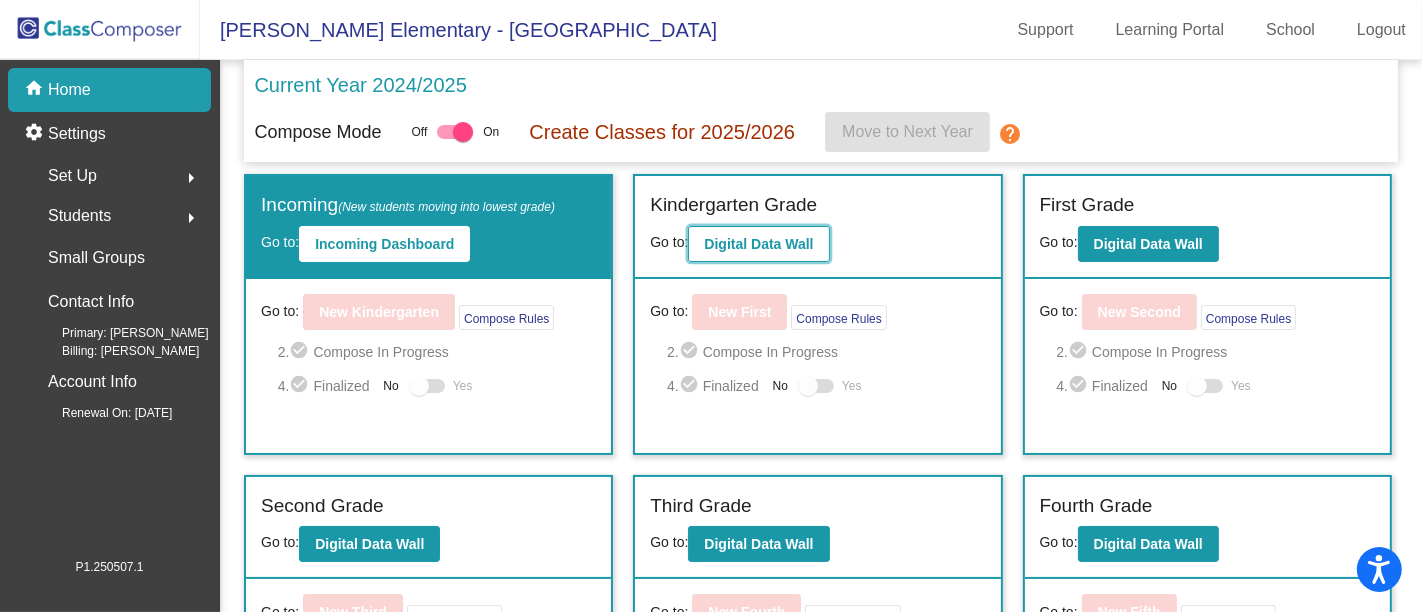 click on "Digital Data Wall" 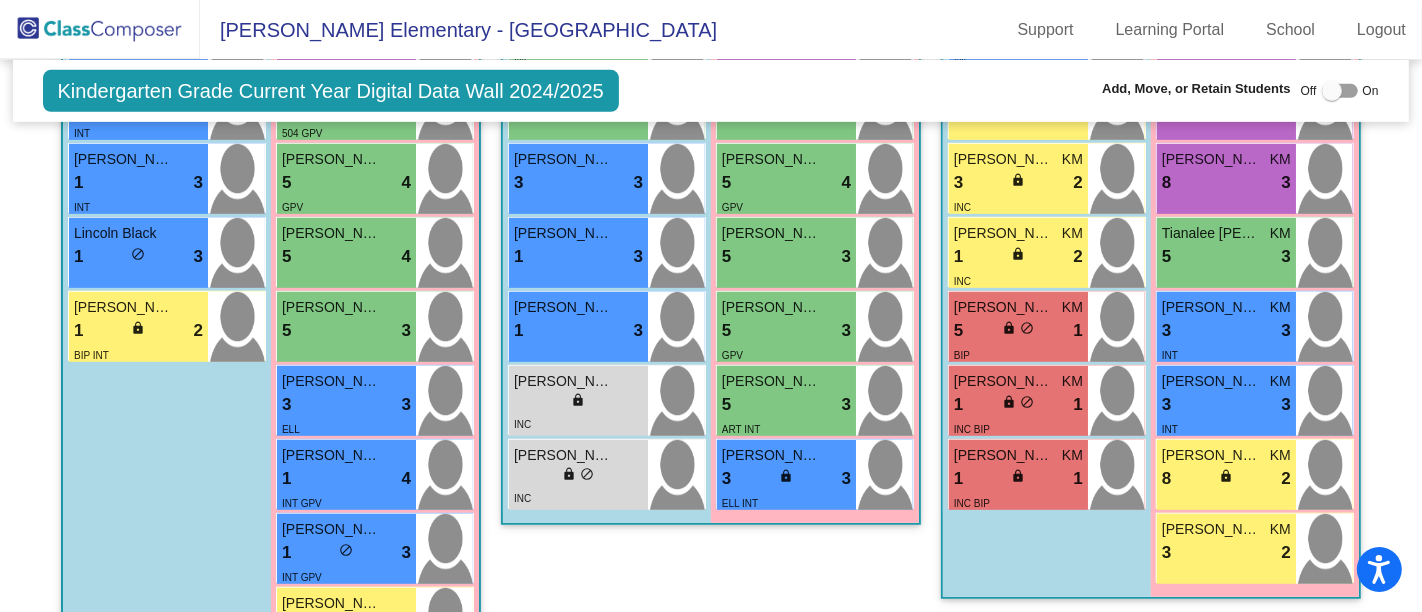 scroll, scrollTop: 839, scrollLeft: 0, axis: vertical 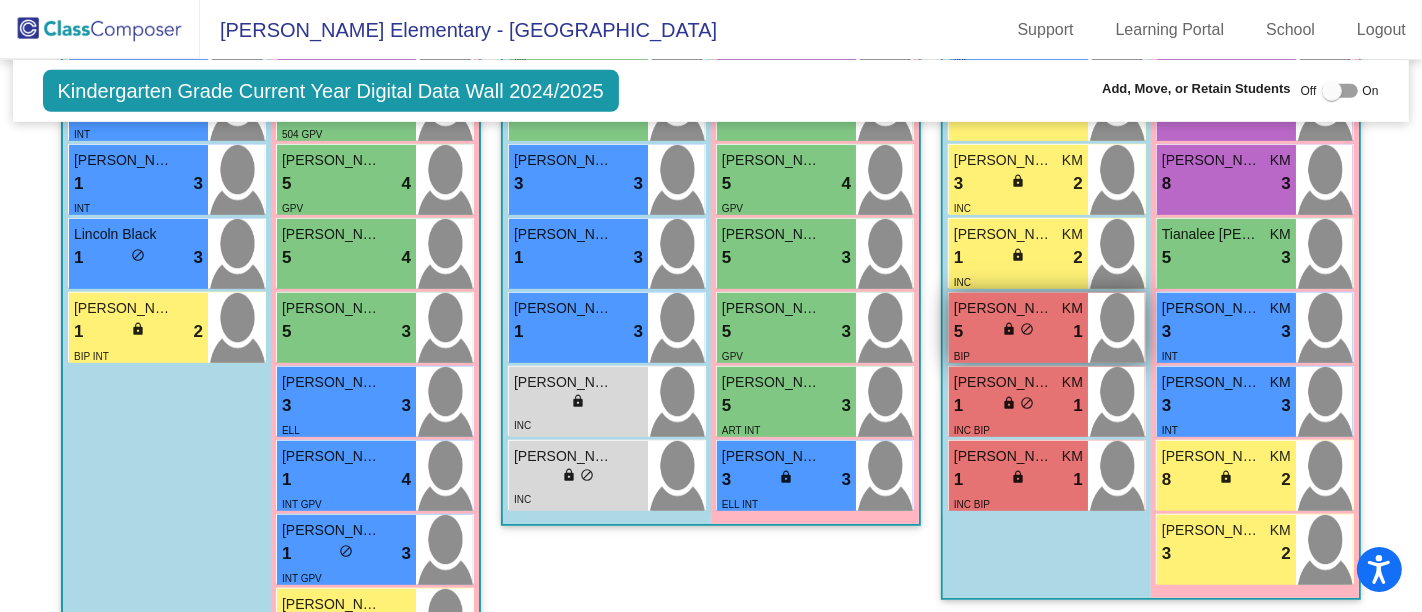 click on "5 lock do_not_disturb_alt 1" at bounding box center (1018, 332) 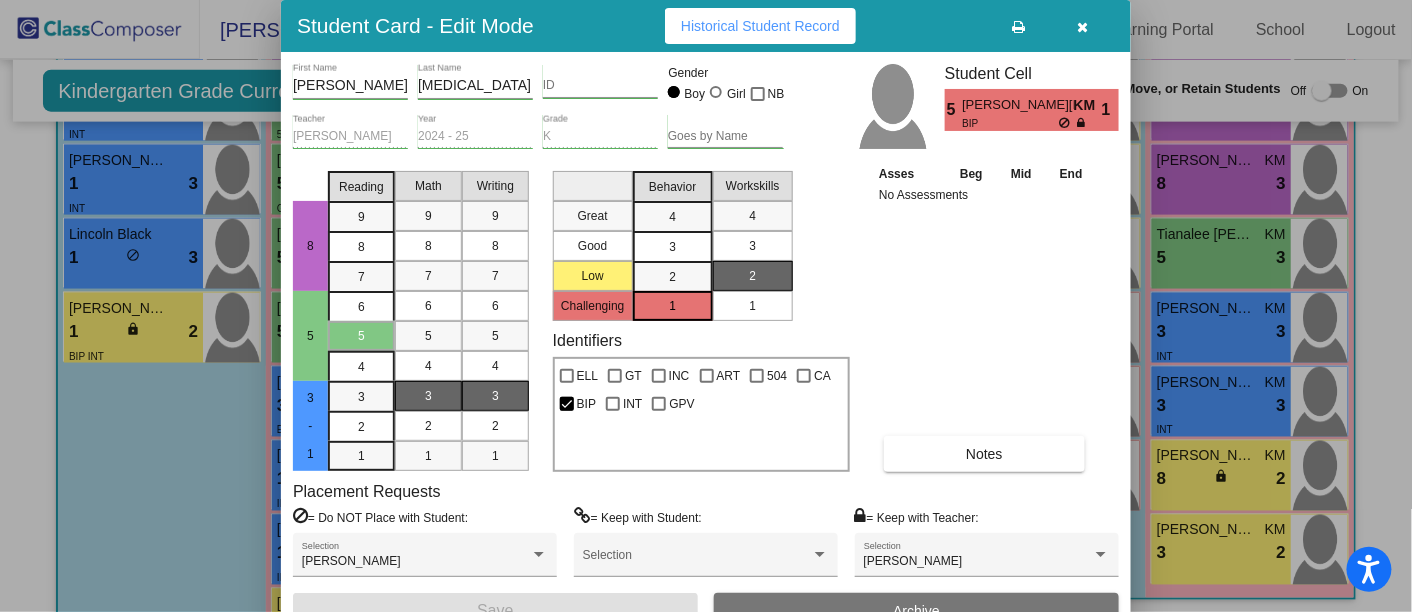 click at bounding box center [1083, 26] 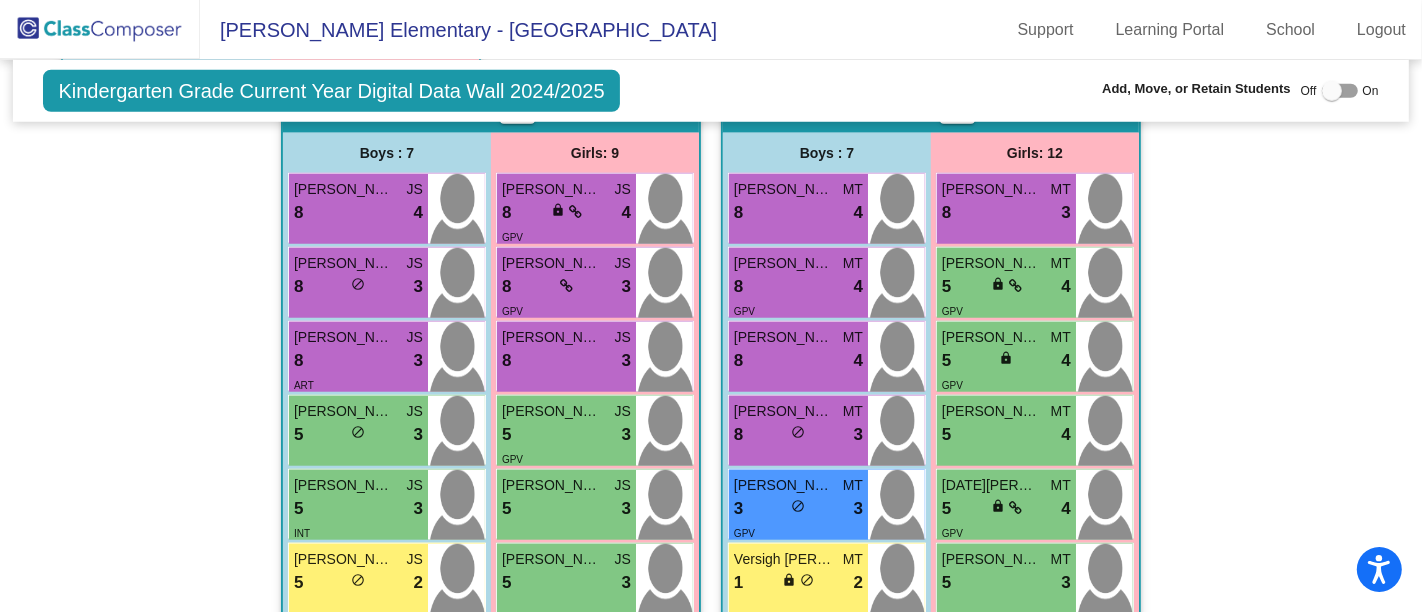 scroll, scrollTop: 1993, scrollLeft: 0, axis: vertical 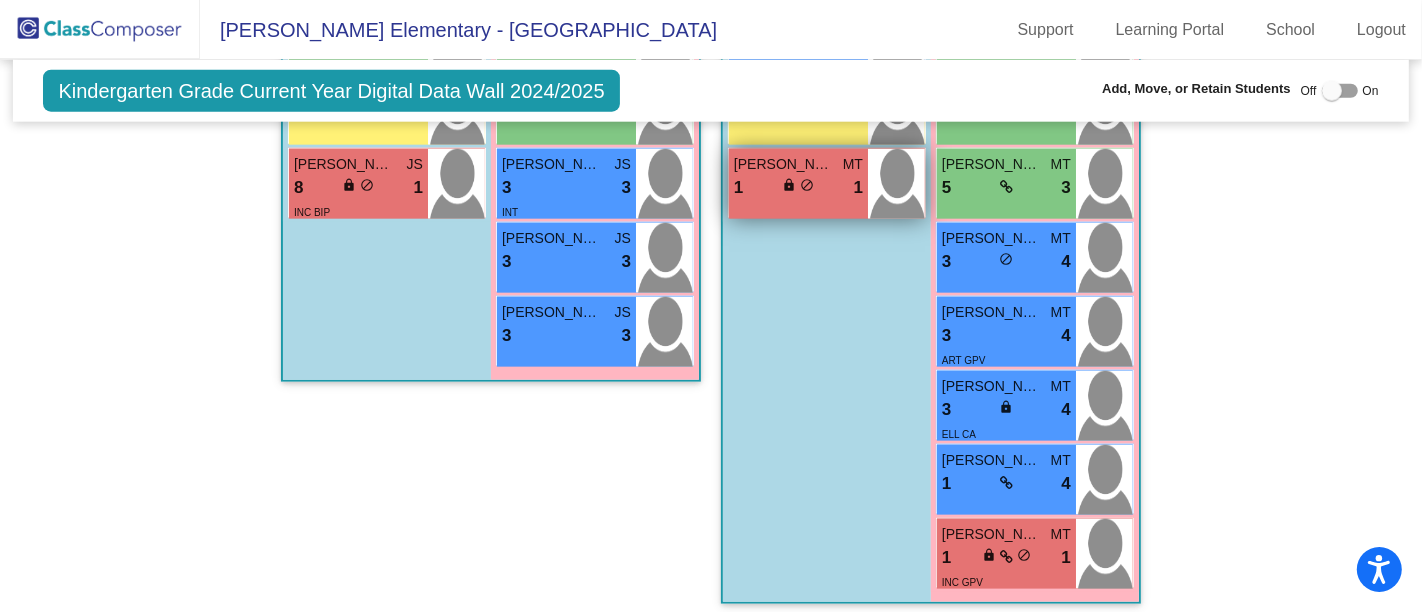click on "1 lock do_not_disturb_alt 1" at bounding box center [798, 188] 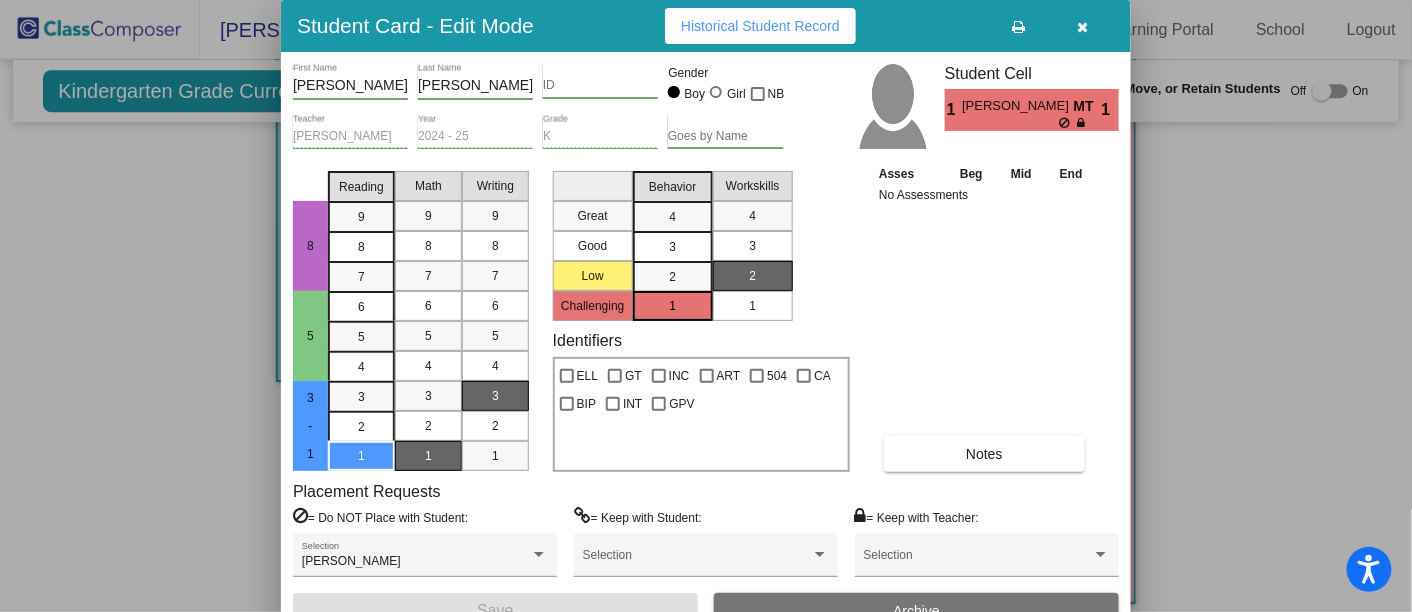click at bounding box center (1083, 26) 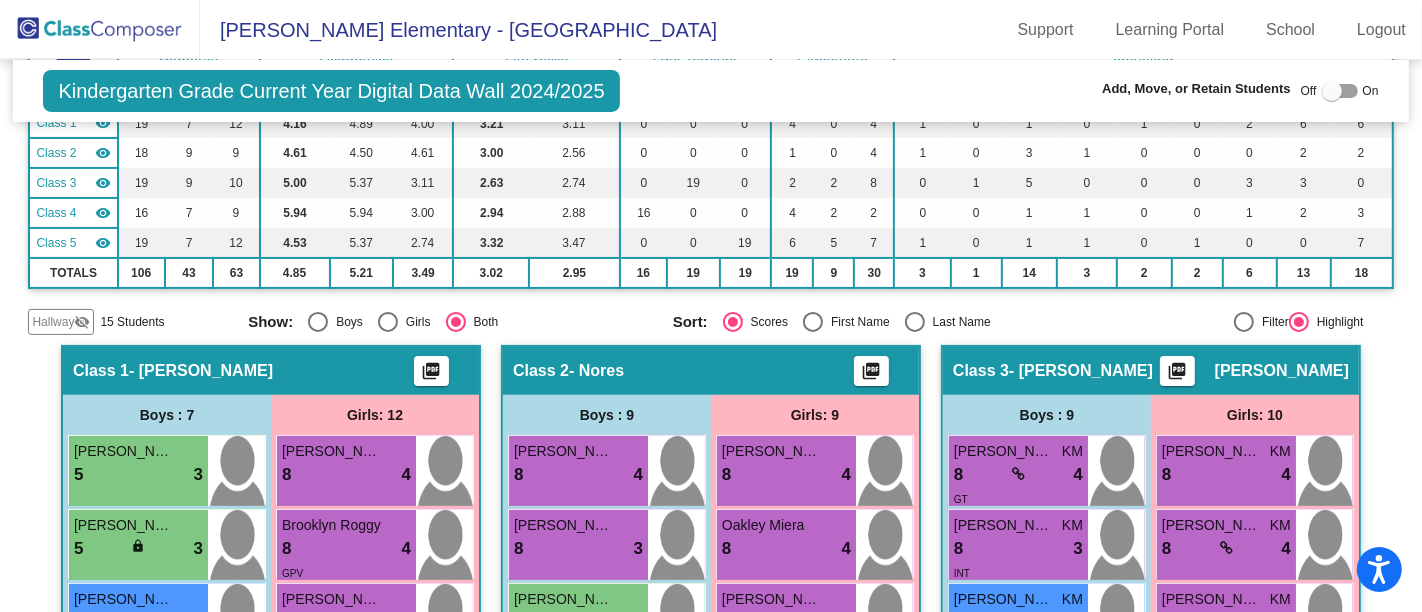scroll, scrollTop: 0, scrollLeft: 0, axis: both 